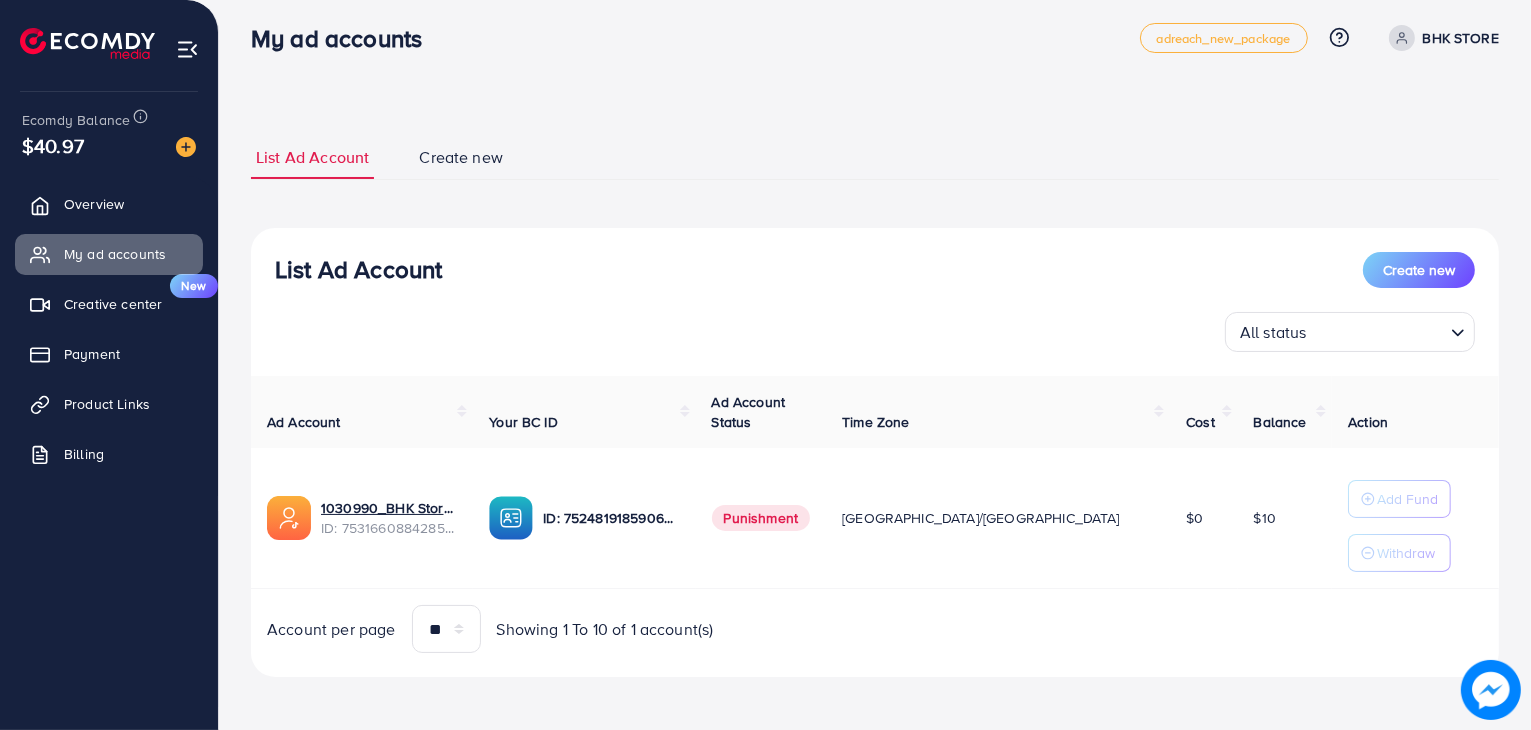scroll, scrollTop: 14, scrollLeft: 0, axis: vertical 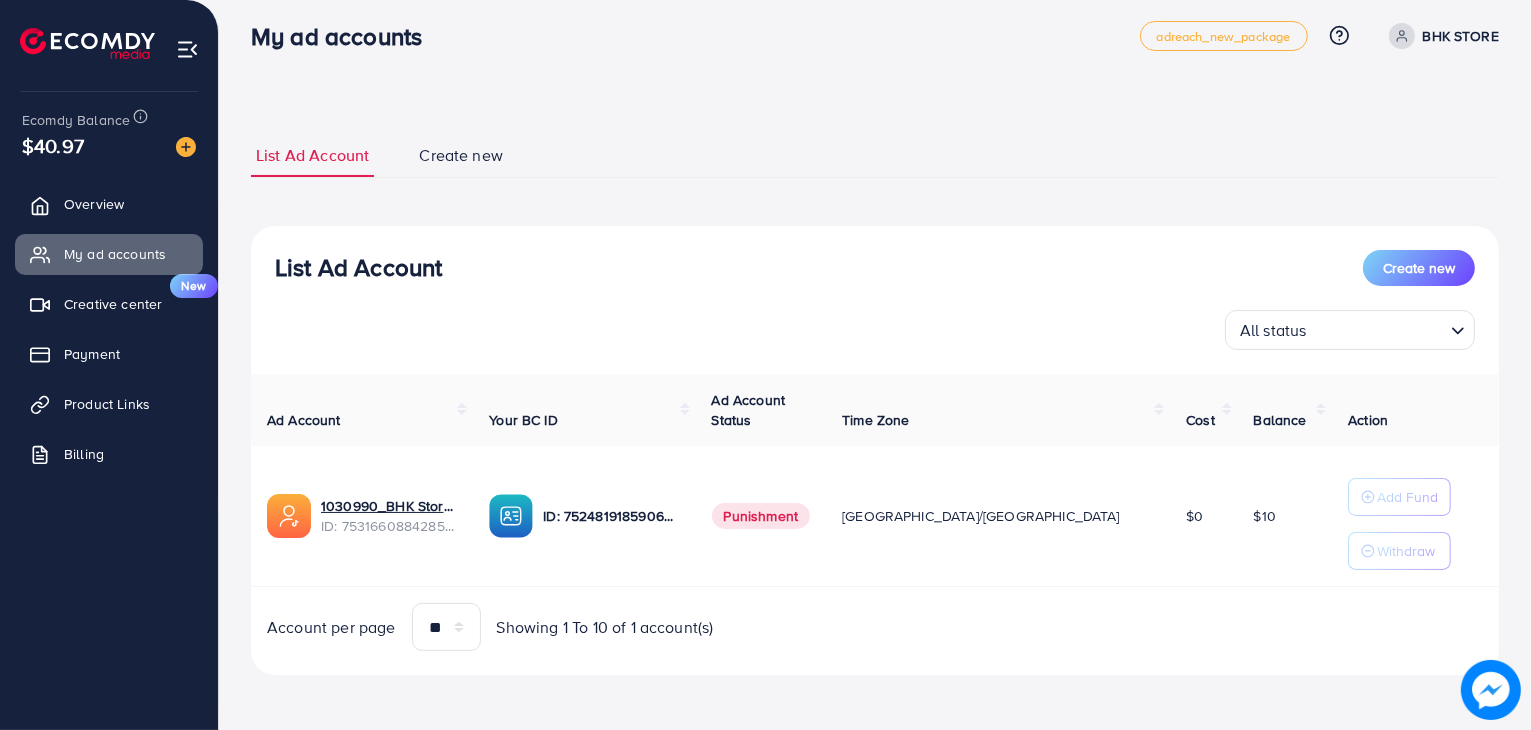 click on "Create new" at bounding box center [461, 155] 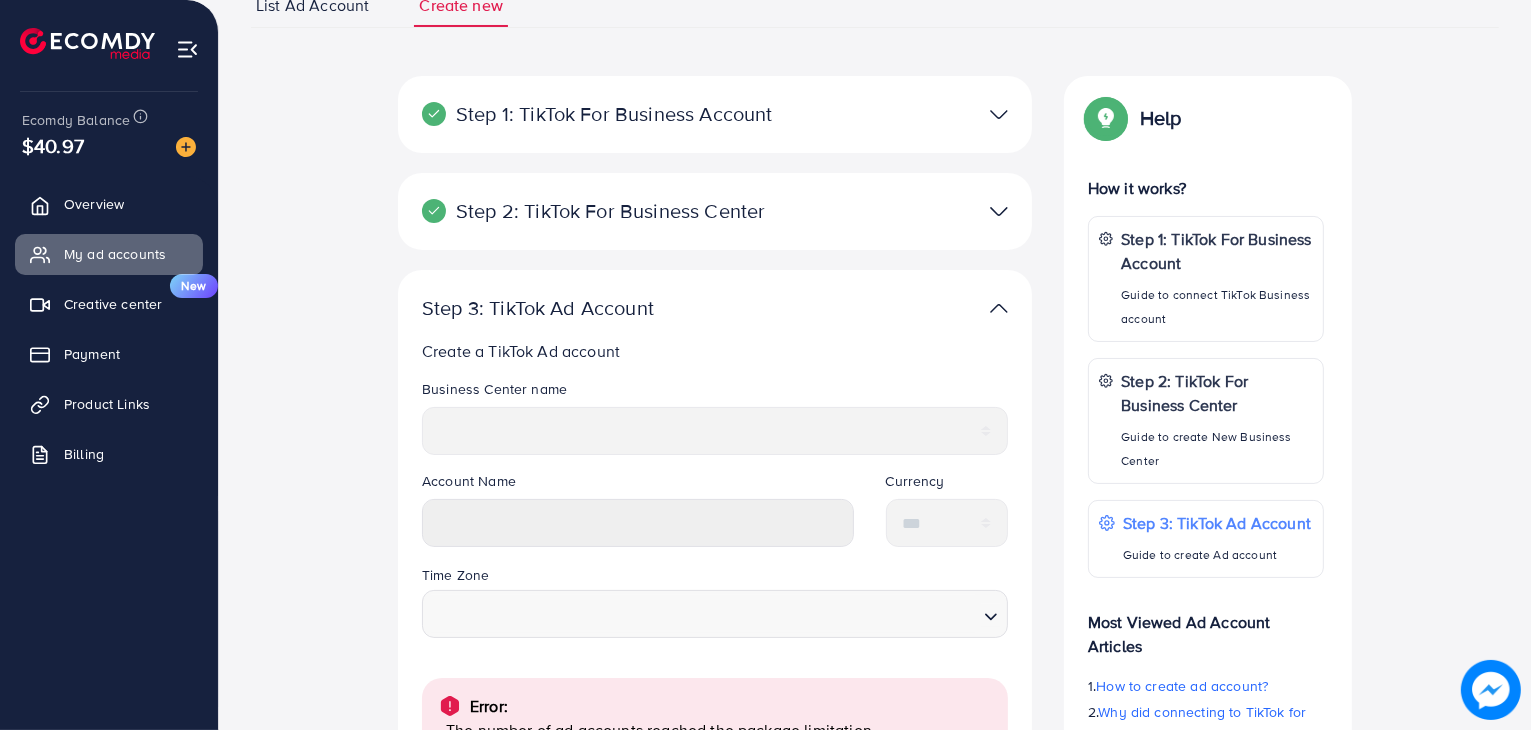 scroll, scrollTop: 100, scrollLeft: 0, axis: vertical 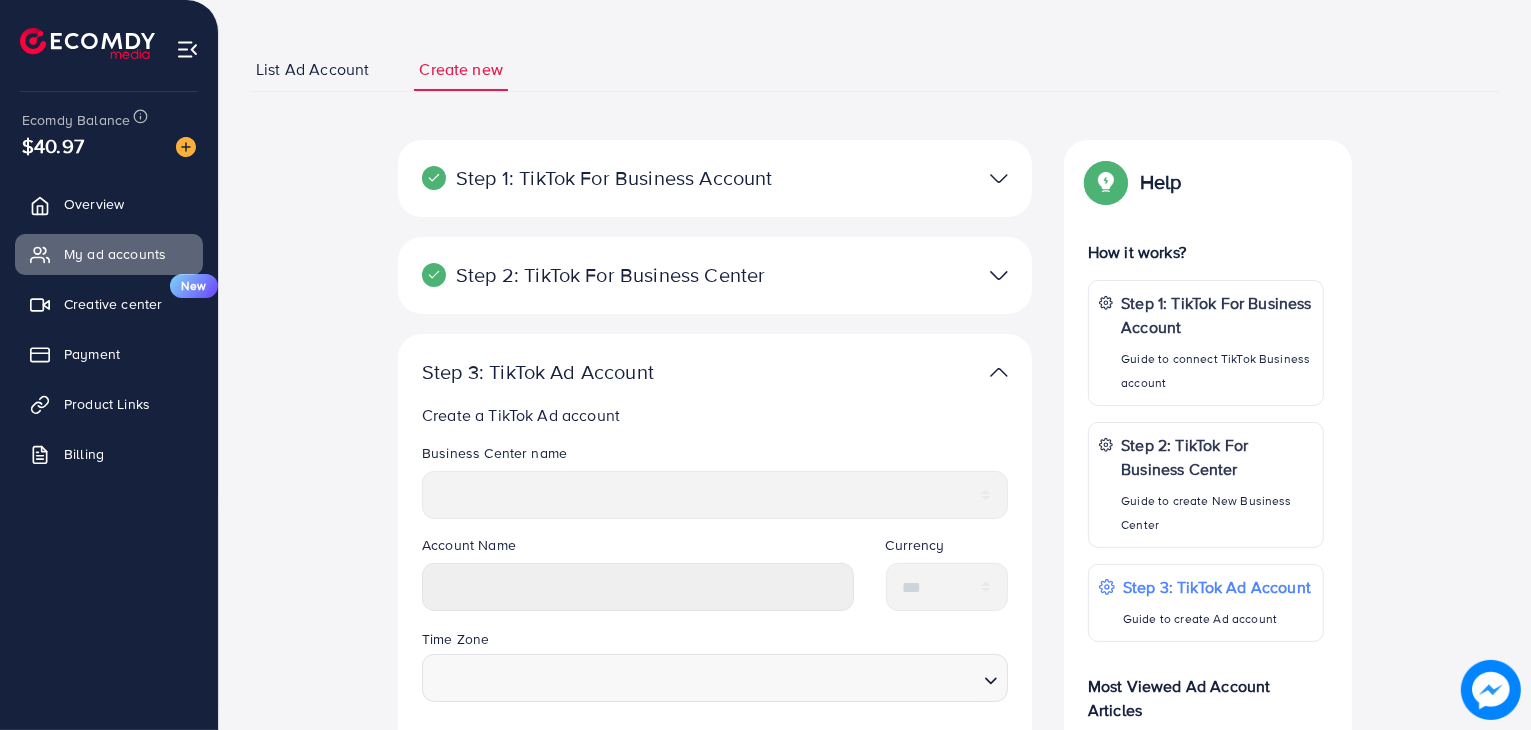 click at bounding box center (999, 178) 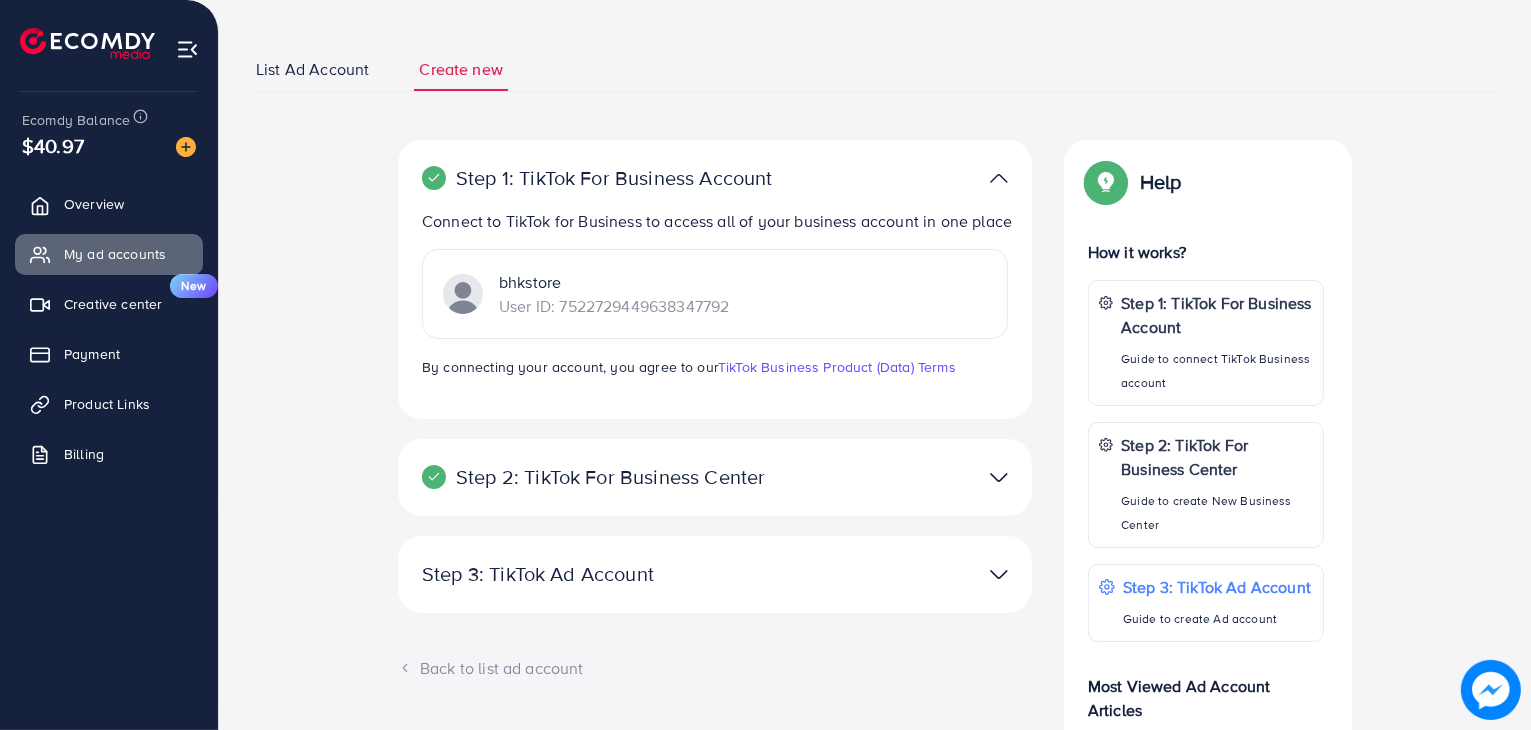click on "bhkstore   User ID: 7522729449638347792" at bounding box center (715, 294) 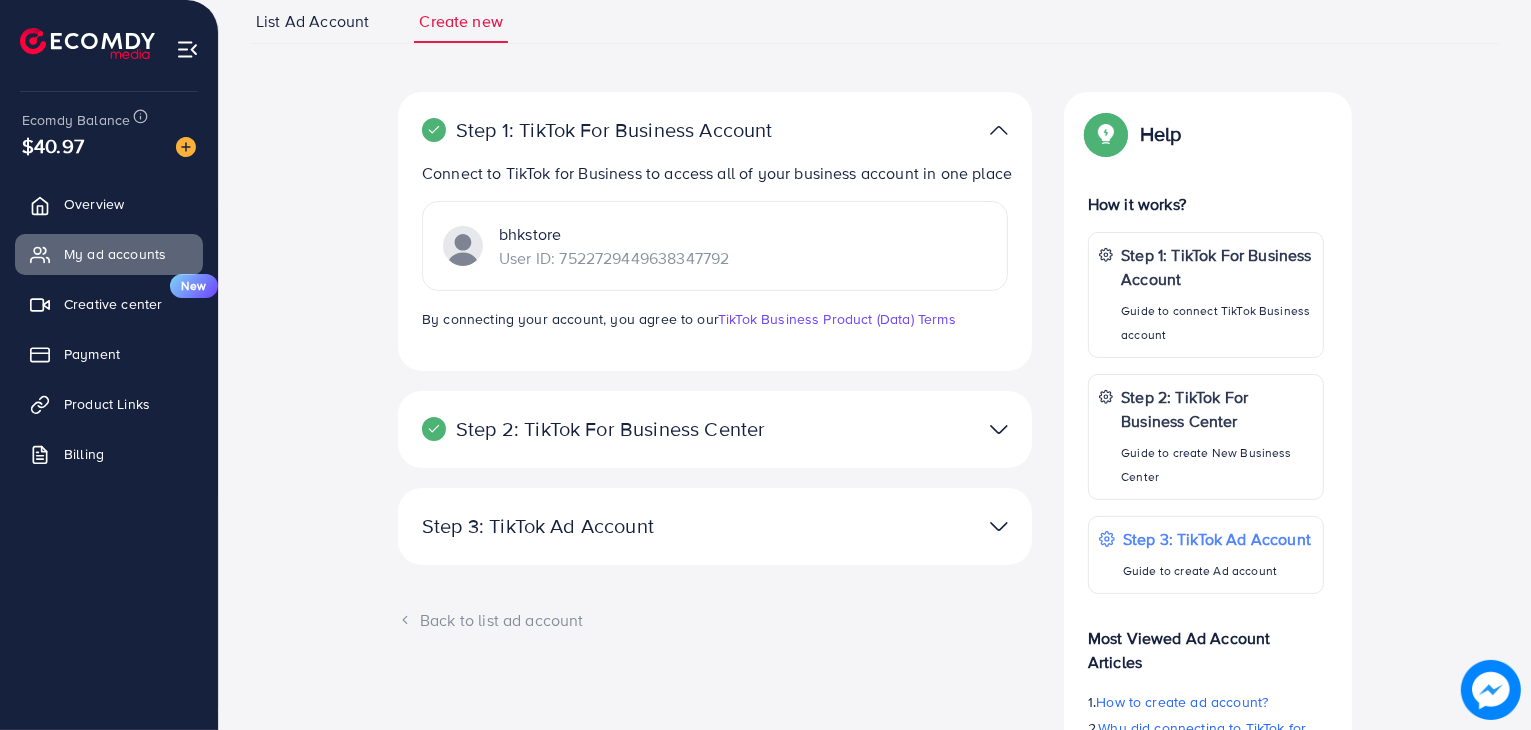 scroll, scrollTop: 0, scrollLeft: 0, axis: both 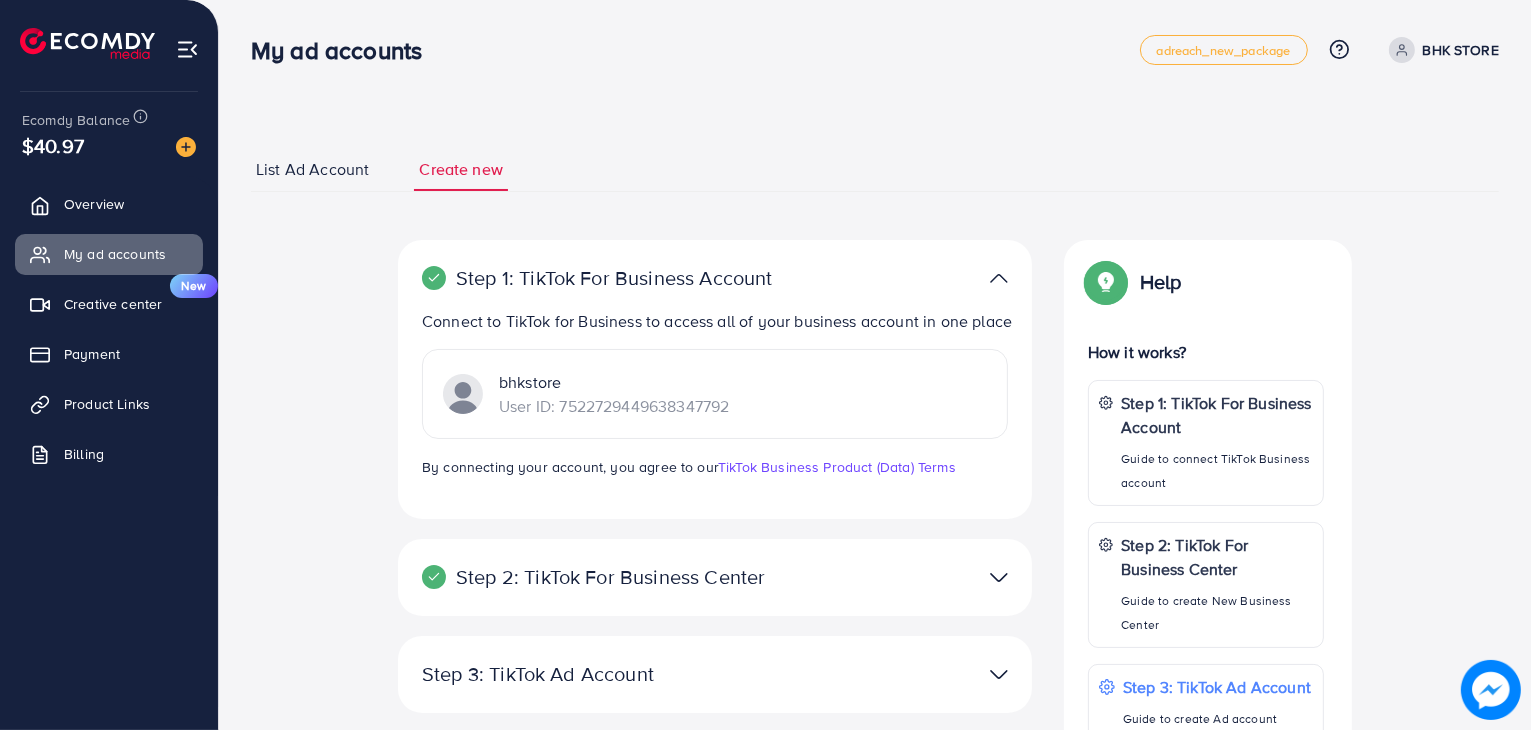 click on "List Ad Account" at bounding box center [312, 169] 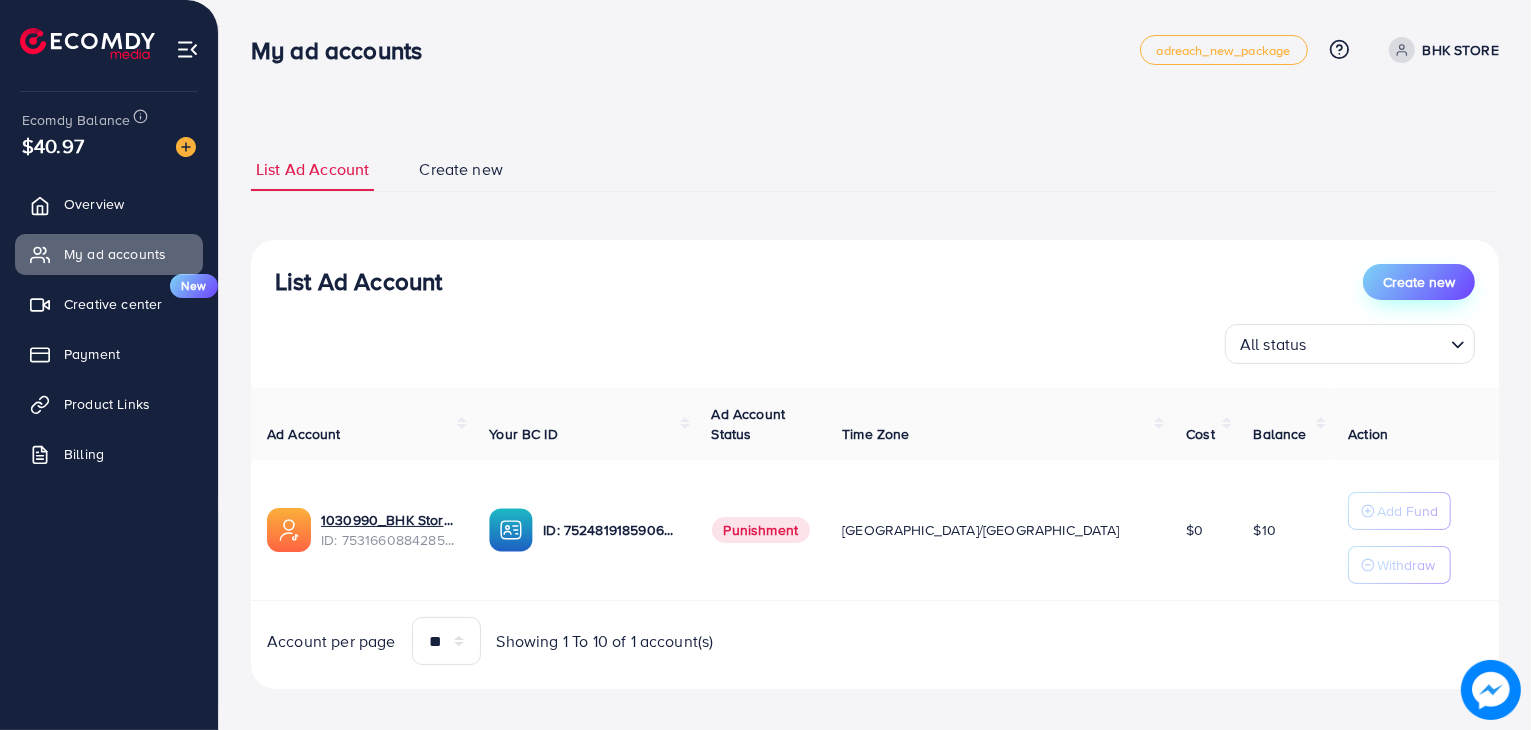 click on "Create new" at bounding box center (1419, 282) 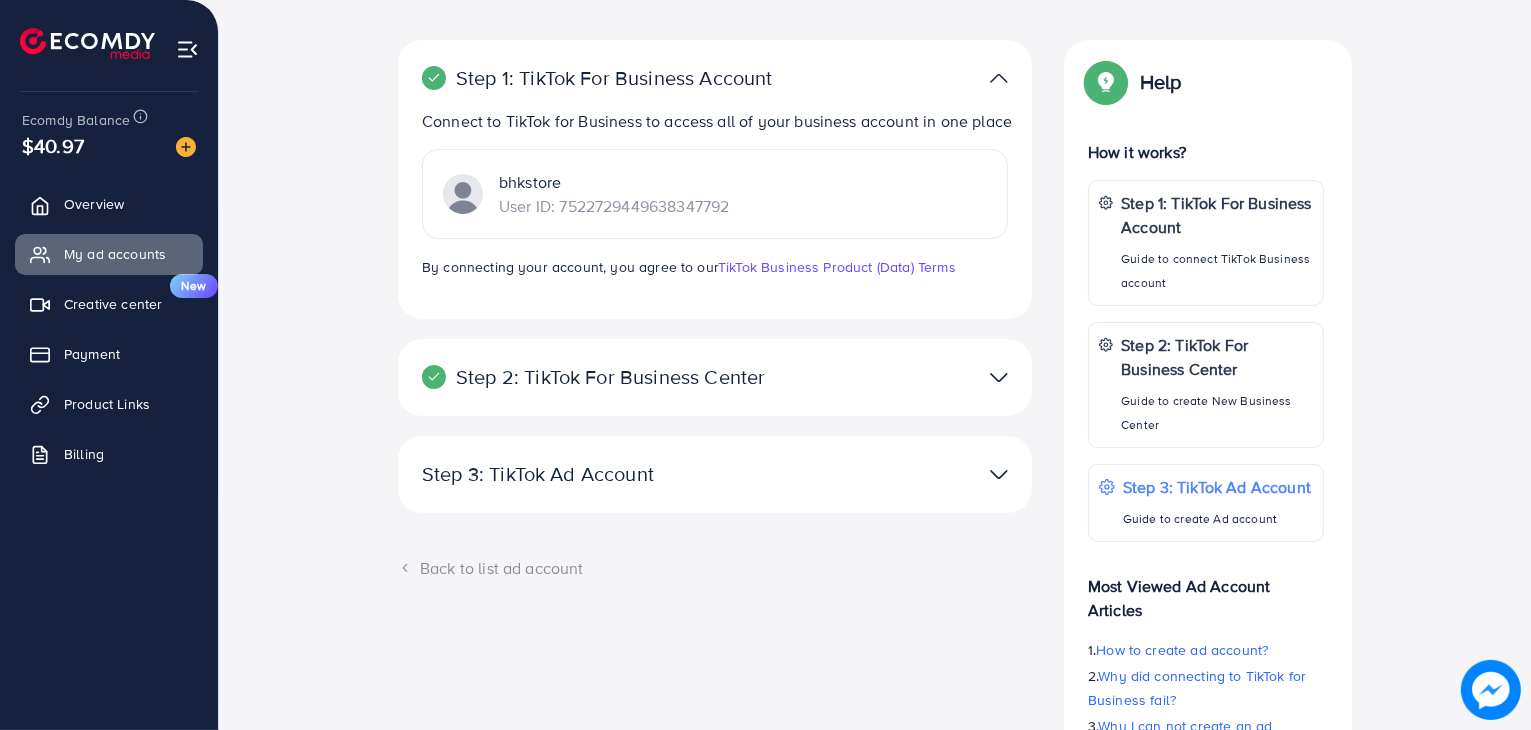 scroll, scrollTop: 389, scrollLeft: 0, axis: vertical 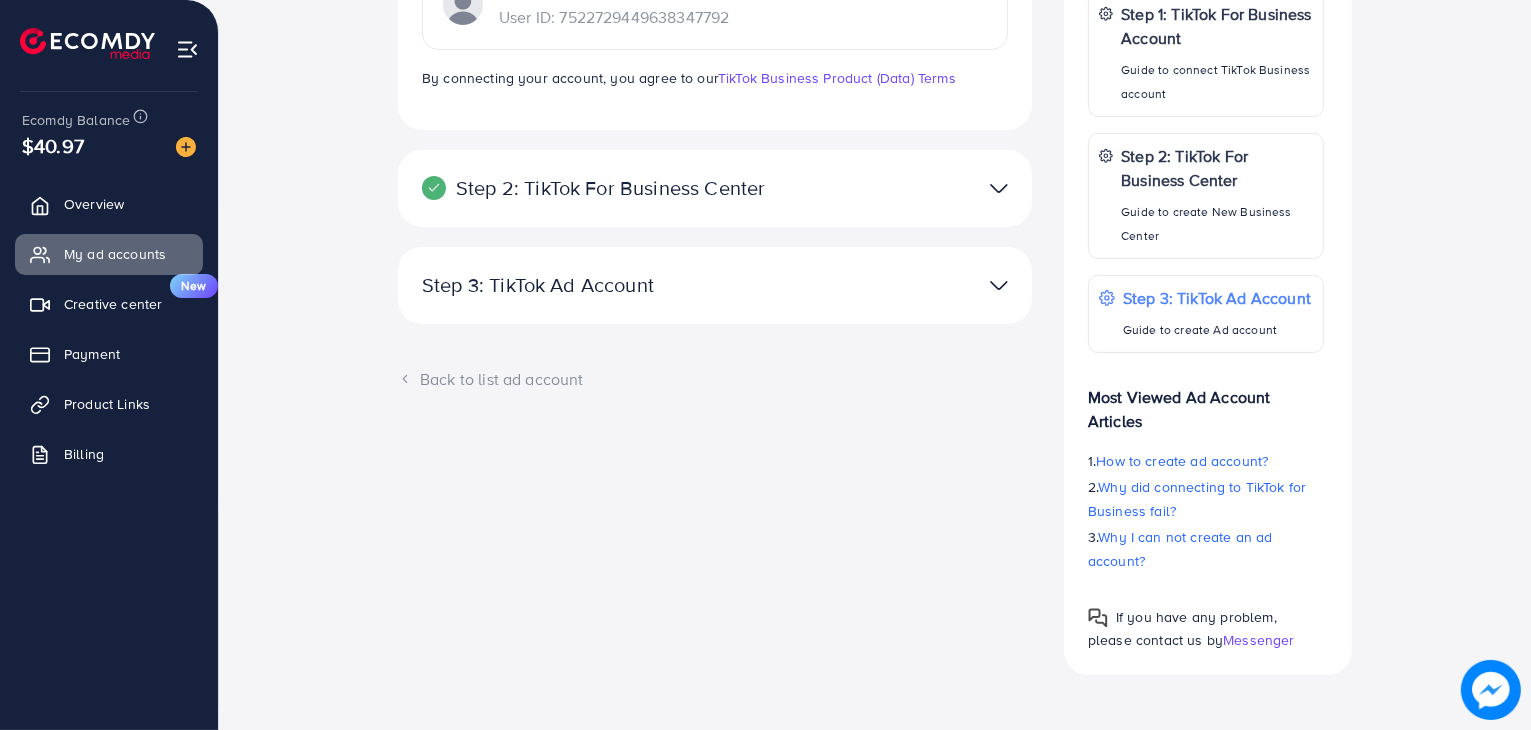 click on "**********" at bounding box center (715, 285) 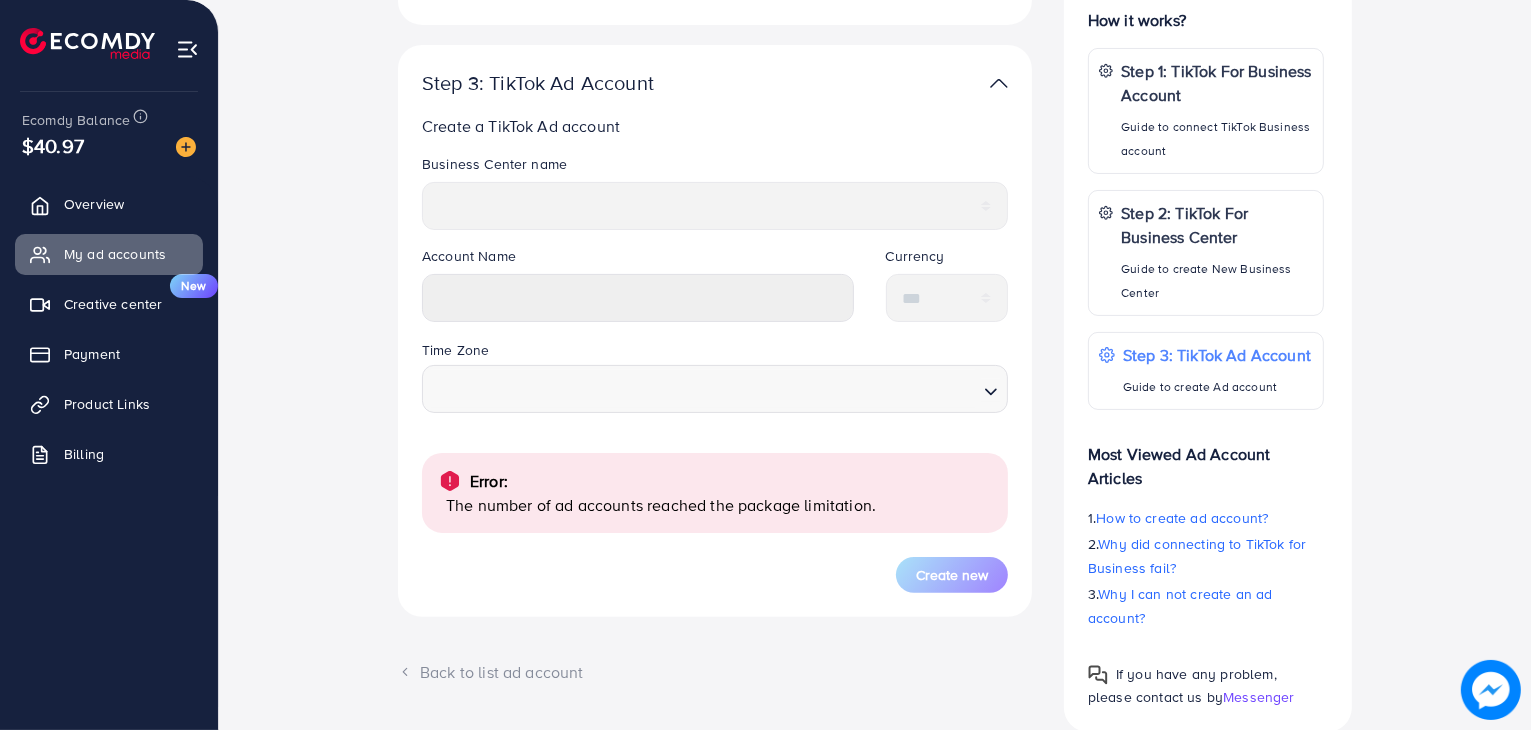 click on "**********" at bounding box center (875, 291) 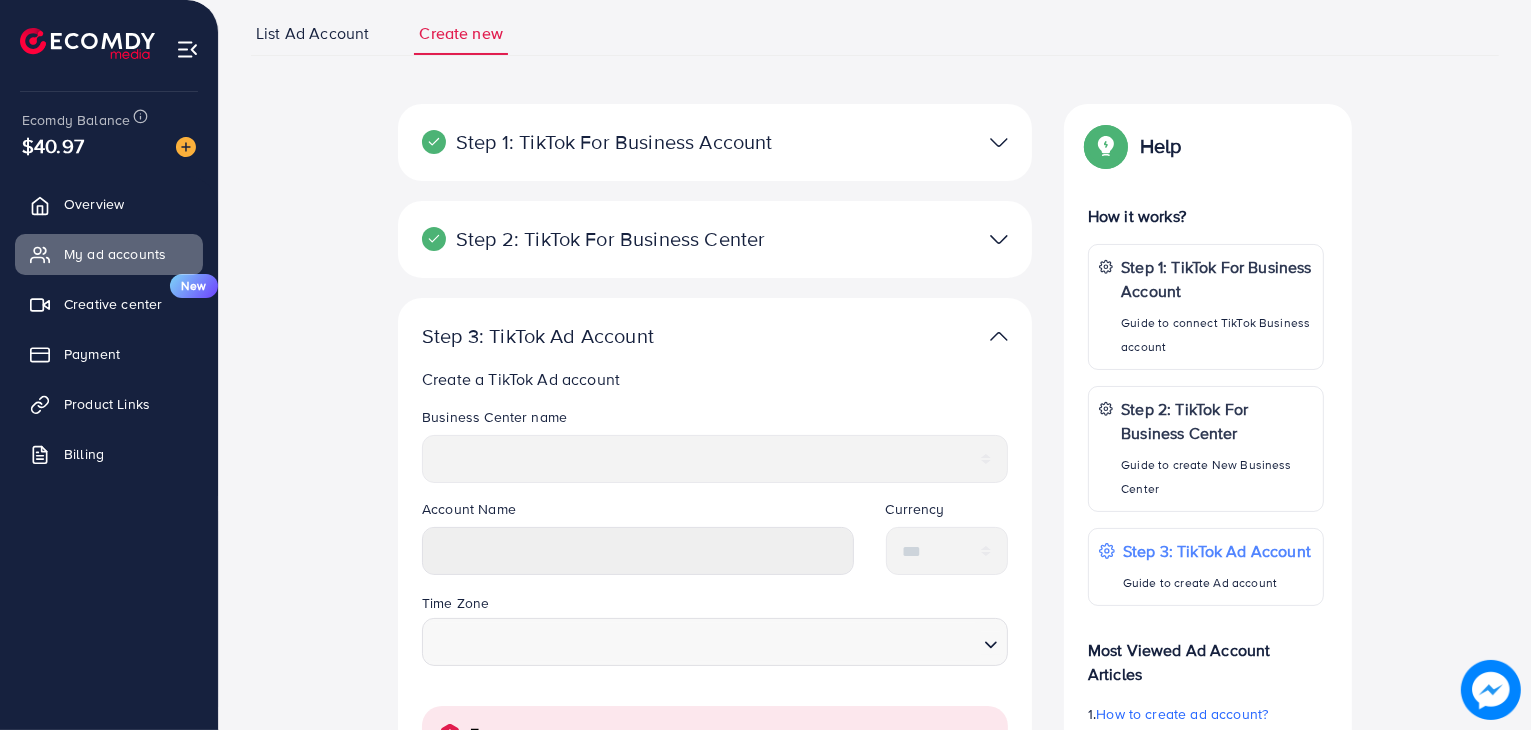 scroll, scrollTop: 0, scrollLeft: 0, axis: both 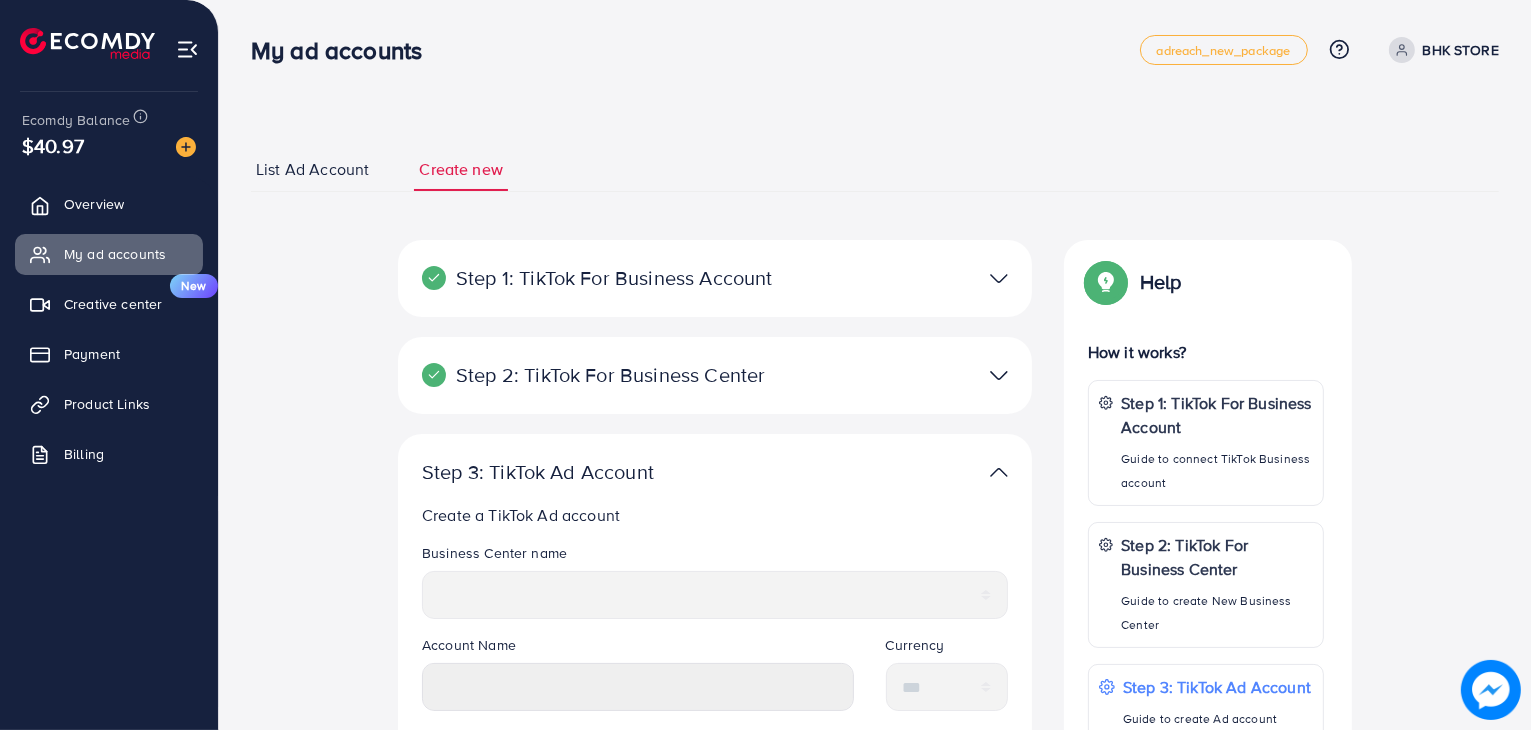 drag, startPoint x: 739, startPoint y: 293, endPoint x: 735, endPoint y: 283, distance: 10.770329 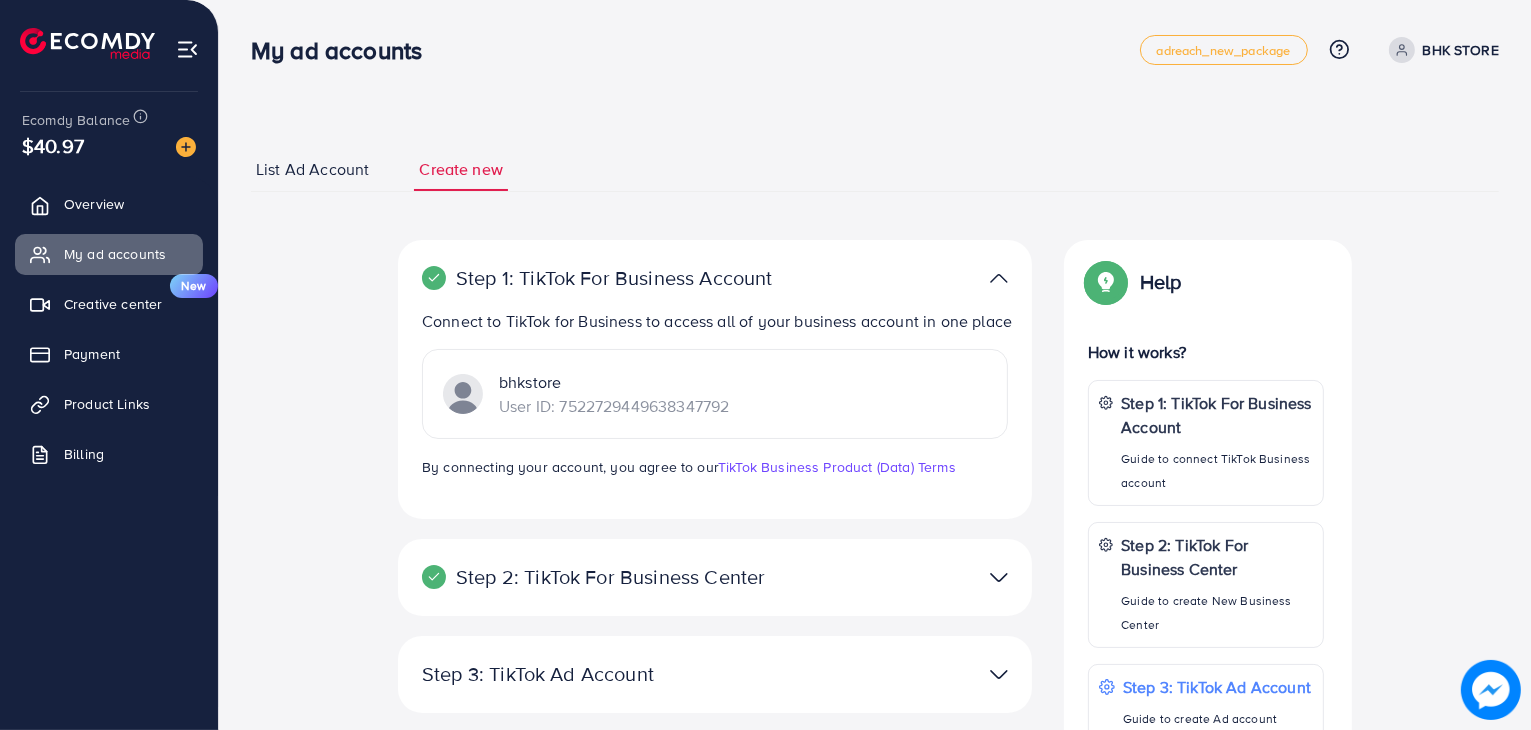 click on "Step 1: TikTok For Business Account" at bounding box center (612, 278) 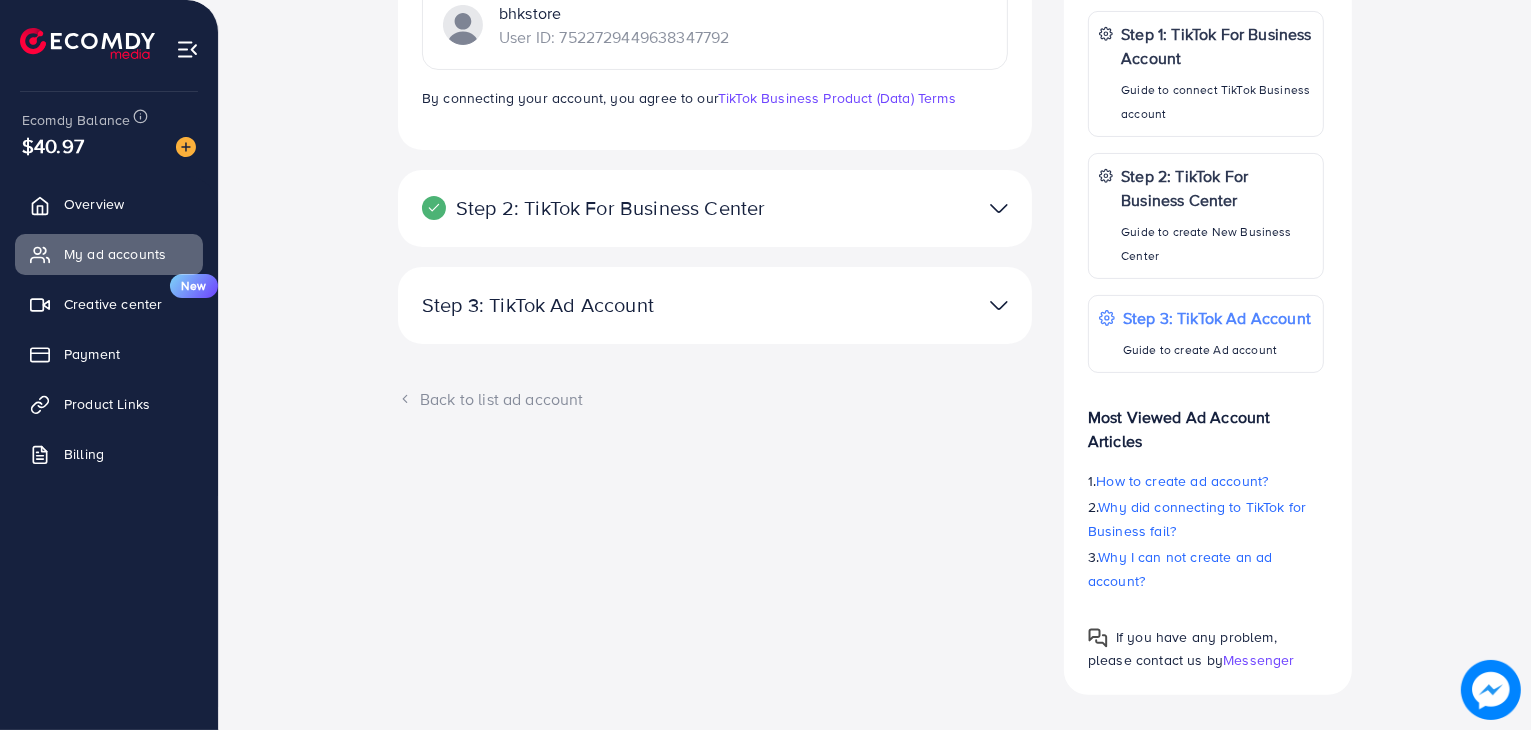 scroll, scrollTop: 389, scrollLeft: 0, axis: vertical 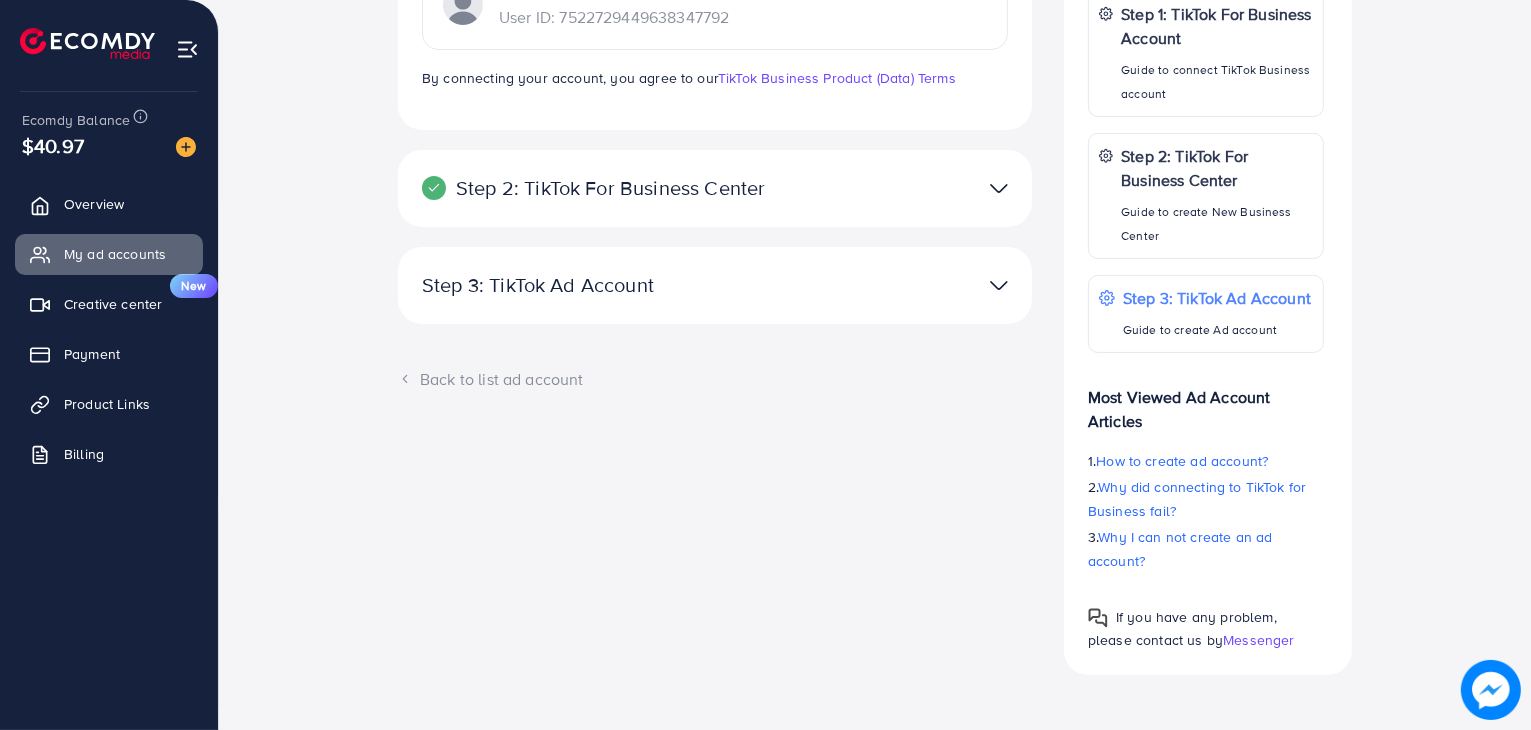 click at bounding box center (921, 285) 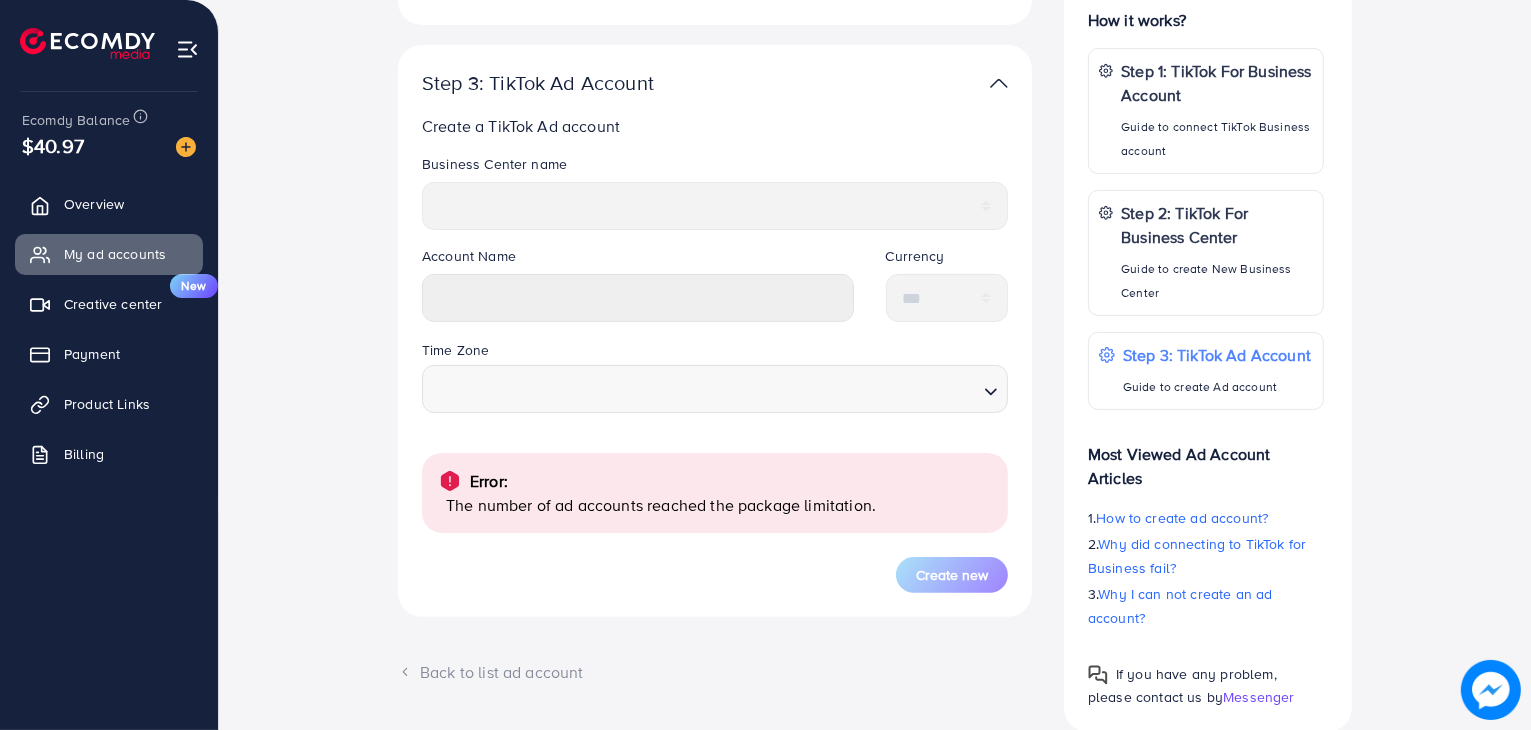 click on "**********" at bounding box center (715, 373) 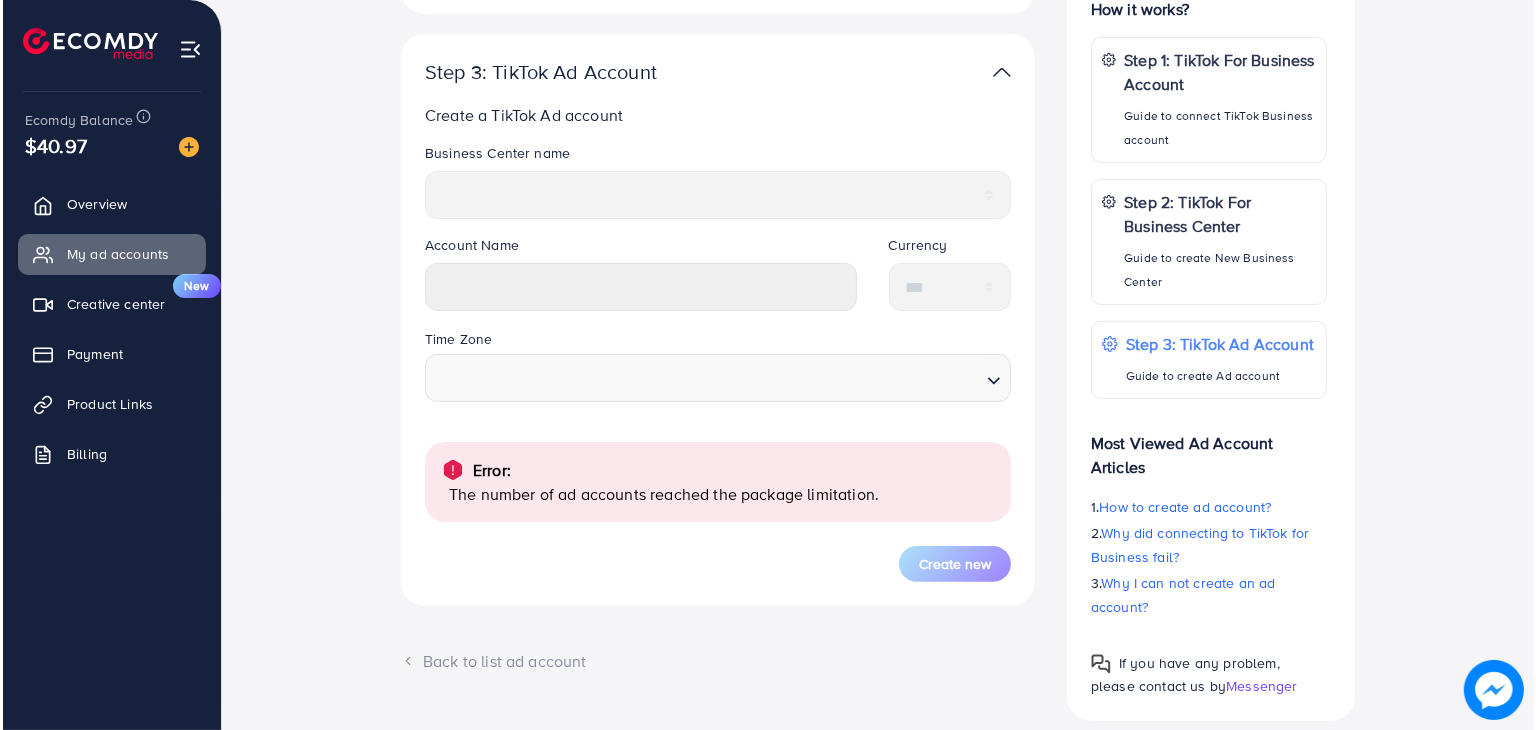 scroll, scrollTop: 100, scrollLeft: 0, axis: vertical 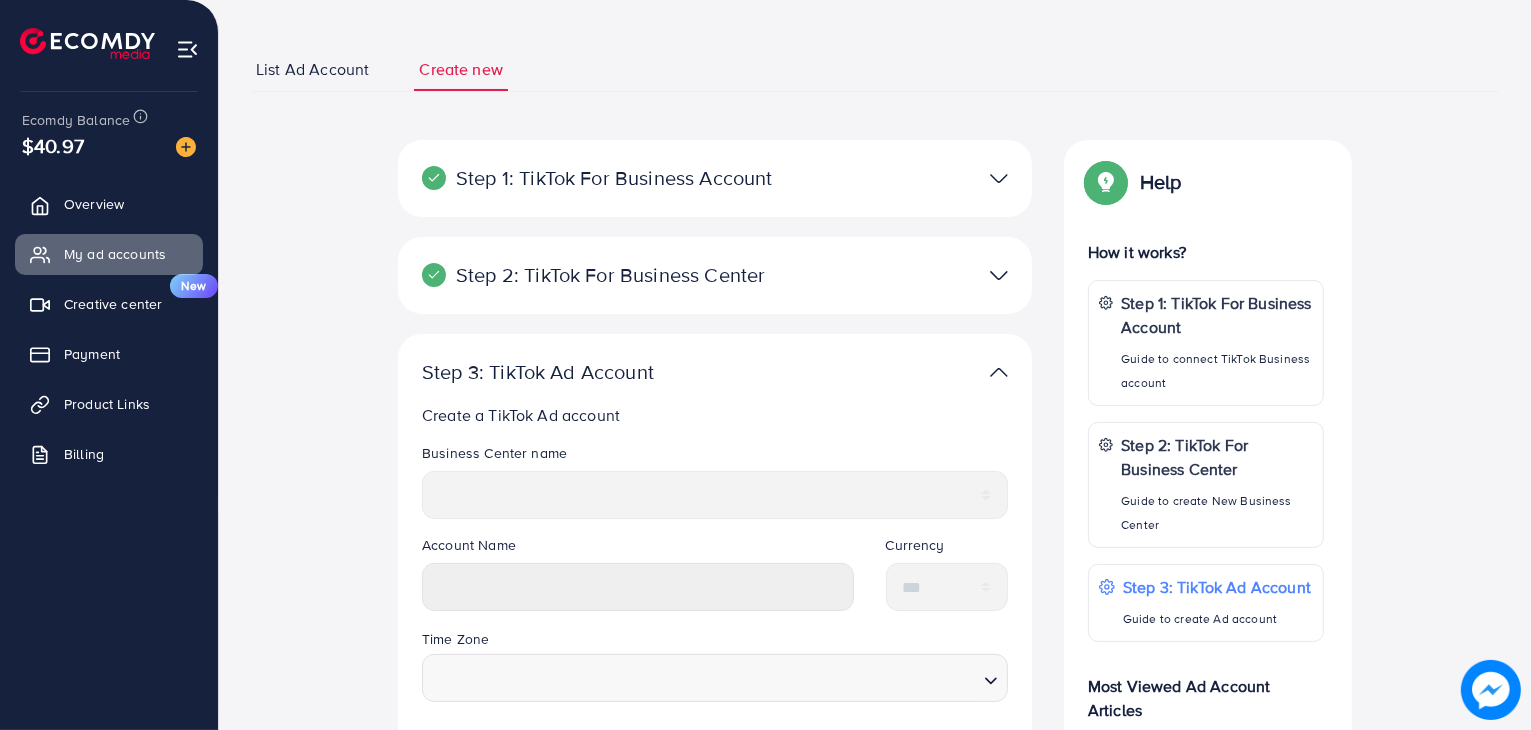 drag, startPoint x: 648, startPoint y: 529, endPoint x: 660, endPoint y: 514, distance: 19.209373 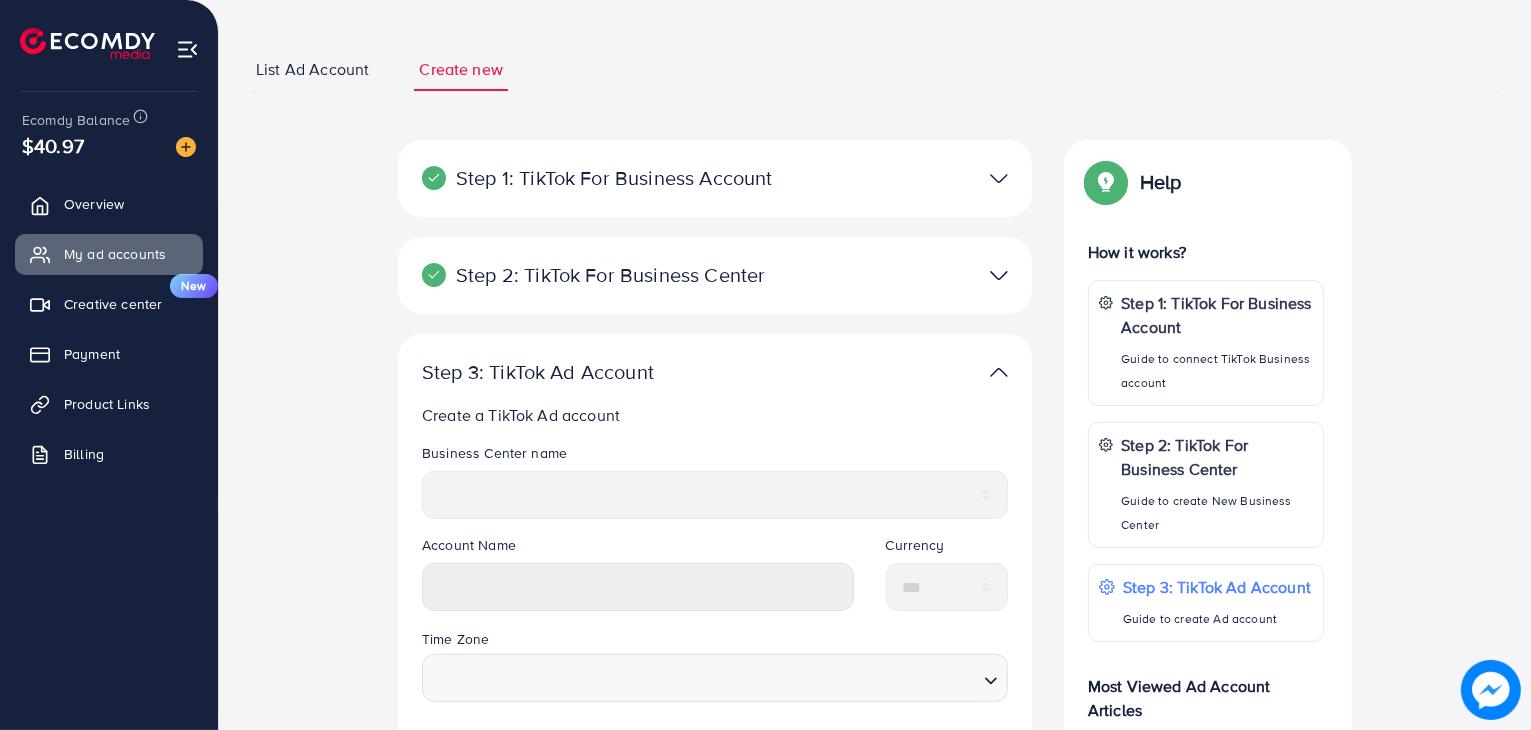 click on "Step 2: TikTok For Business Center" at bounding box center (612, 275) 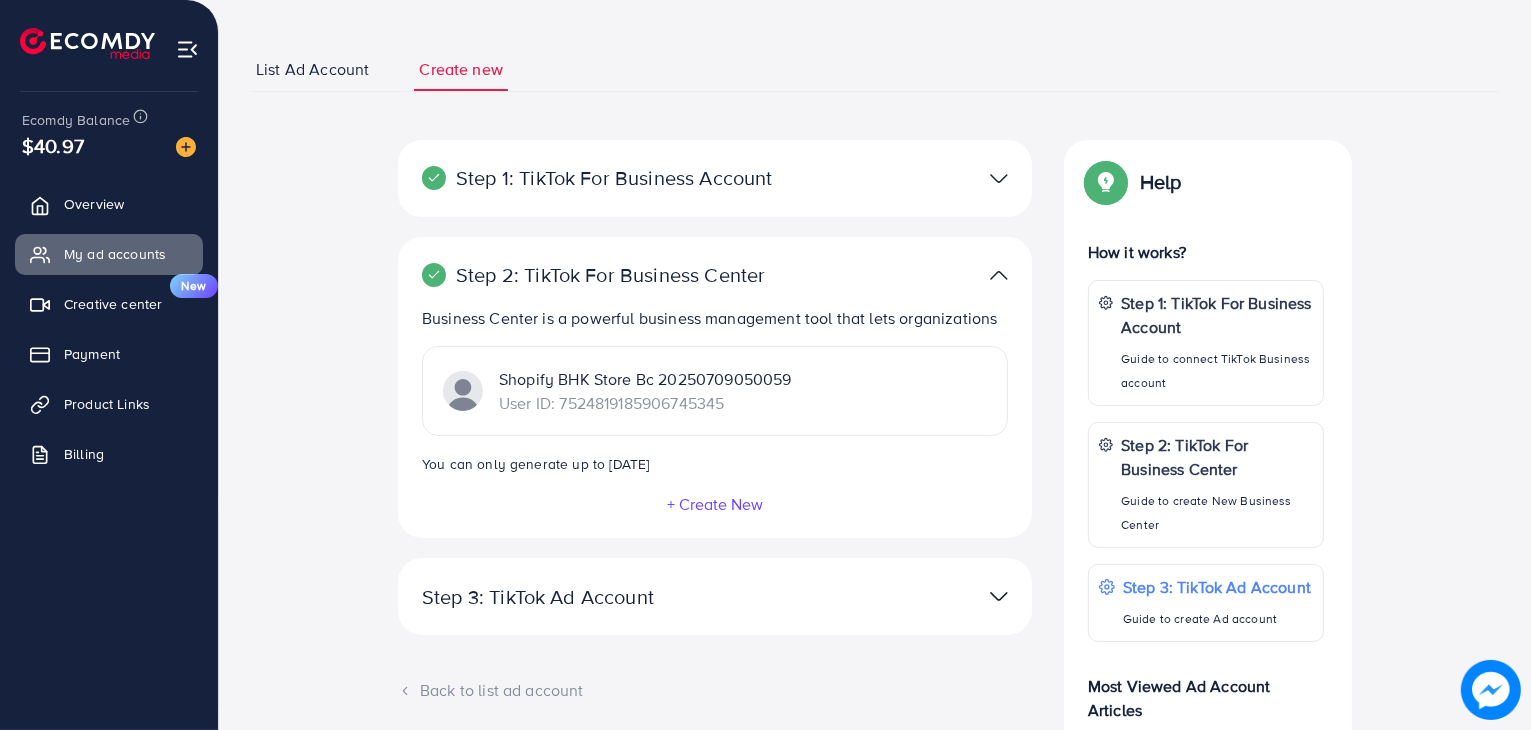 click on "+ Create New" at bounding box center [715, 504] 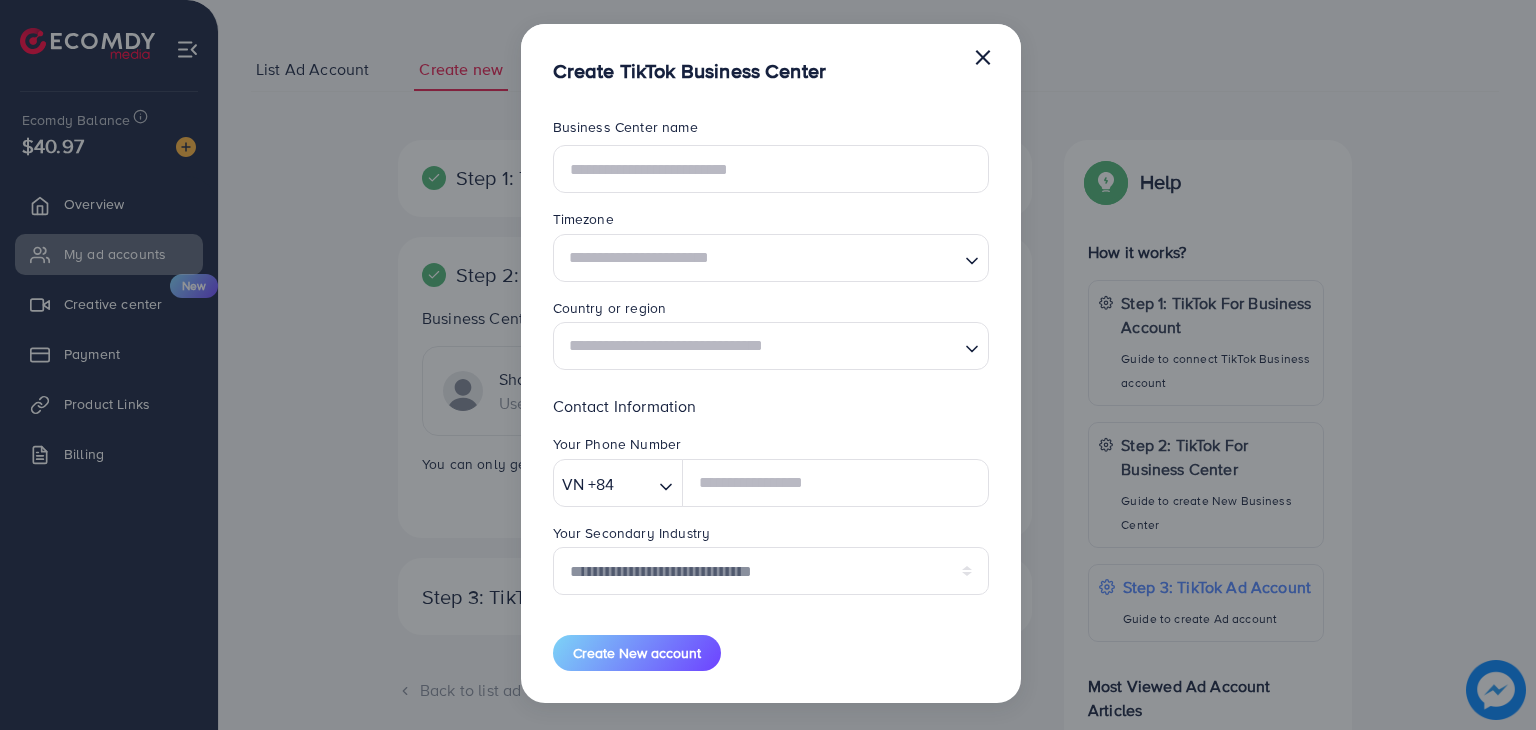 scroll, scrollTop: 5, scrollLeft: 0, axis: vertical 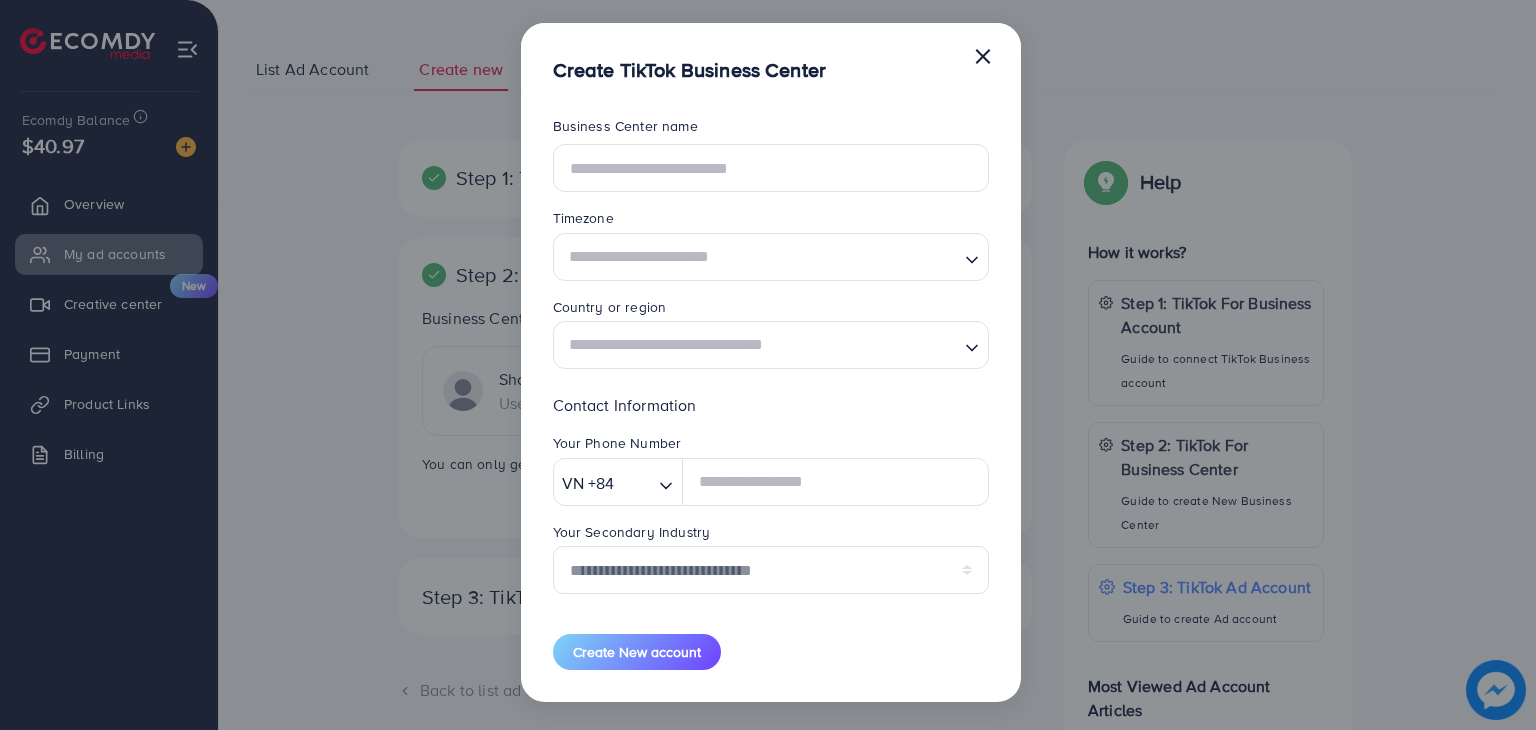 click on "Create TikTok Business Center ×" at bounding box center (771, 53) 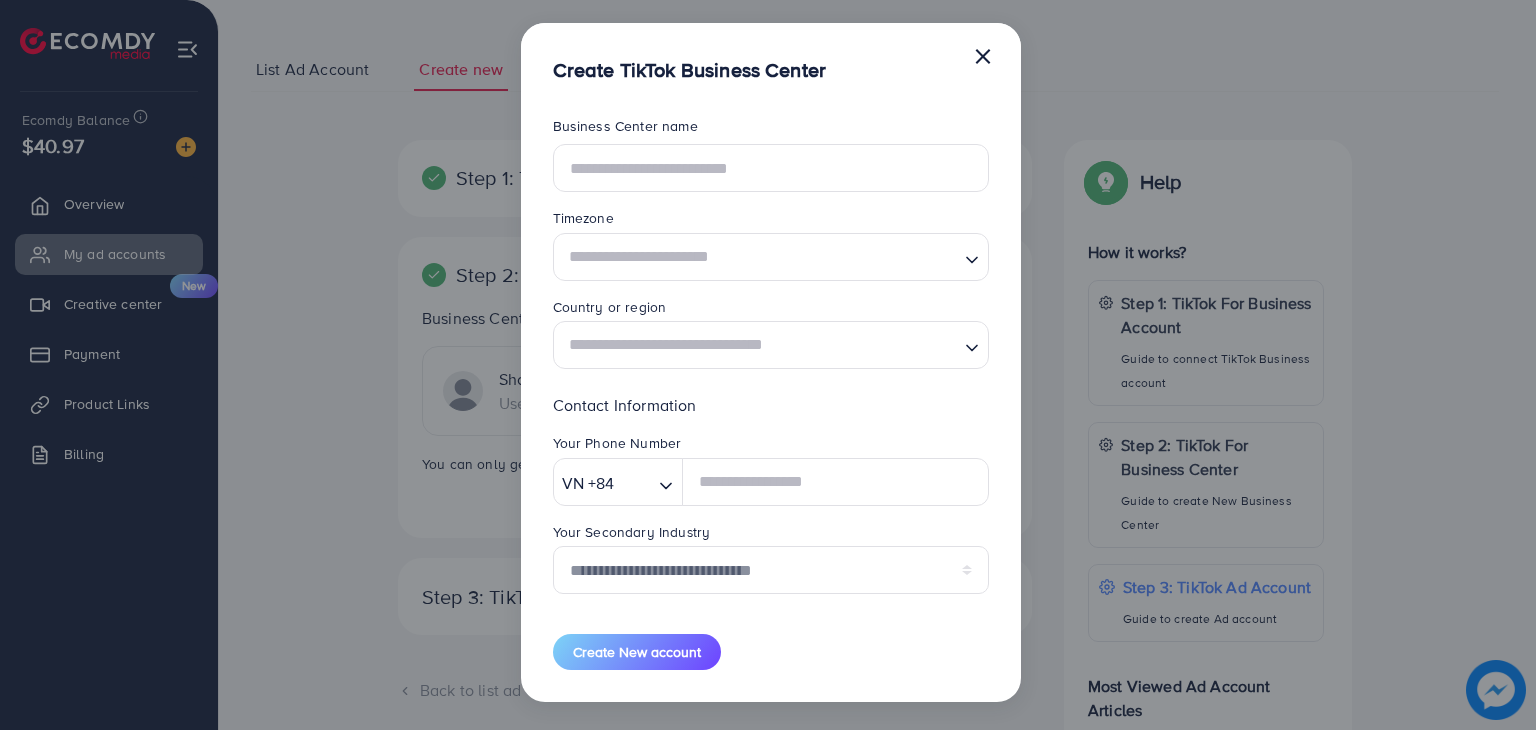 click on "Create TikTok Business Center ×" at bounding box center (771, 53) 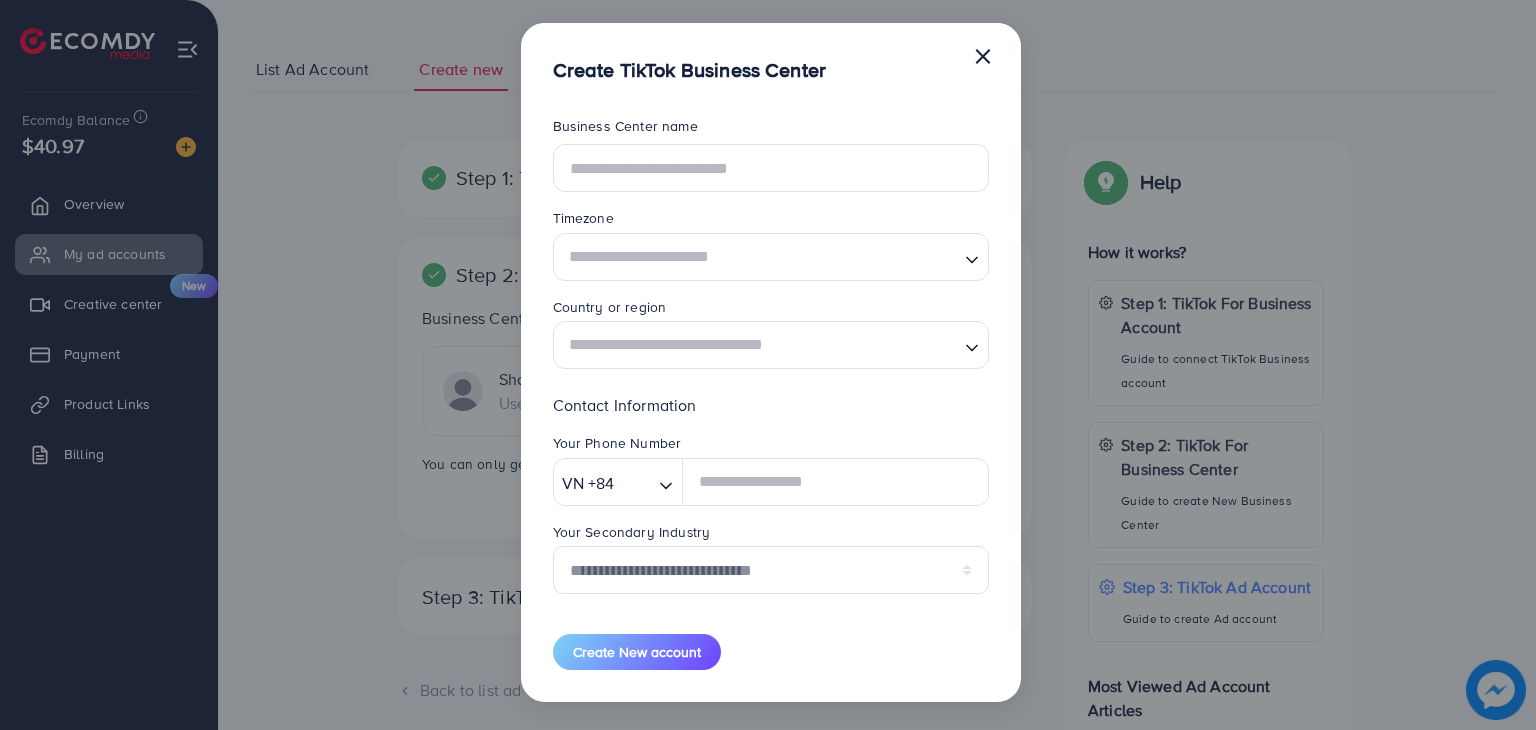 click on "×" at bounding box center [983, 55] 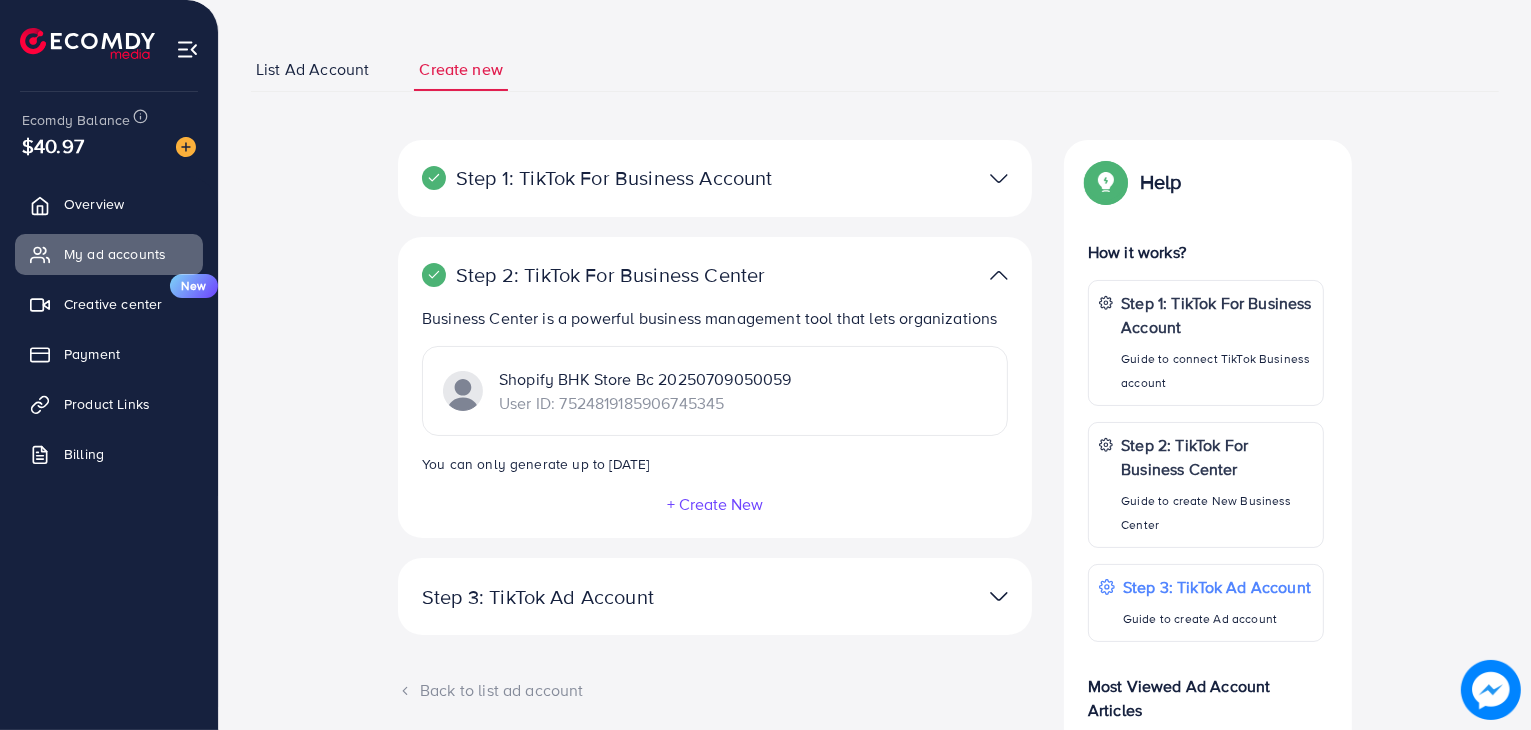 click on "+ Create New" at bounding box center (715, 504) 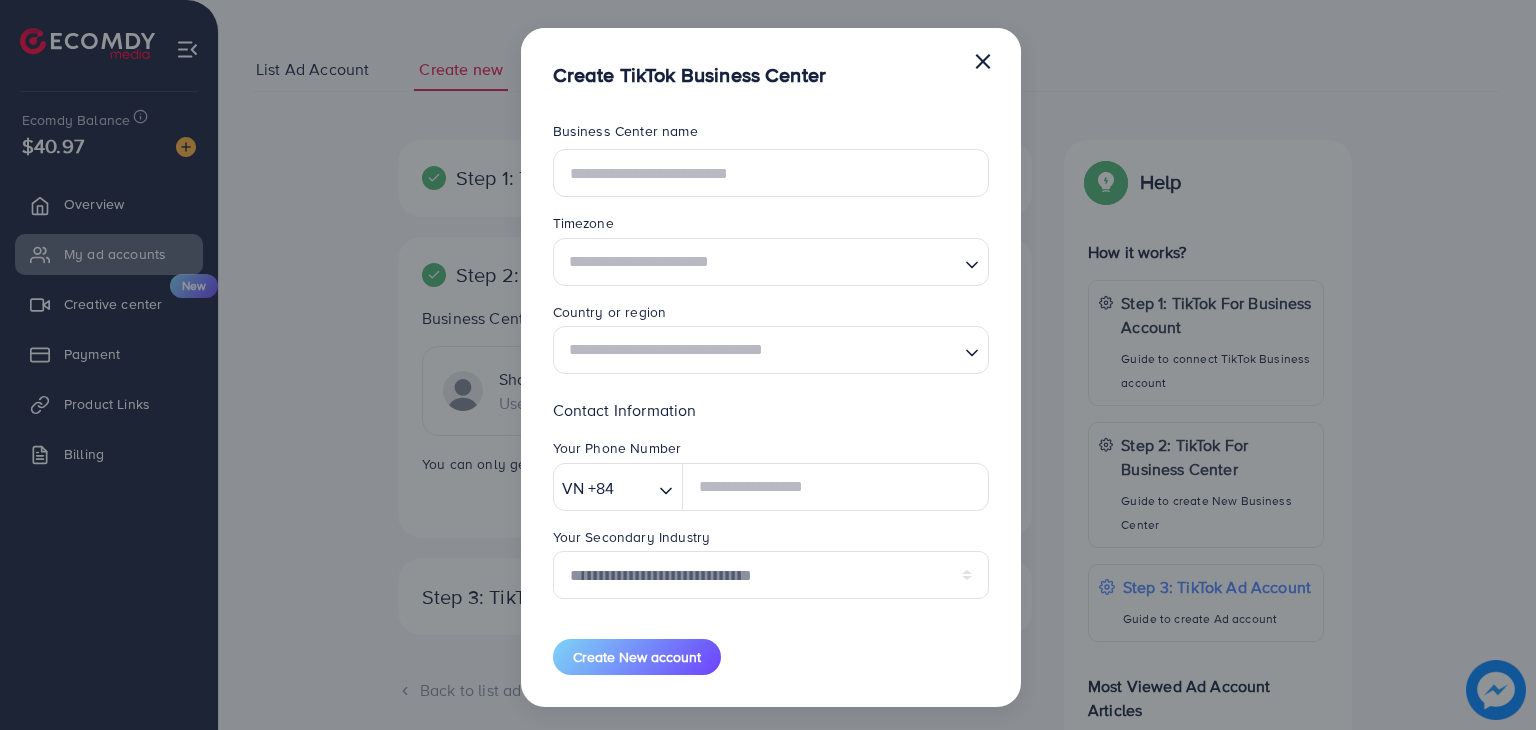 click on "Create TikTok Business Center ×" at bounding box center [771, 58] 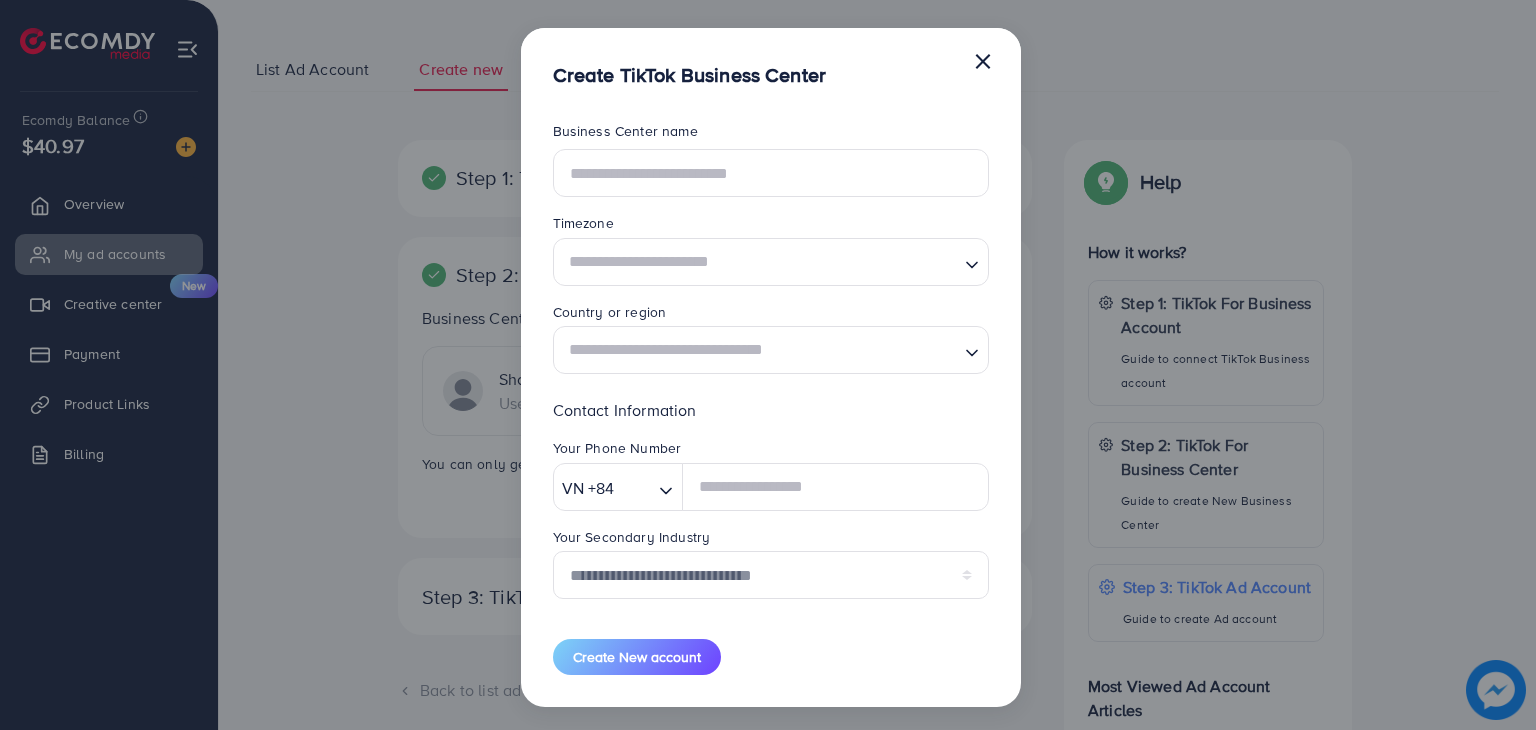 click on "×" at bounding box center (983, 60) 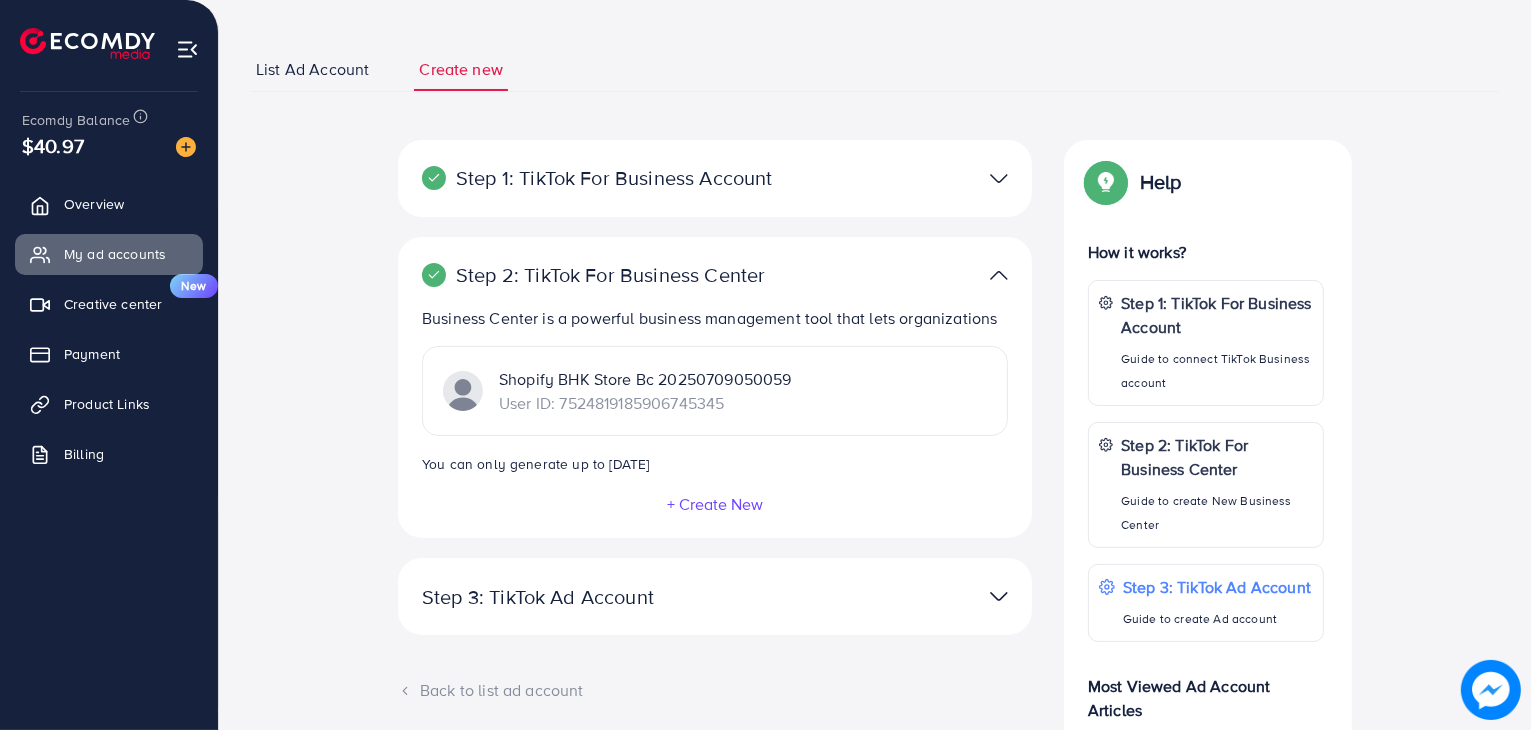 click on "Step 1: TikTok For Business Account   Connect to TikTok for Business to access all of your business account in one place   bhkstore   User ID: 7522729449638347792   By connecting your account, you agree to our   TikTok Business Product (Data) Terms" at bounding box center [715, 178] 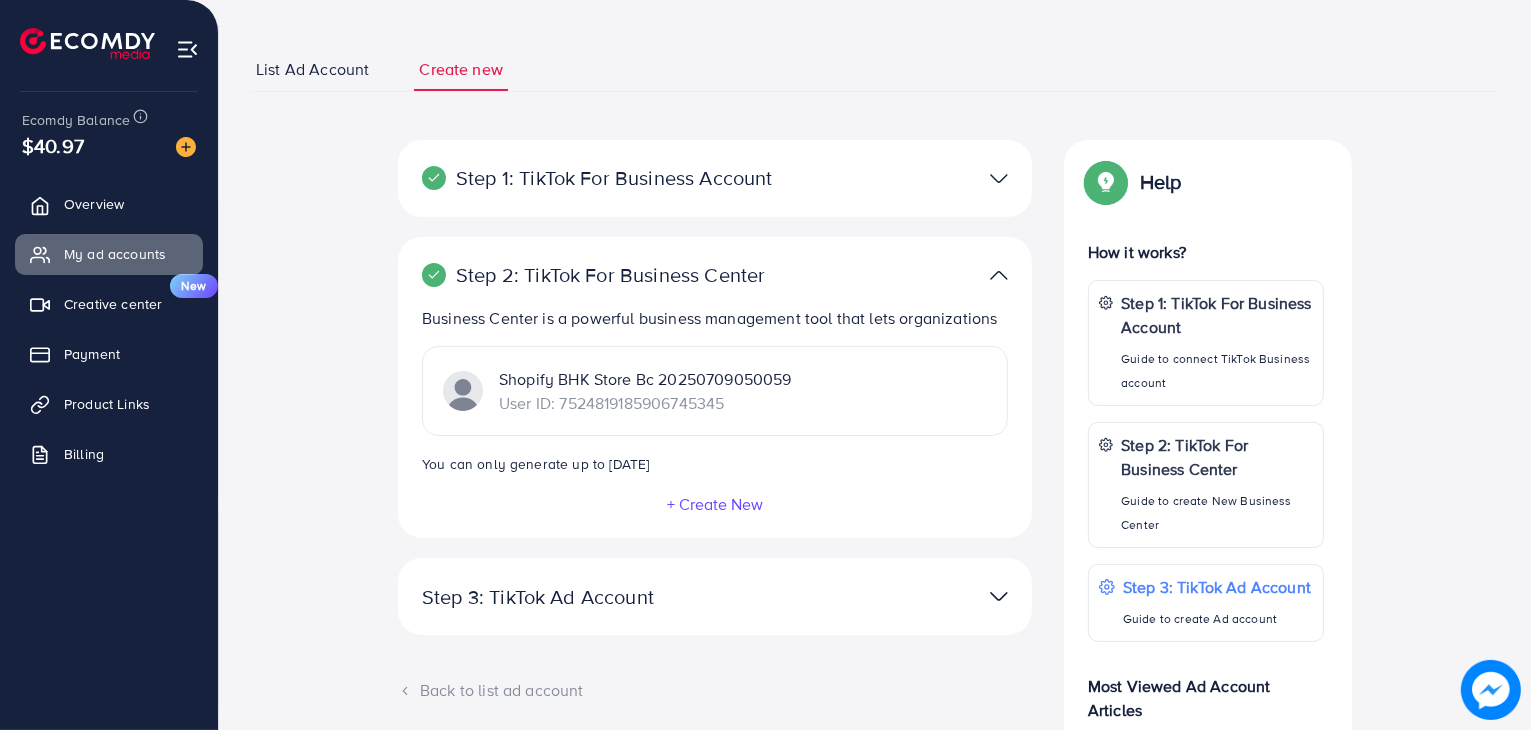 click at bounding box center (921, 178) 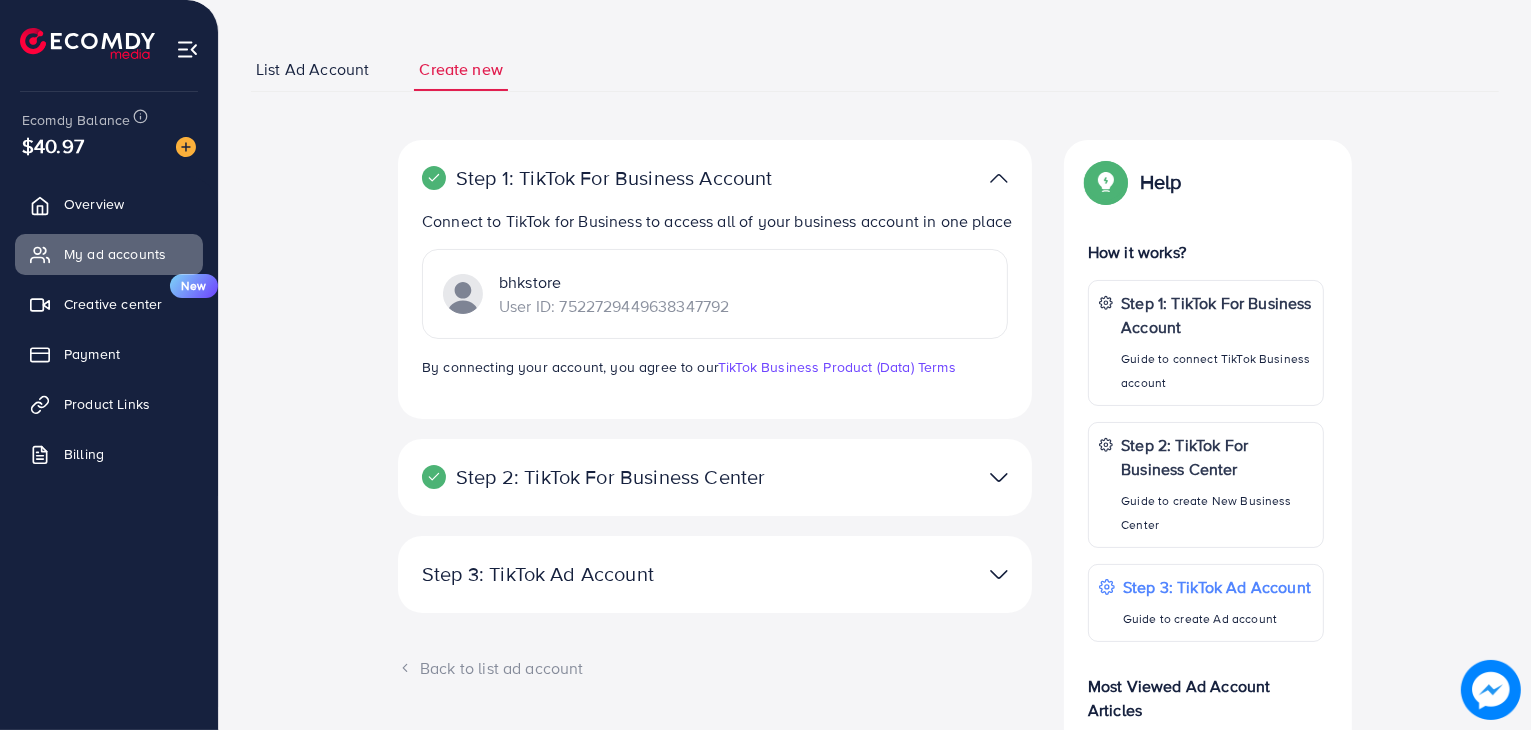 click at bounding box center (999, 178) 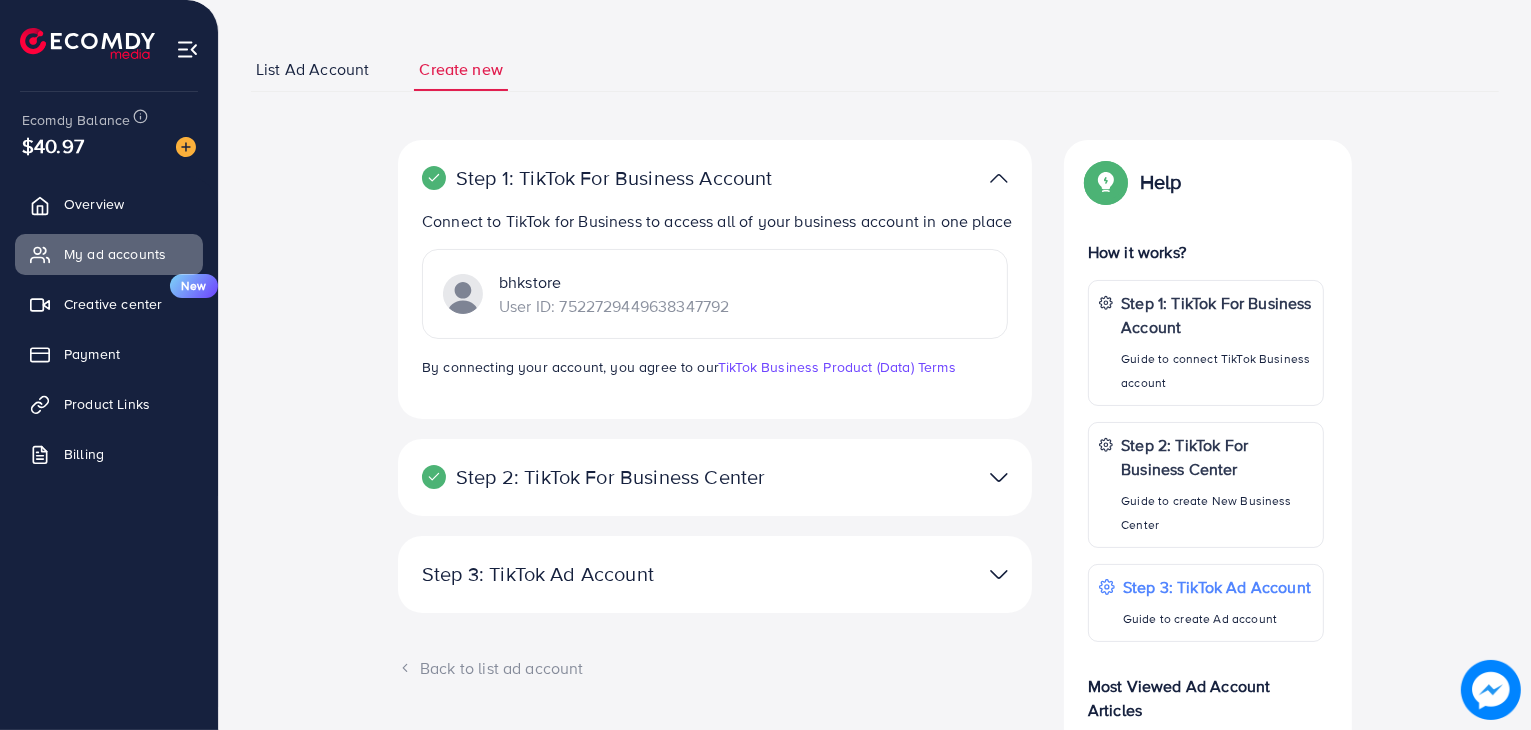 click at bounding box center (999, 178) 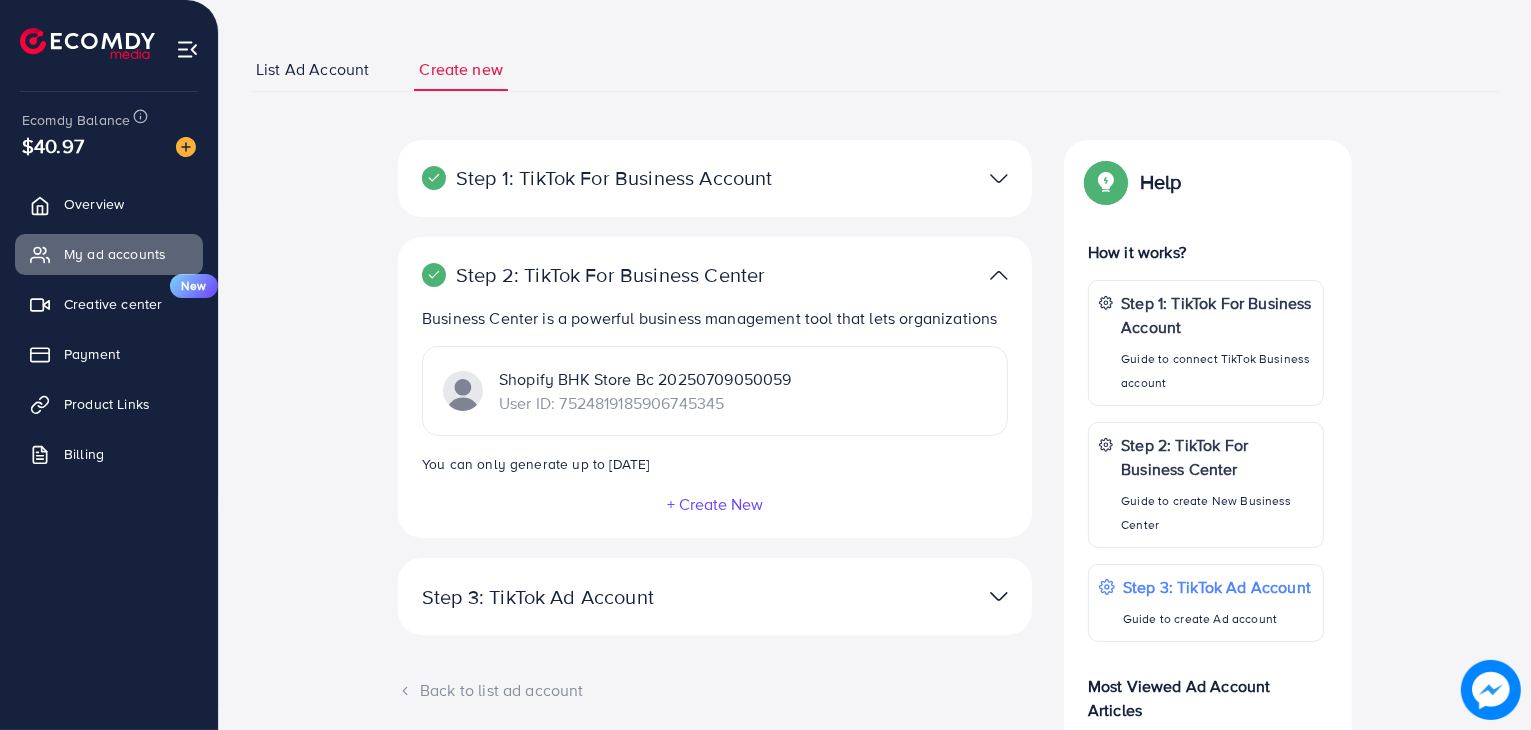 click on "+ Create New" at bounding box center (715, 504) 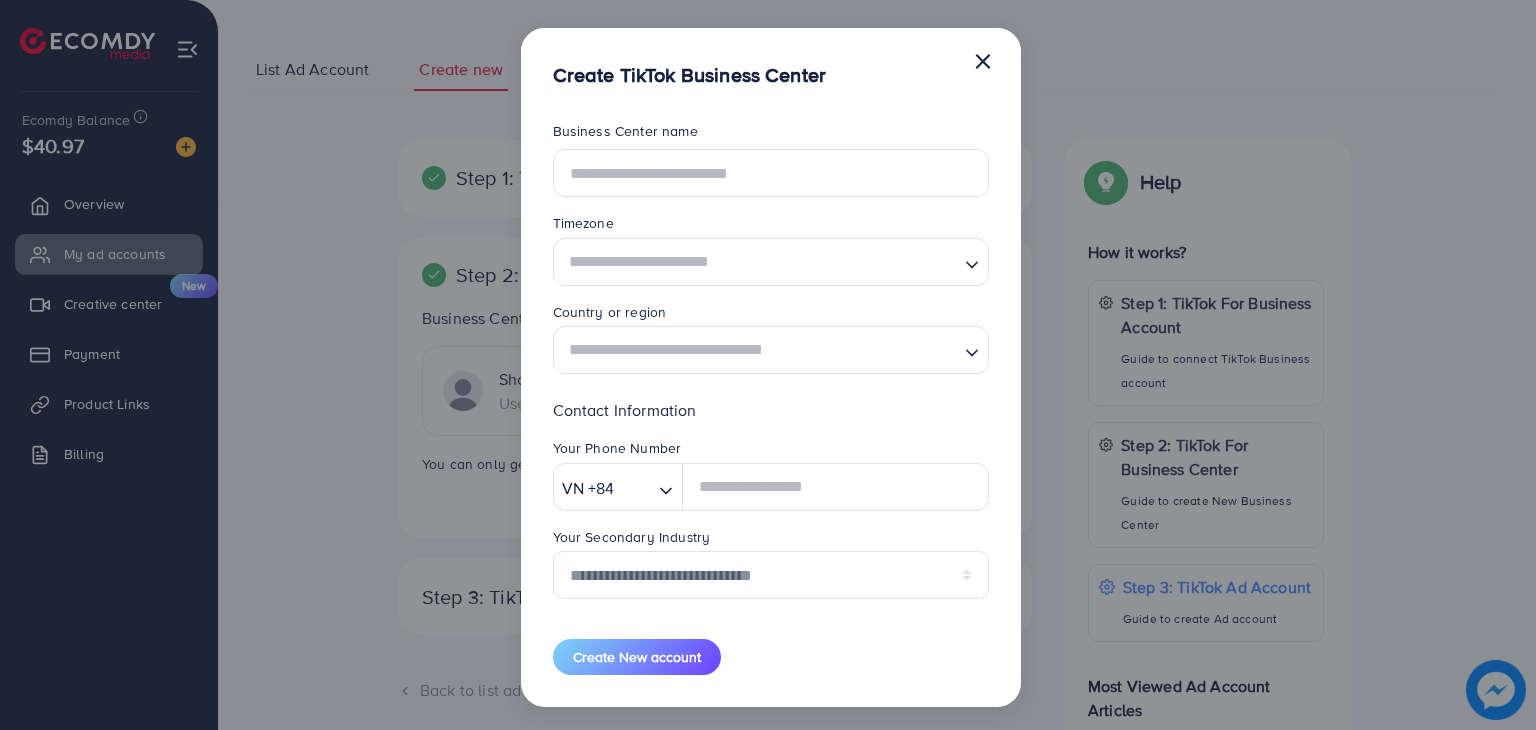 click on "×" at bounding box center (983, 60) 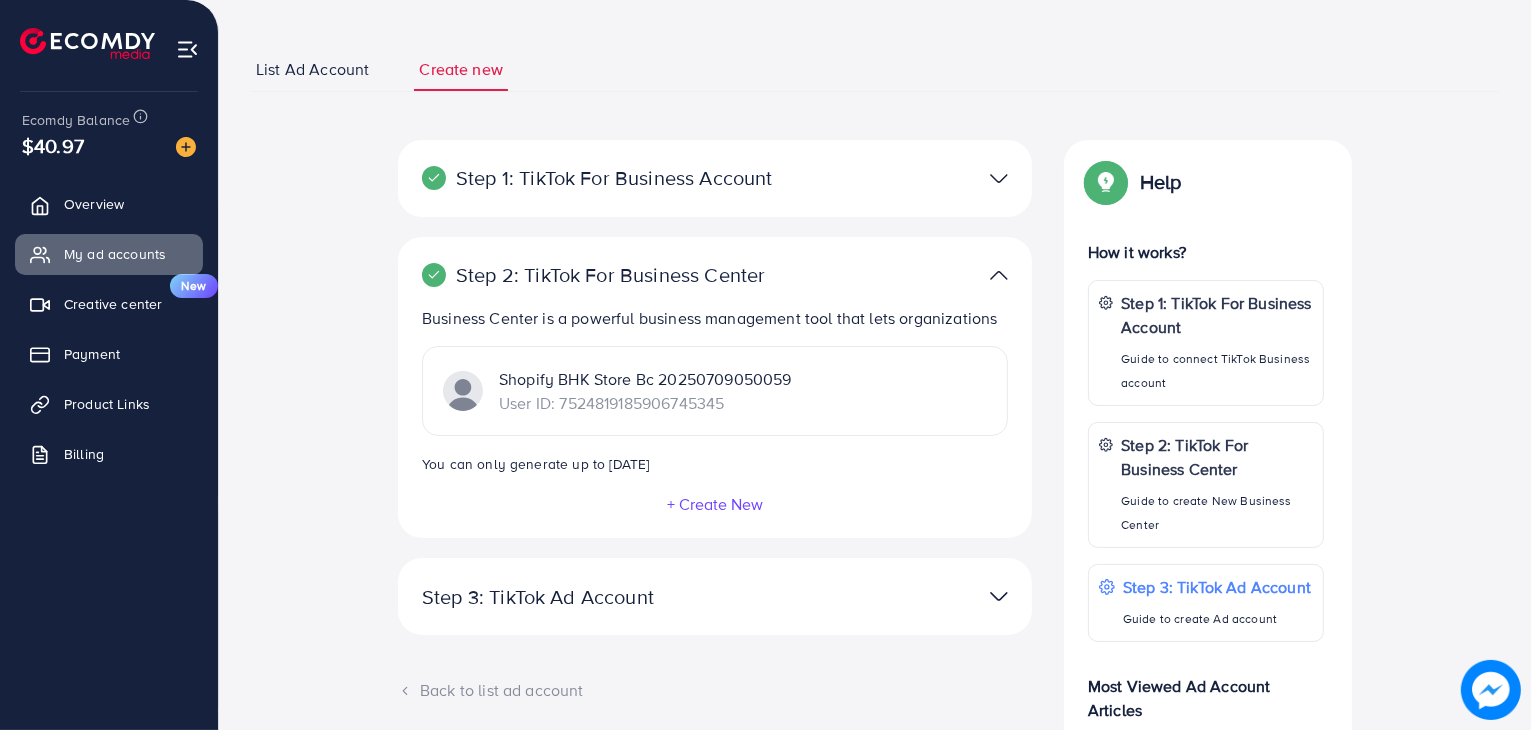 click on "+ Create New" at bounding box center (715, 504) 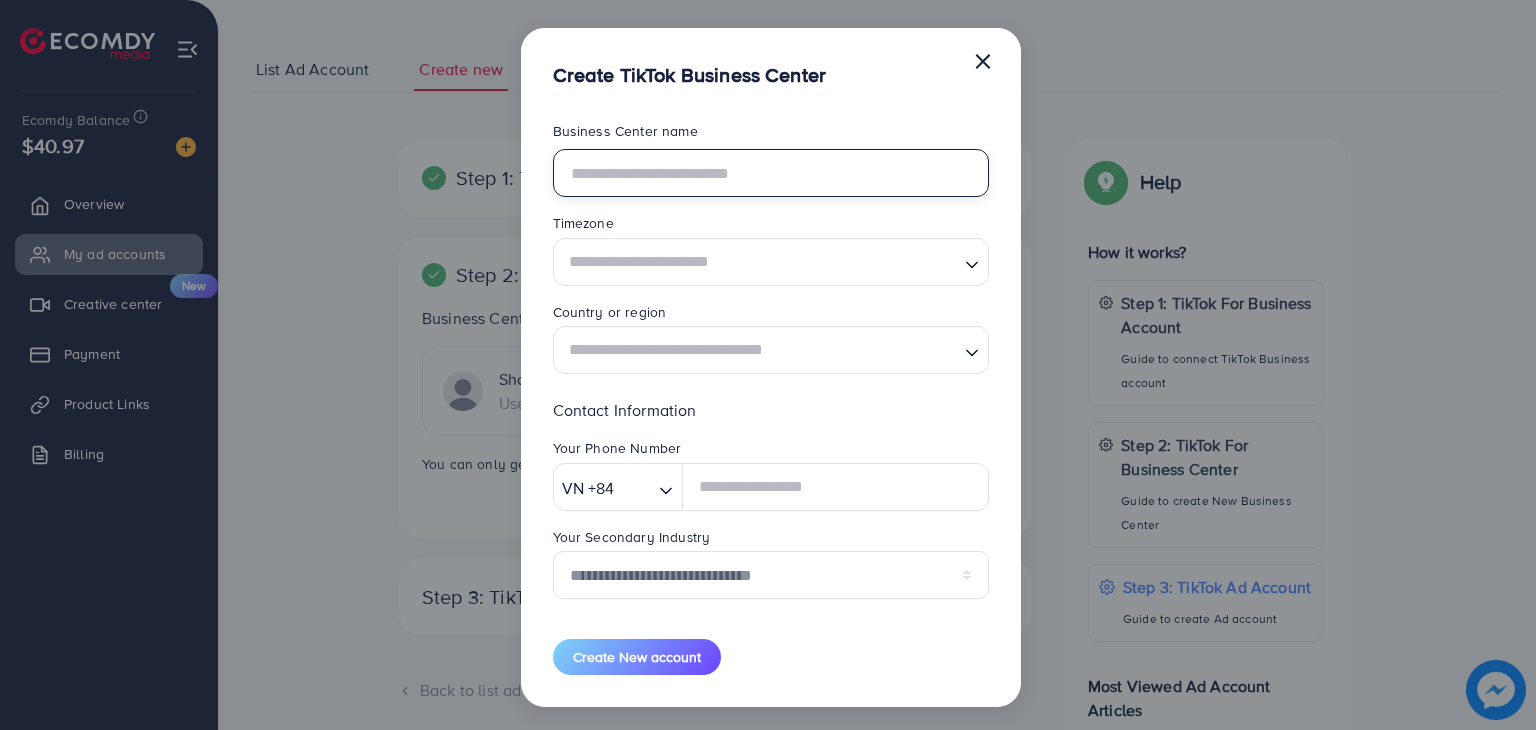 click at bounding box center [771, 173] 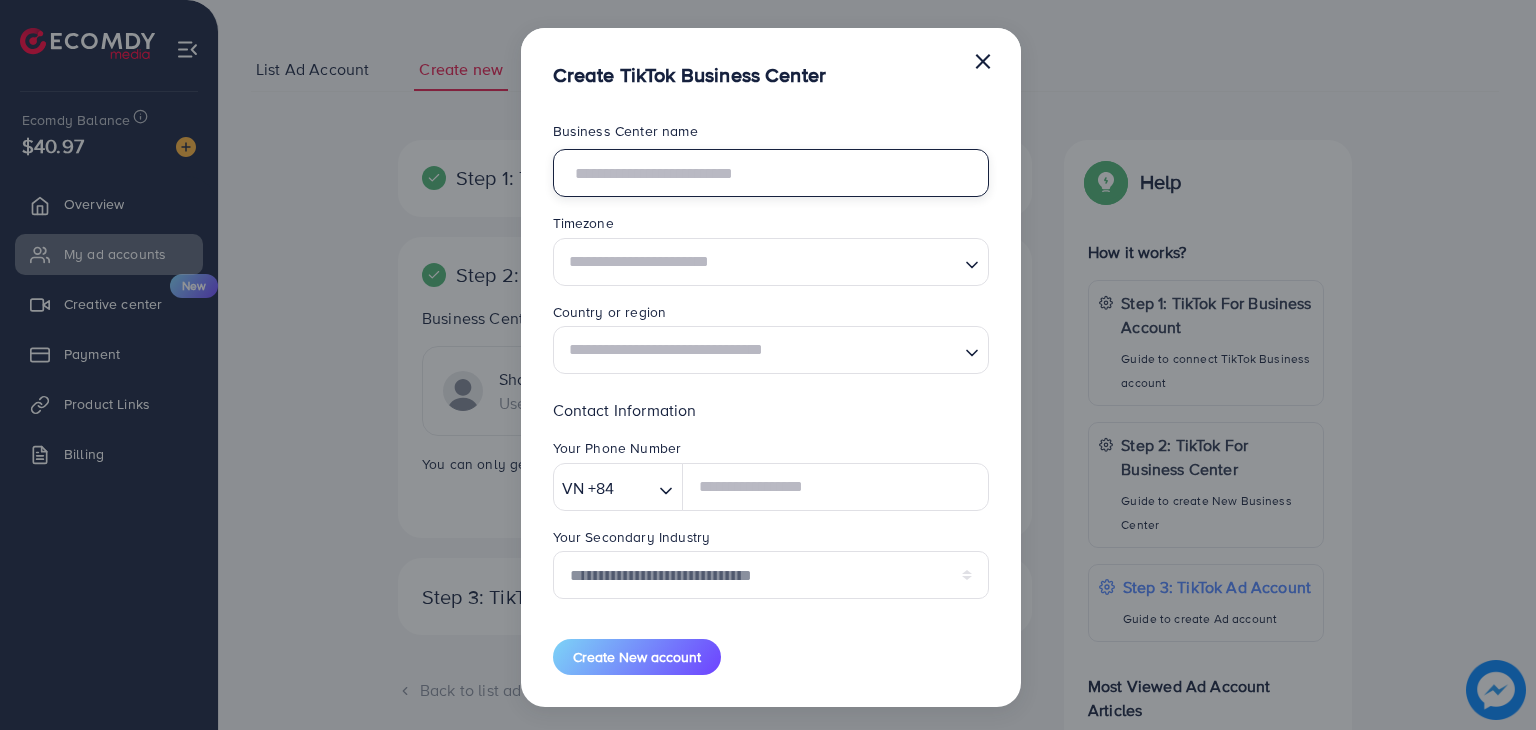 click at bounding box center [771, 173] 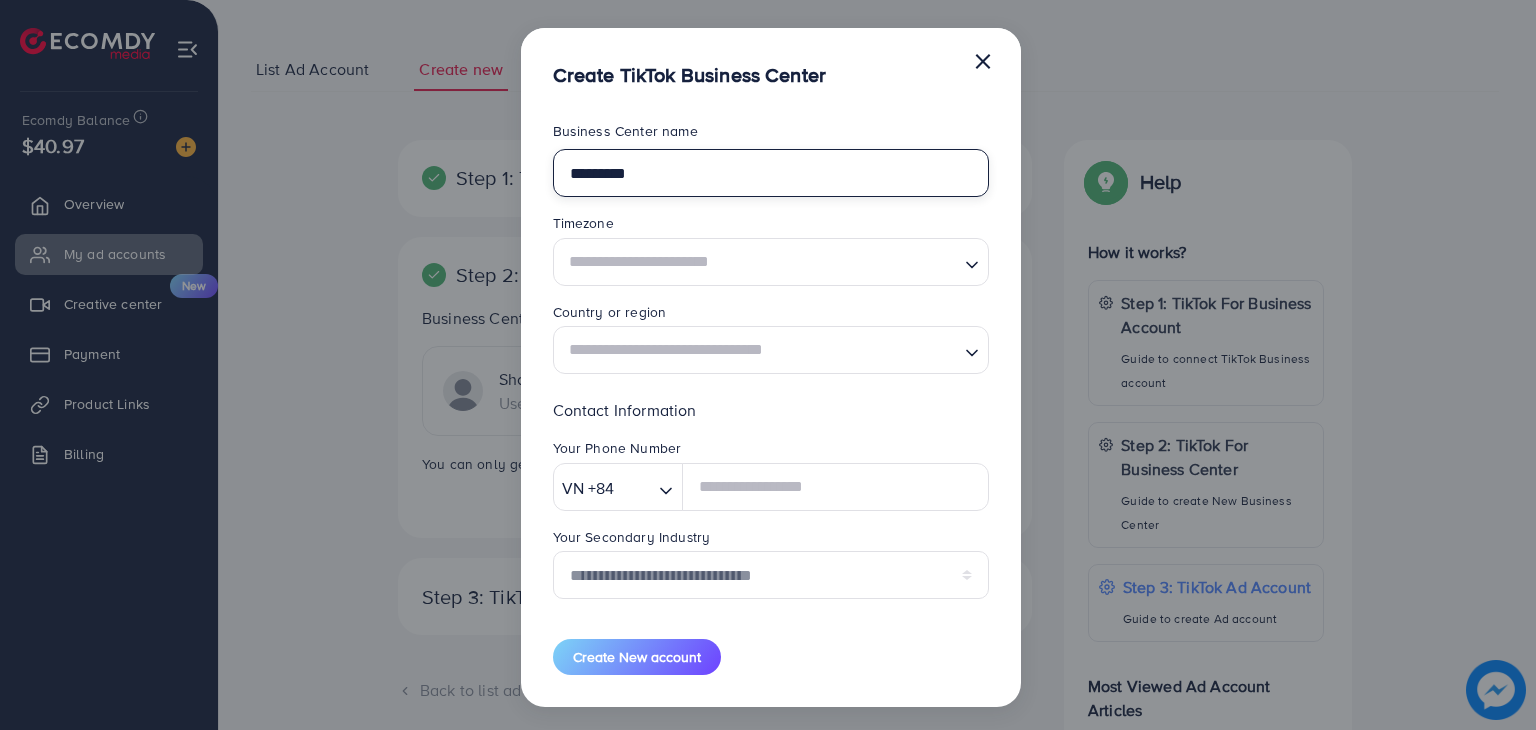 type on "*********" 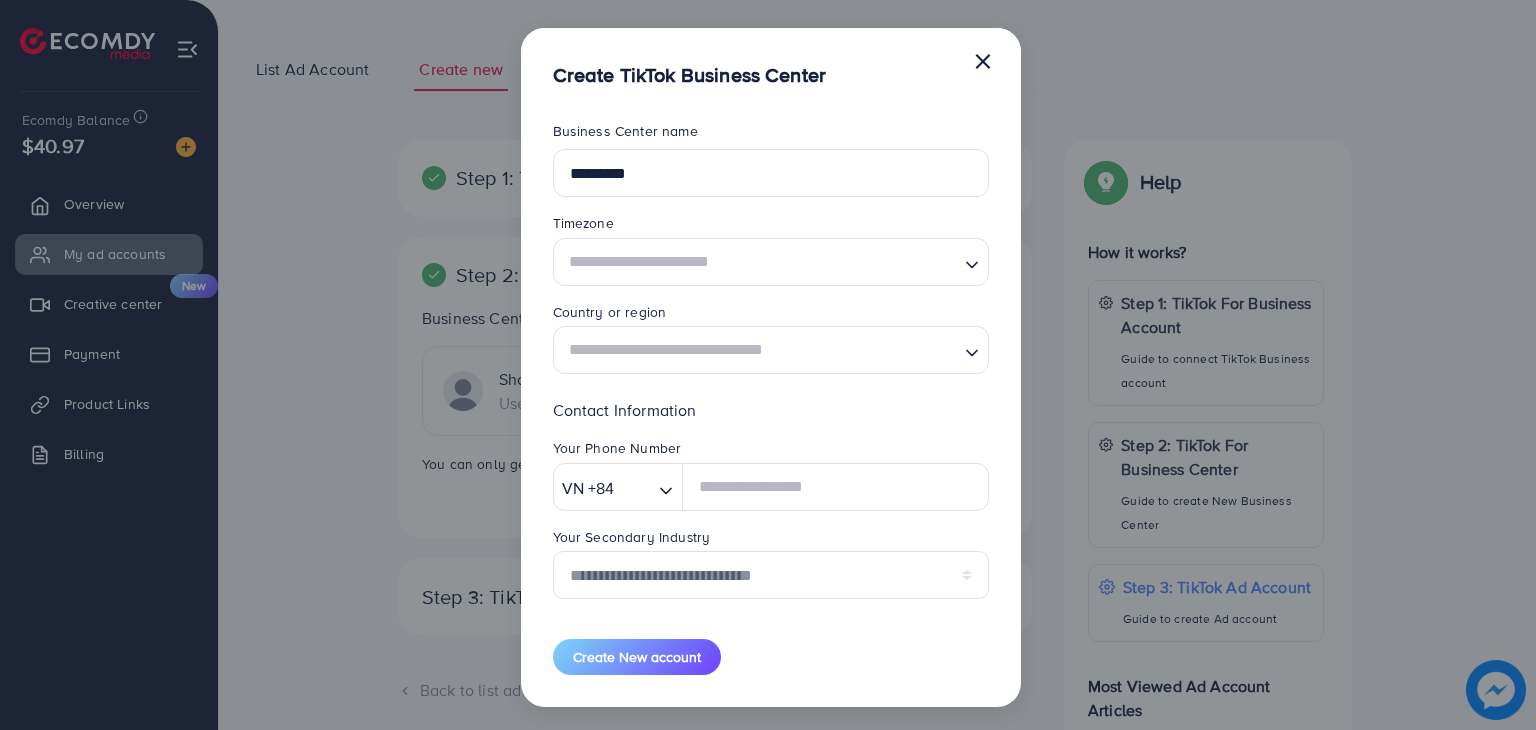 drag, startPoint x: 682, startPoint y: 161, endPoint x: 612, endPoint y: 284, distance: 141.52385 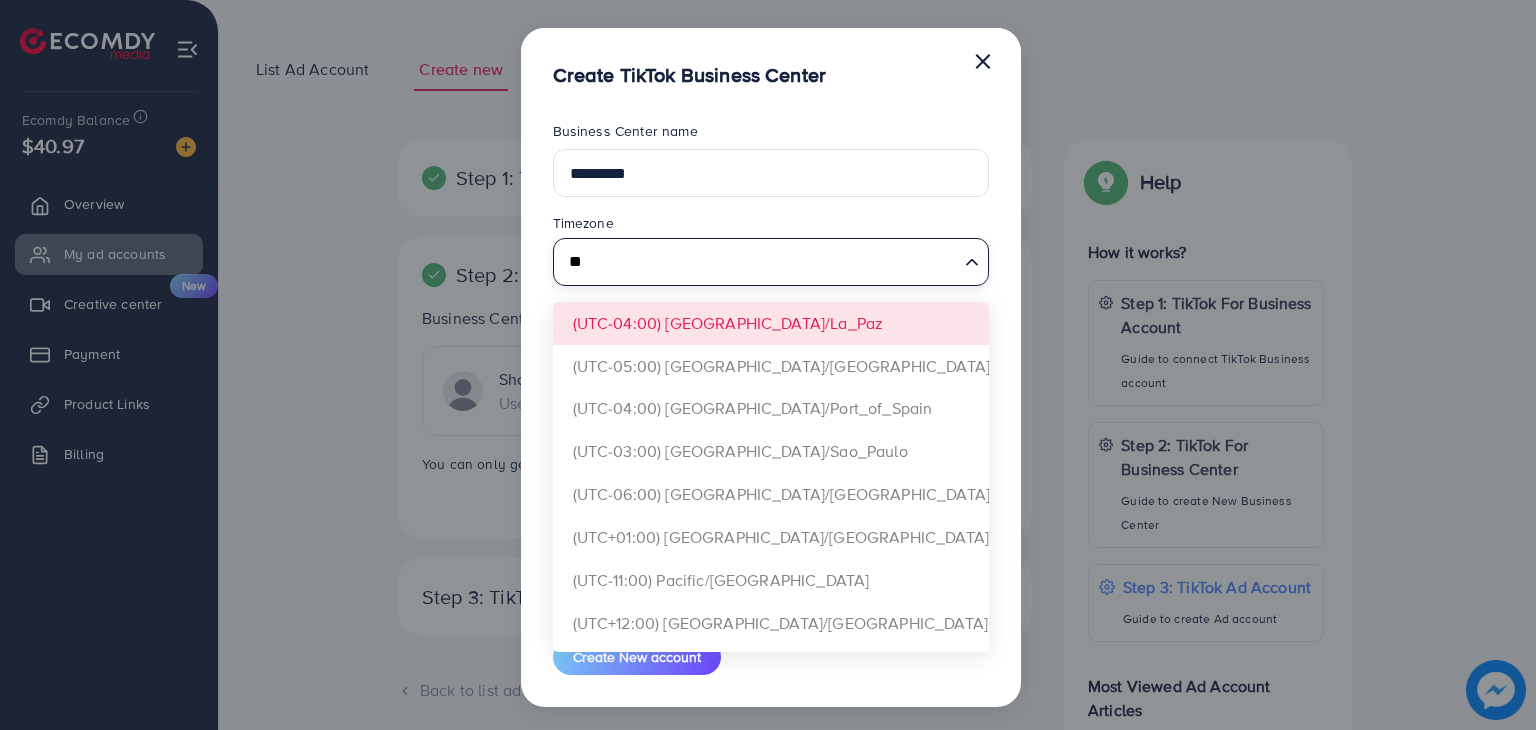 type on "*" 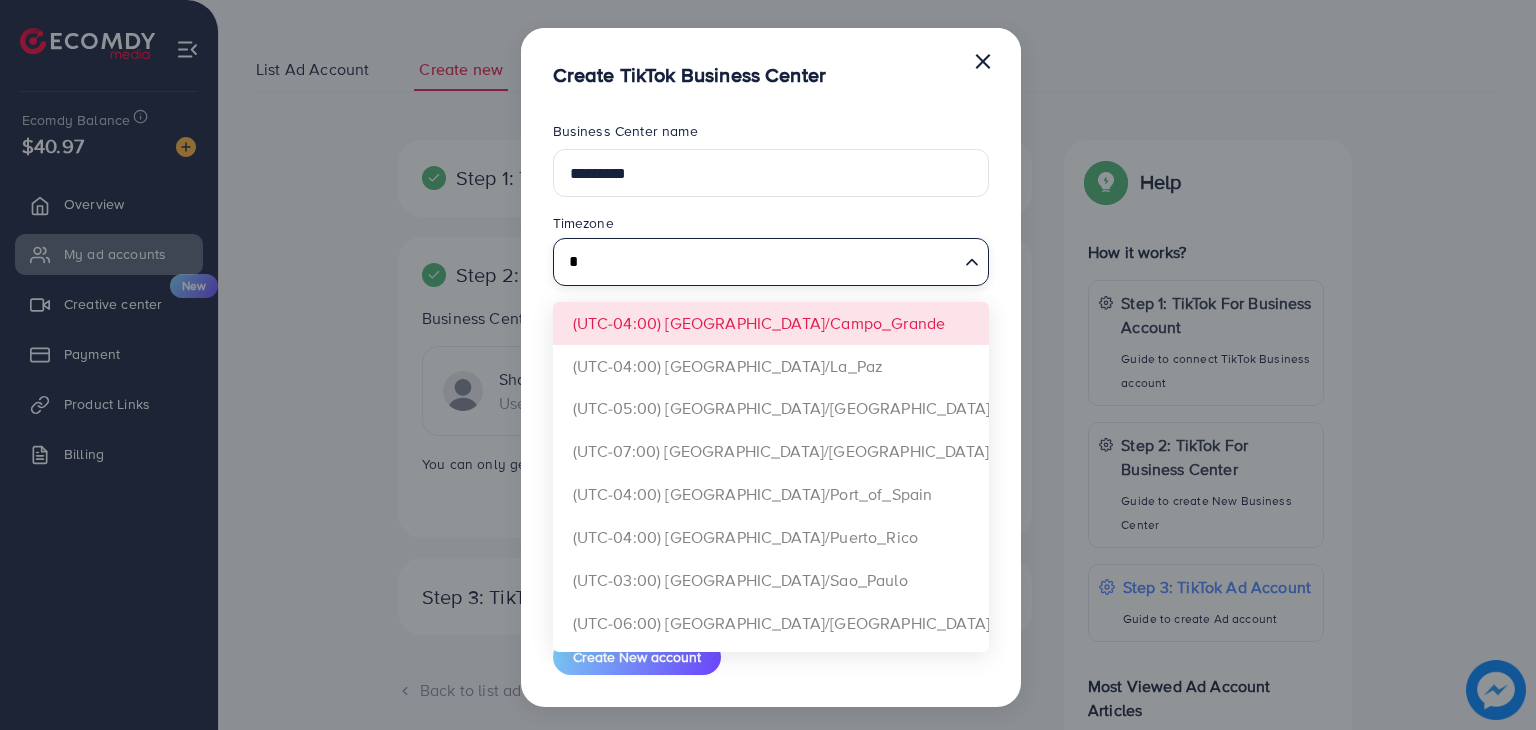 type 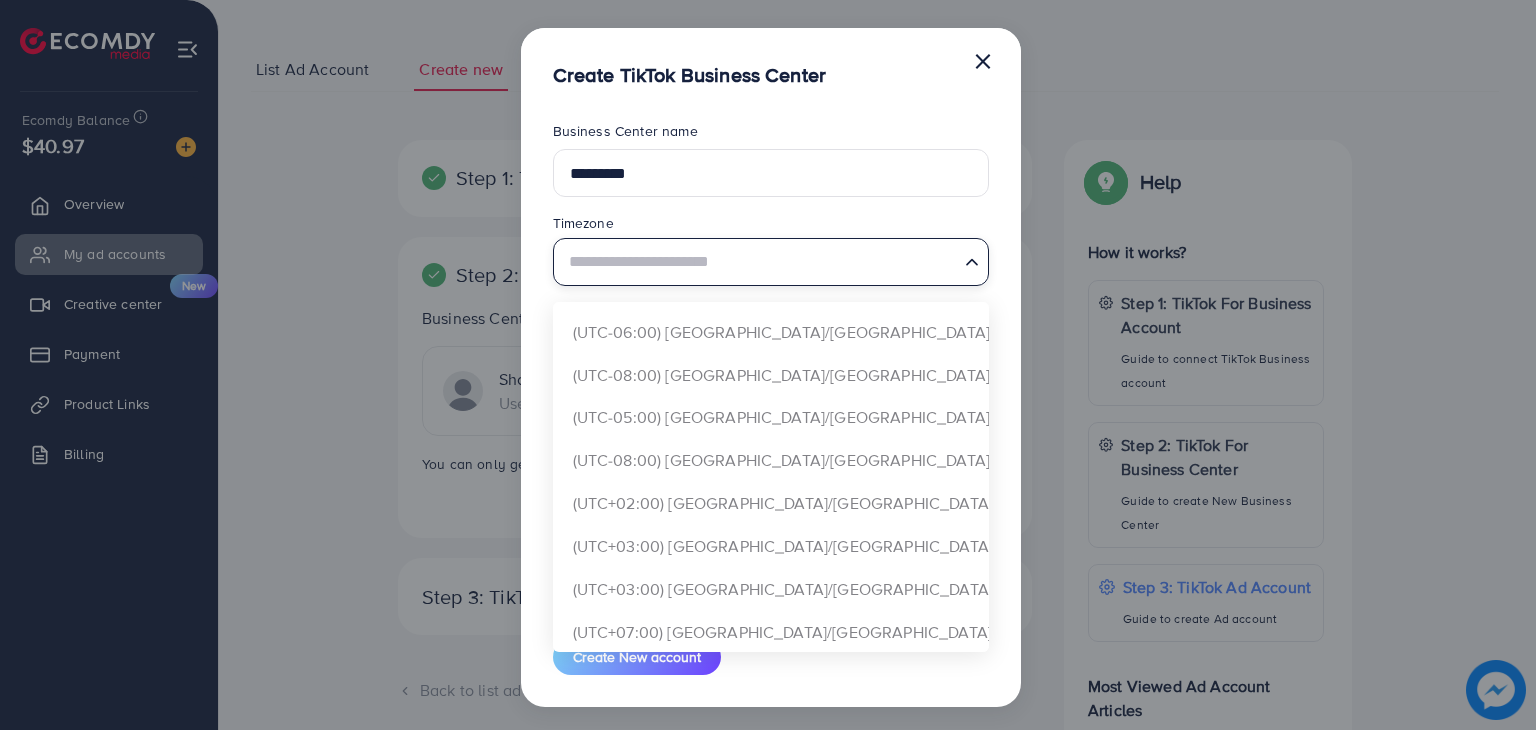 scroll, scrollTop: 2112, scrollLeft: 0, axis: vertical 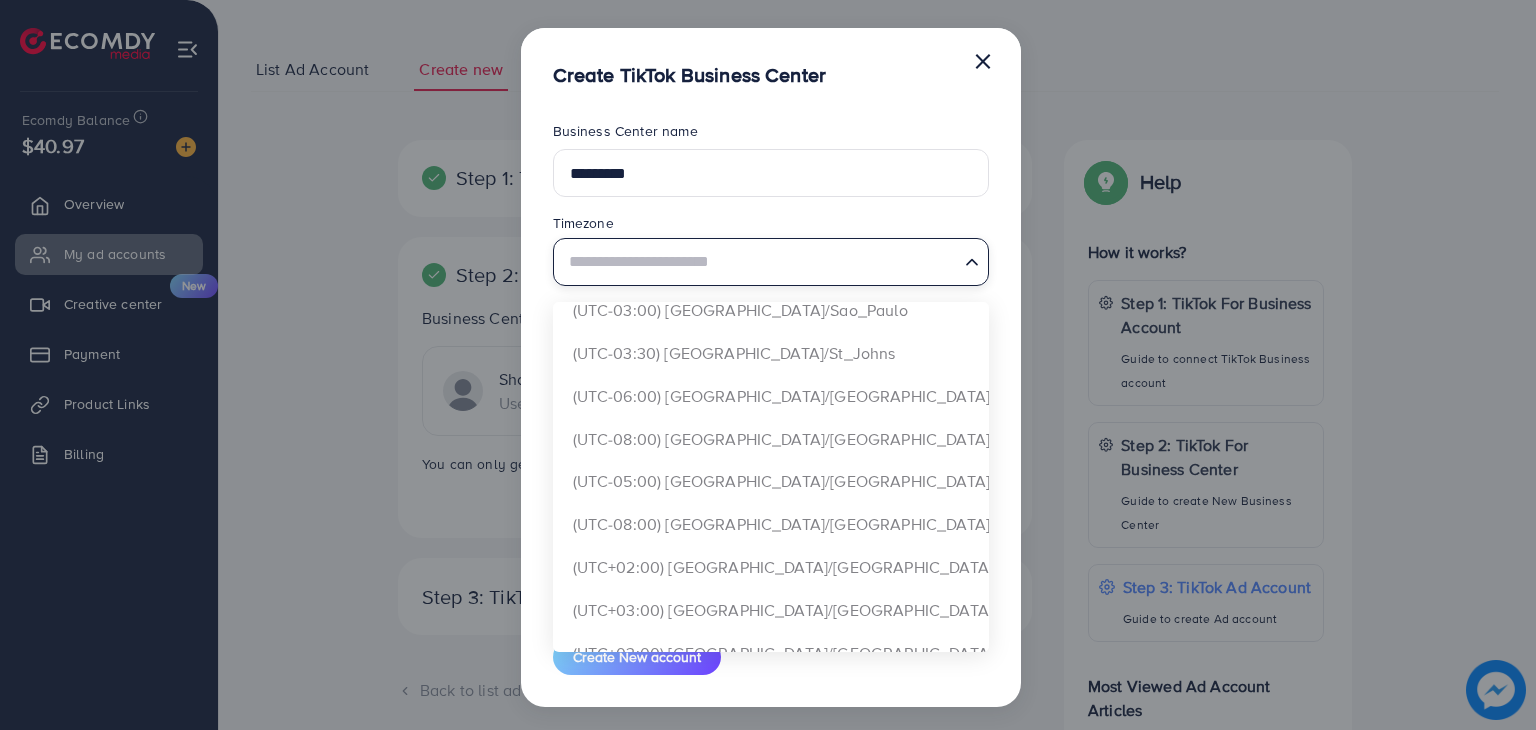 click at bounding box center (759, 261) 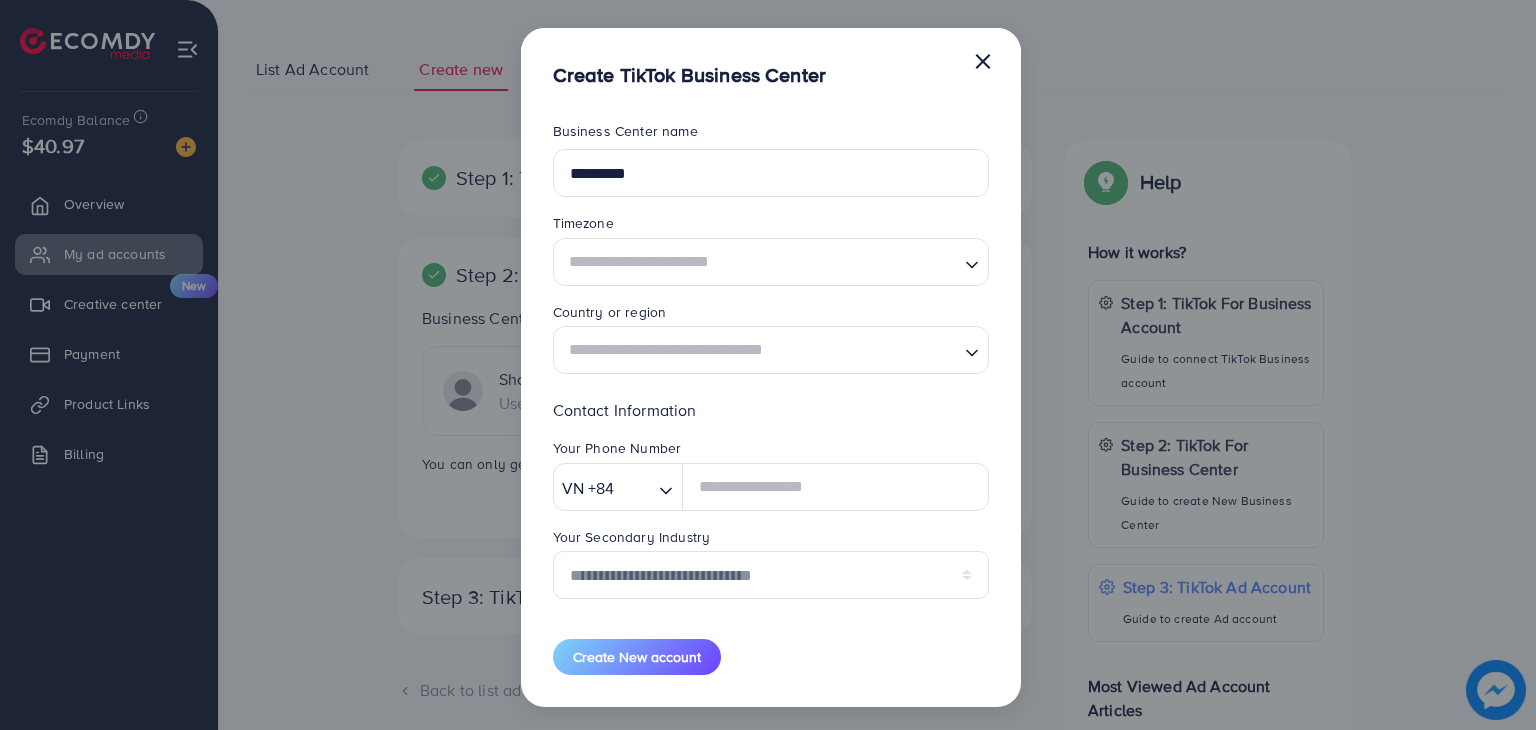 click on "**********" at bounding box center [768, 365] 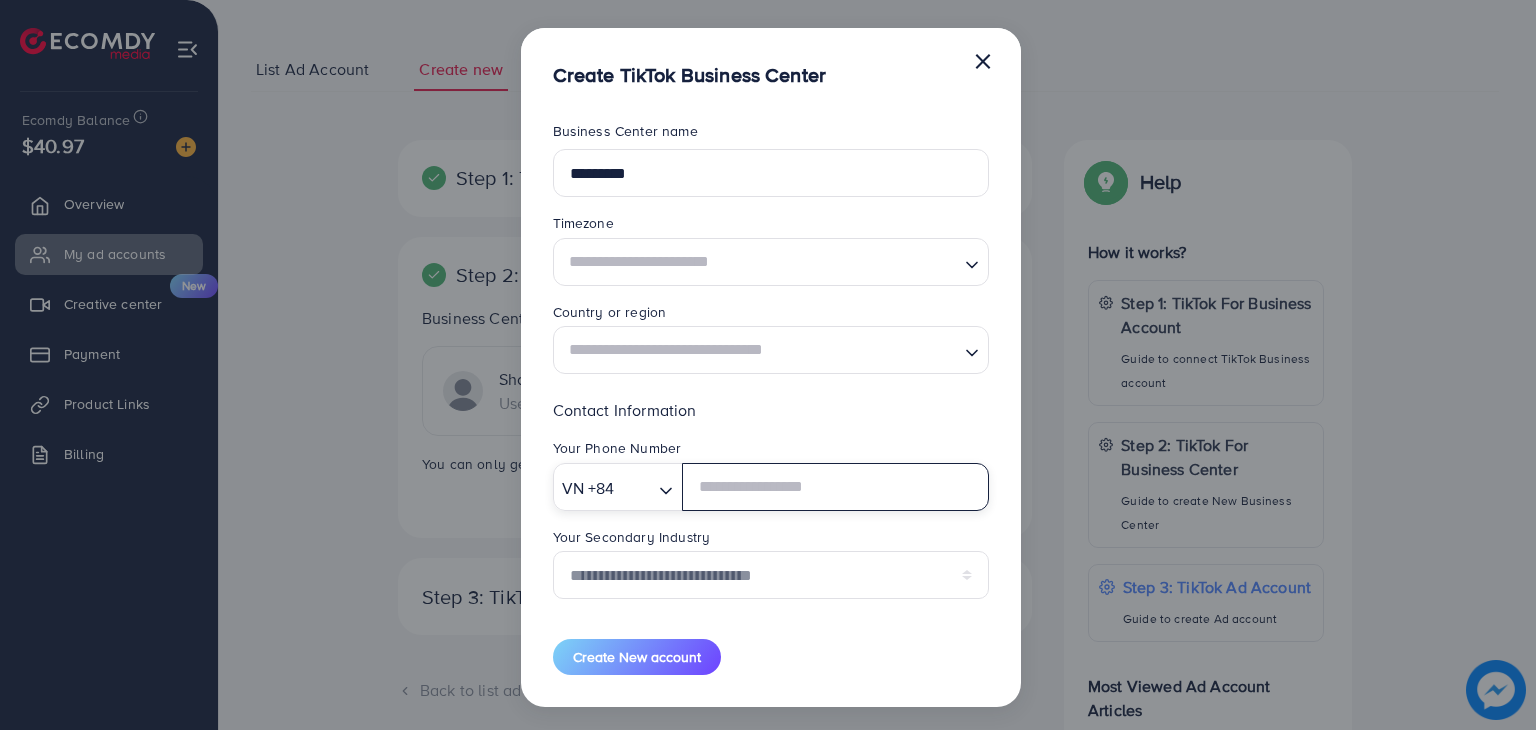 click at bounding box center [635, 488] 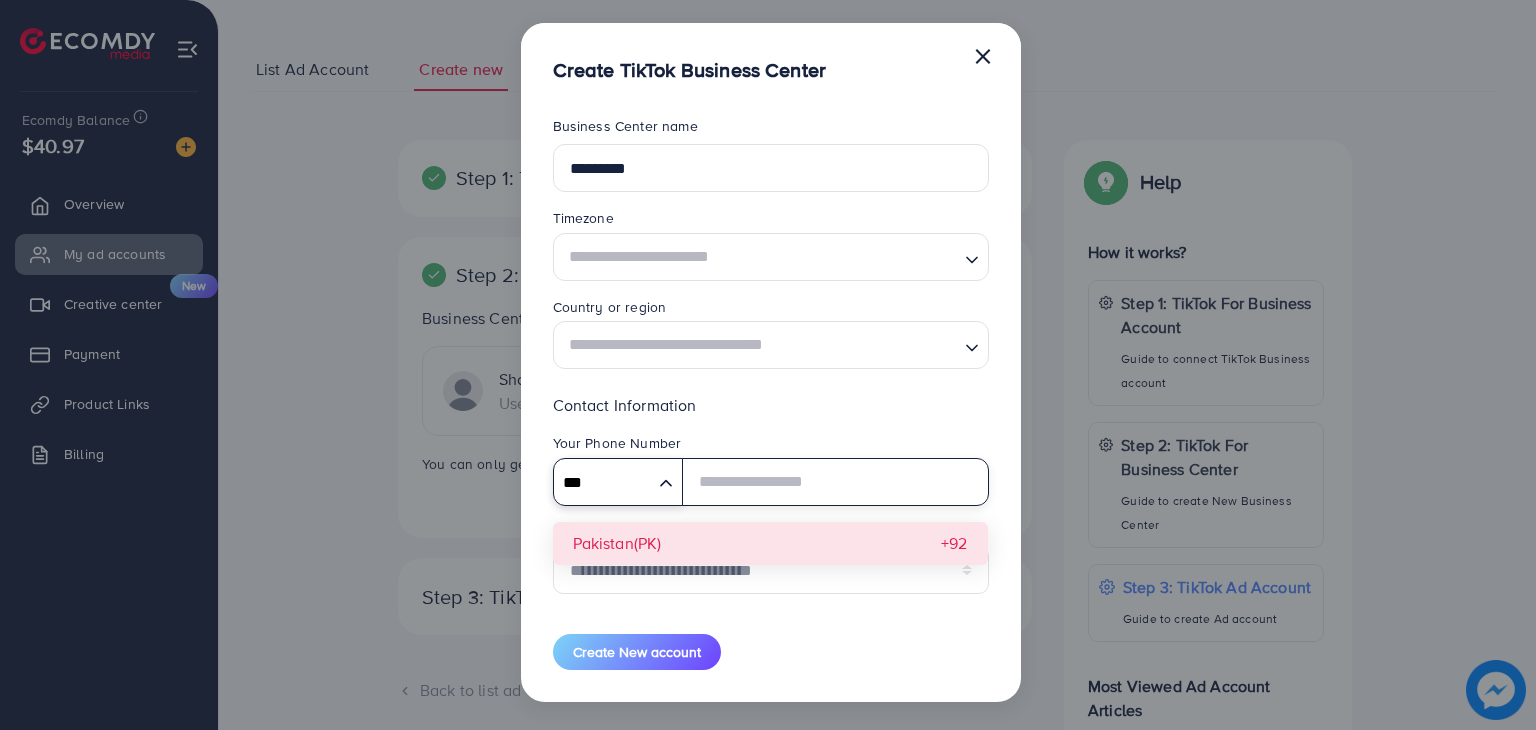 scroll, scrollTop: 5, scrollLeft: 0, axis: vertical 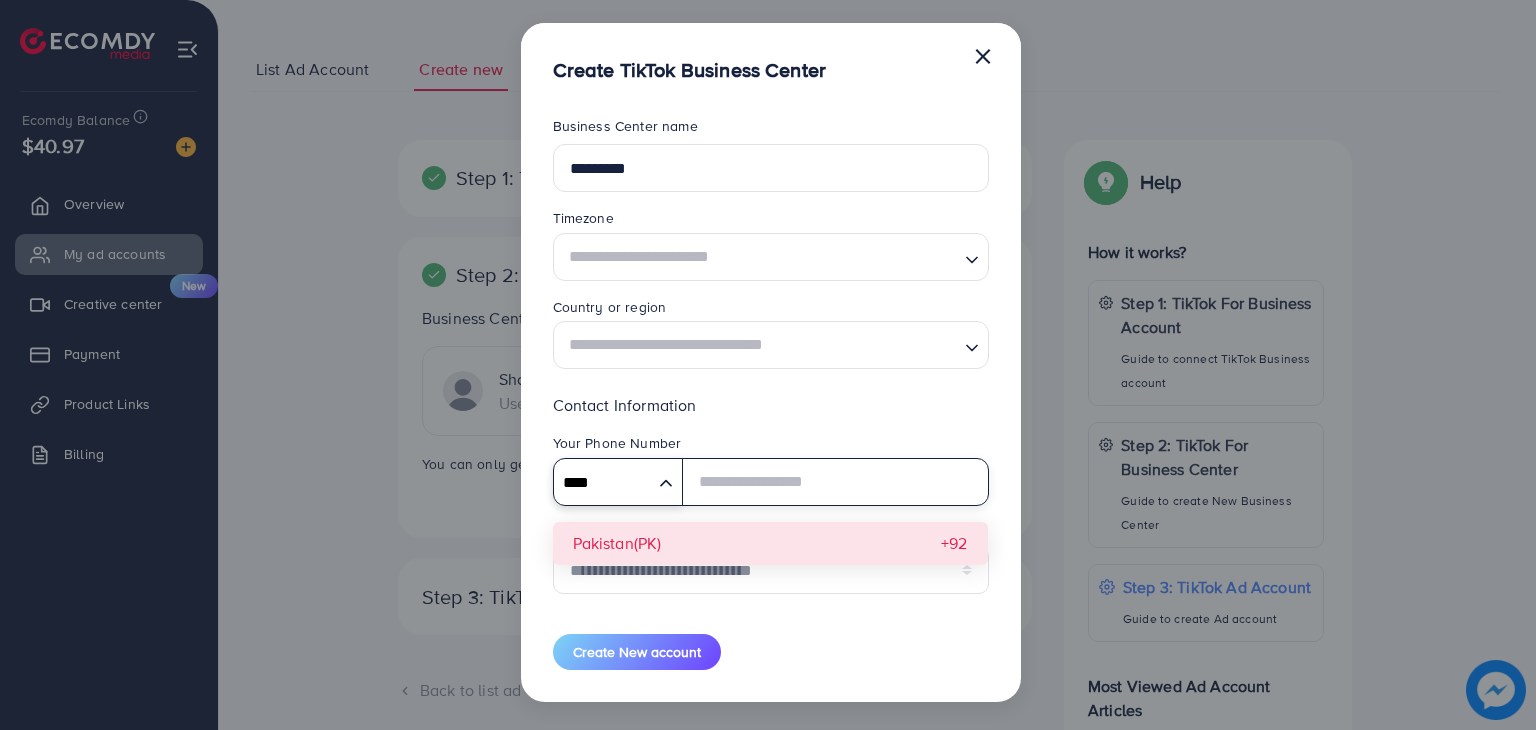 type on "****" 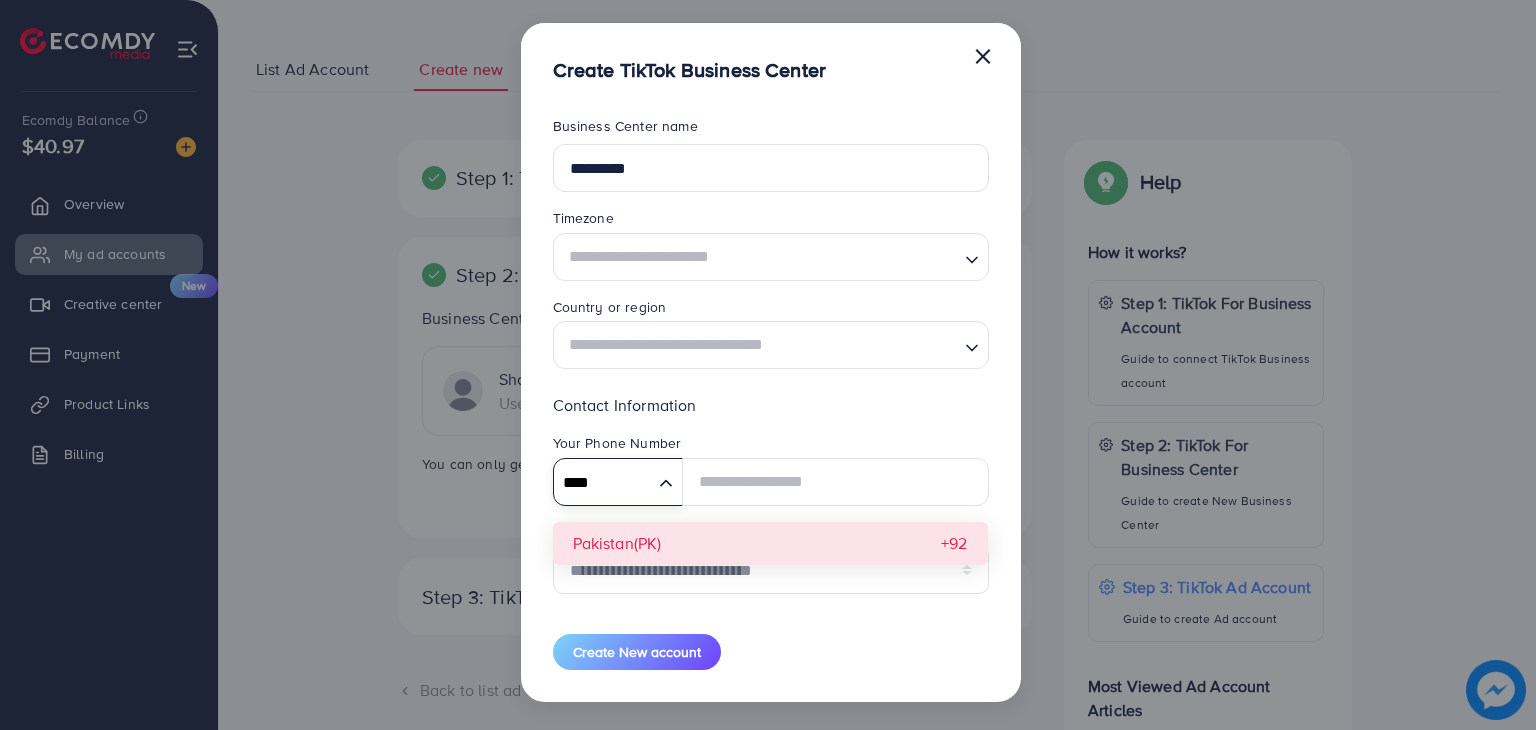 click on "**********" at bounding box center (771, 501) 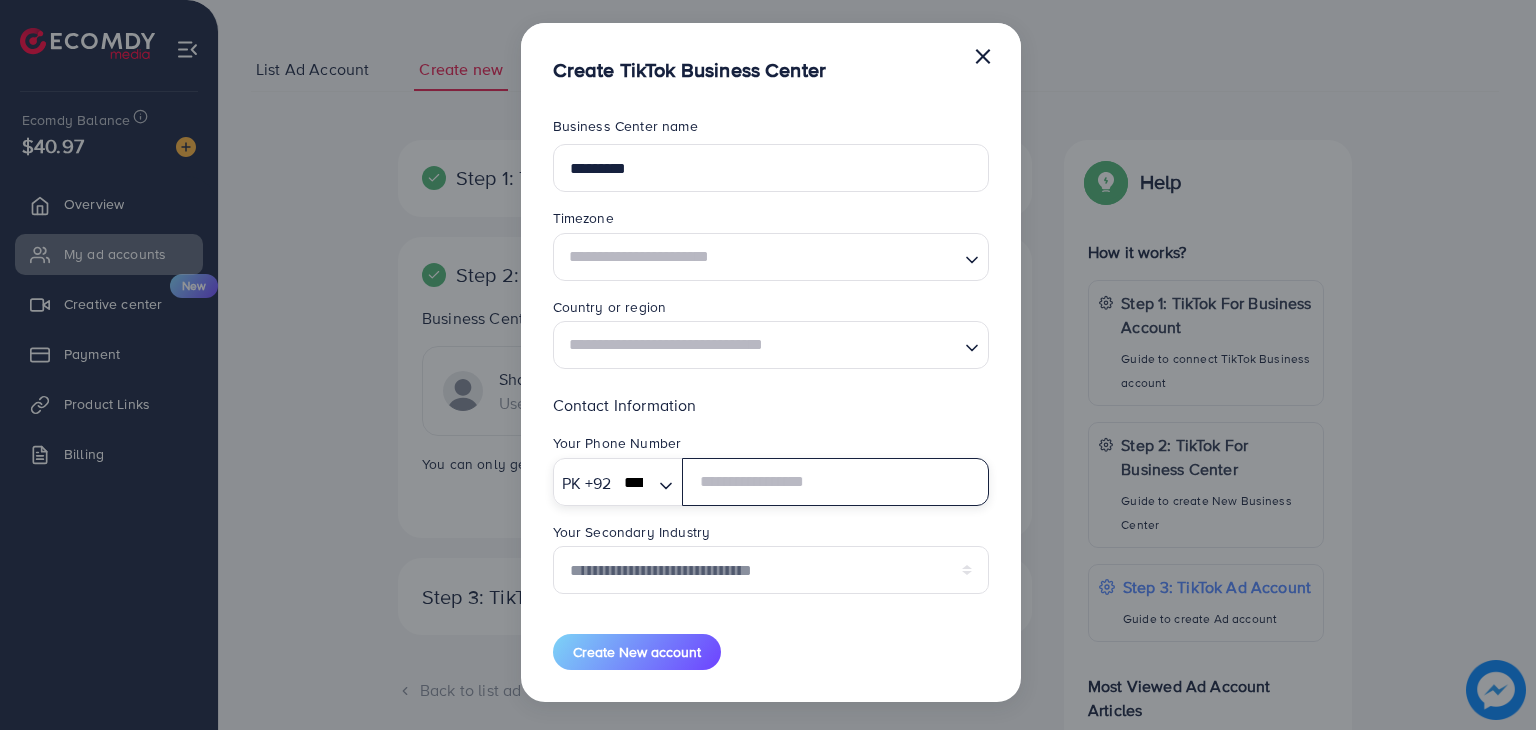 click at bounding box center [835, 482] 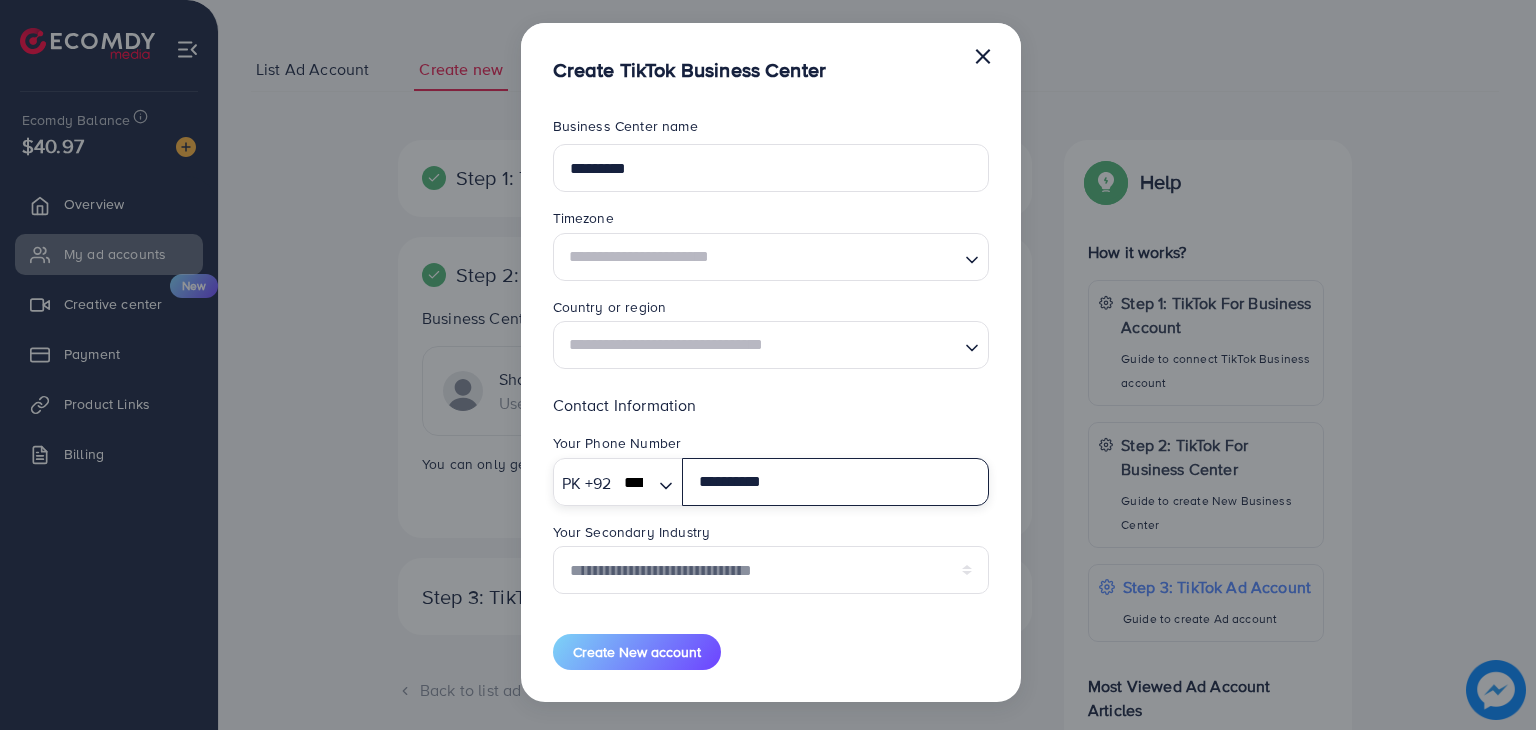 type on "**********" 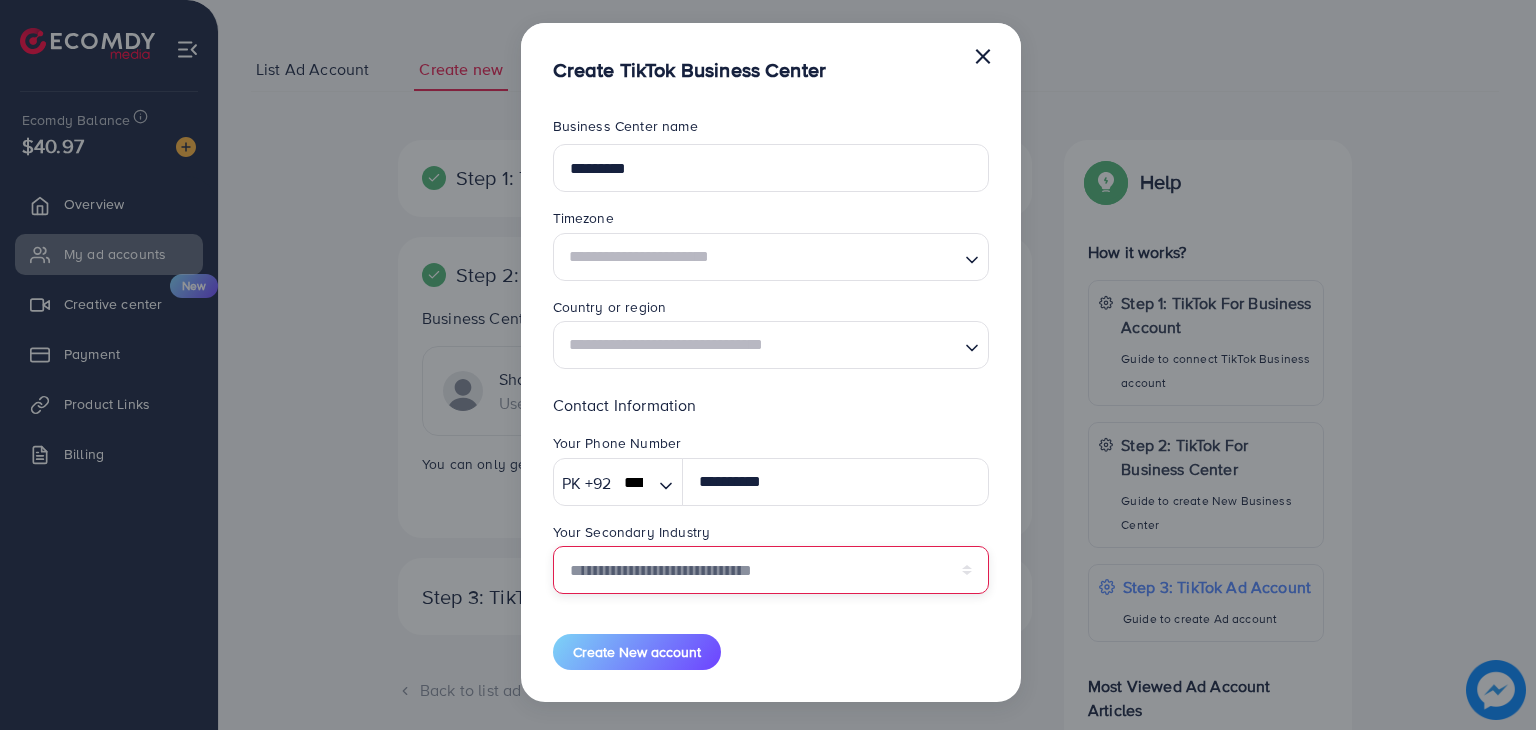 drag, startPoint x: 773, startPoint y: 585, endPoint x: 770, endPoint y: 573, distance: 12.369317 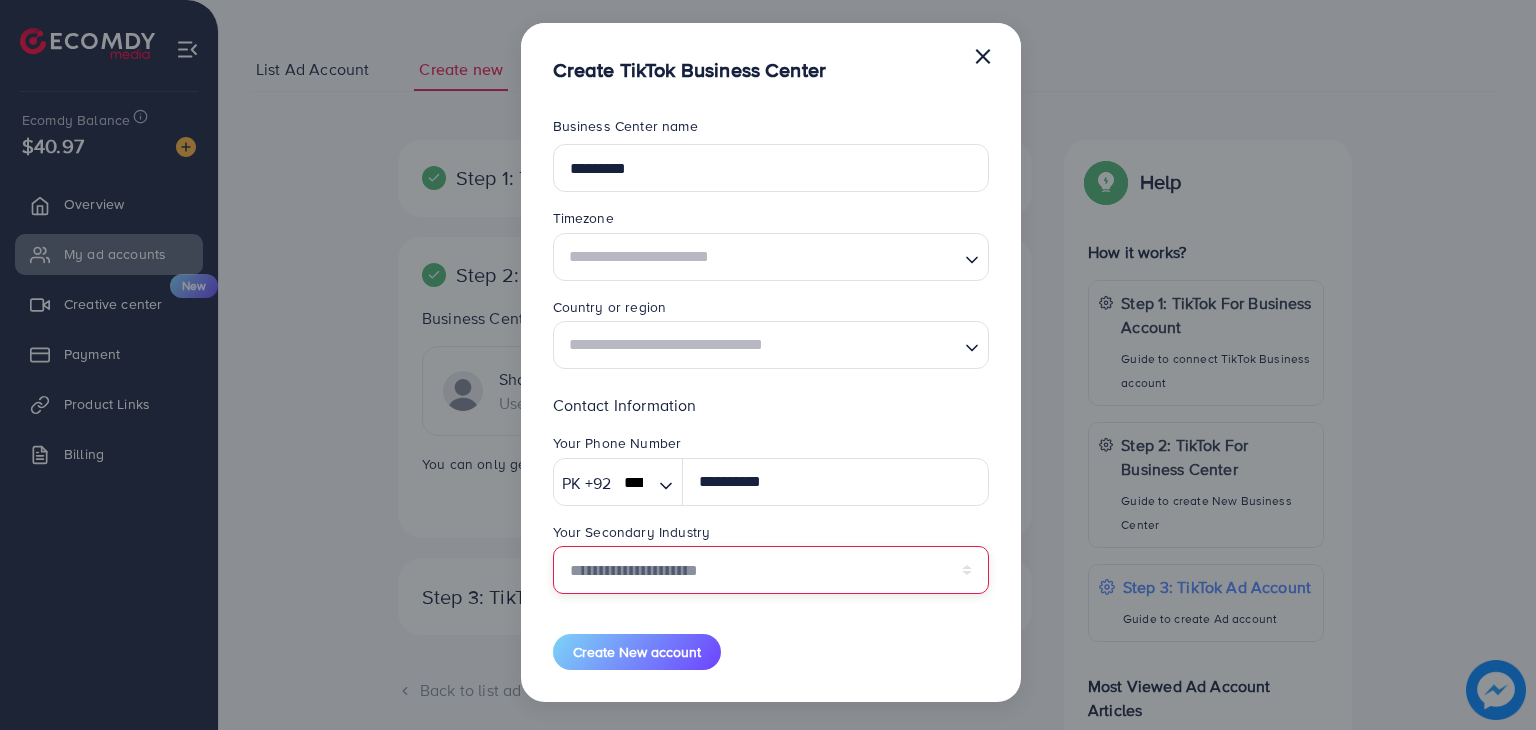click on "**********" at bounding box center [771, 570] 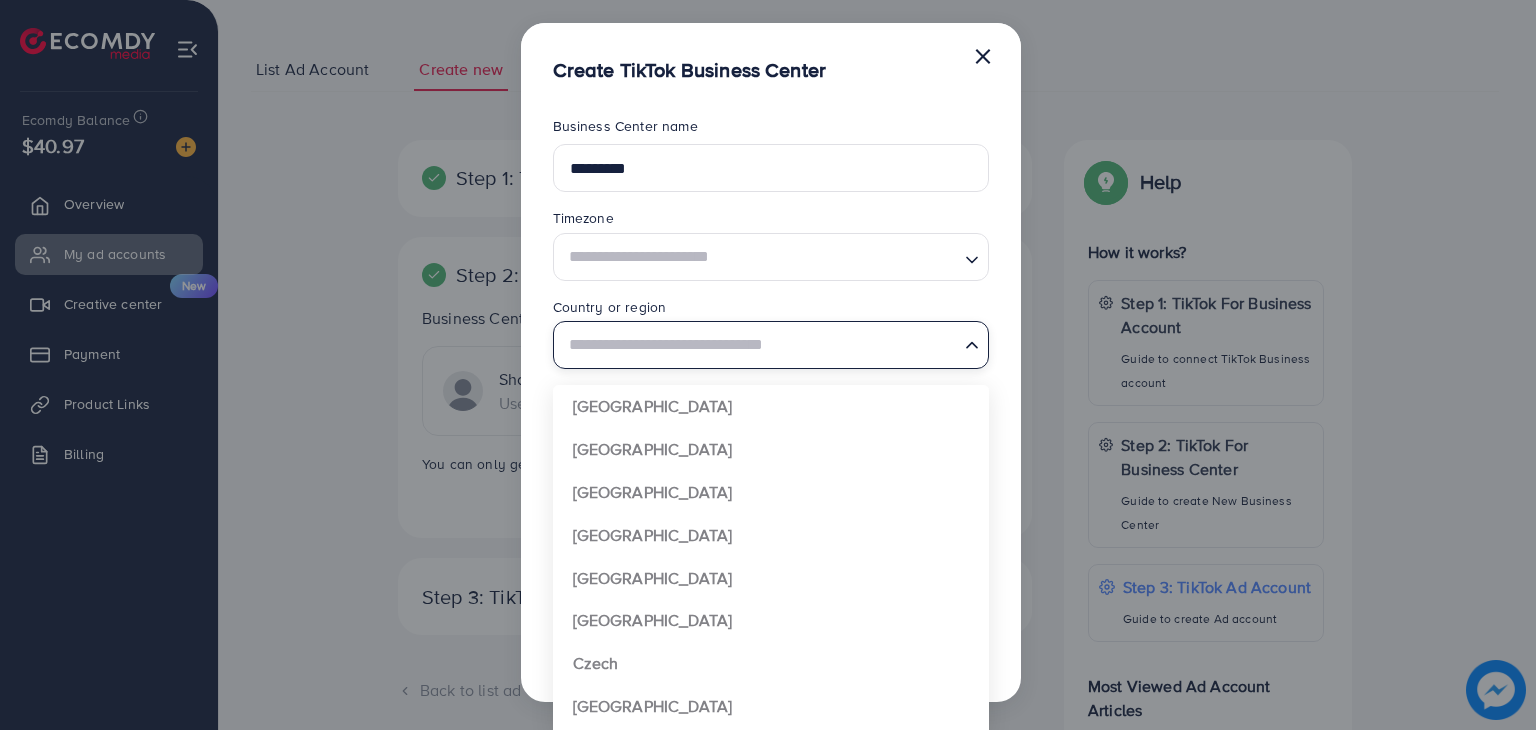 click at bounding box center (759, 345) 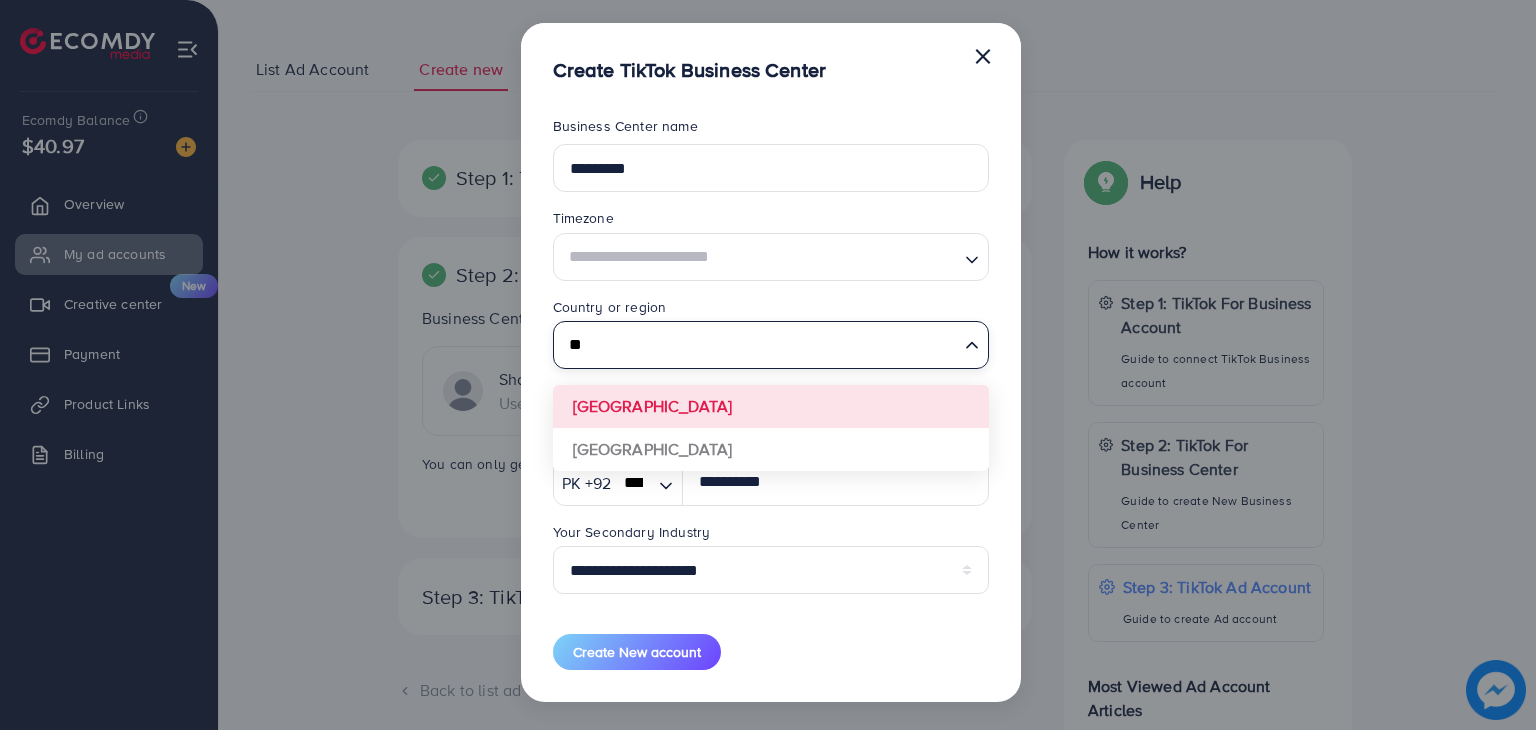 type on "*" 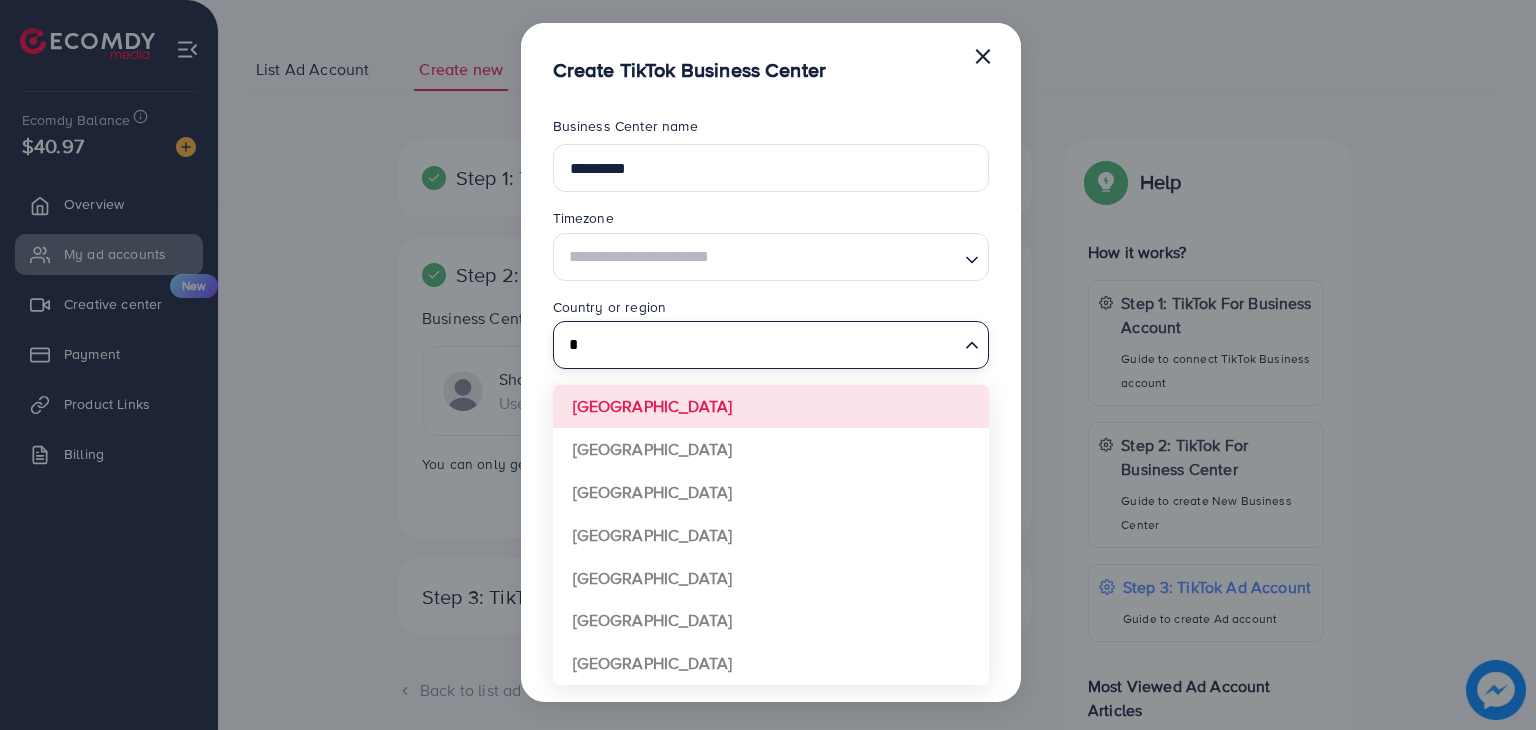 type 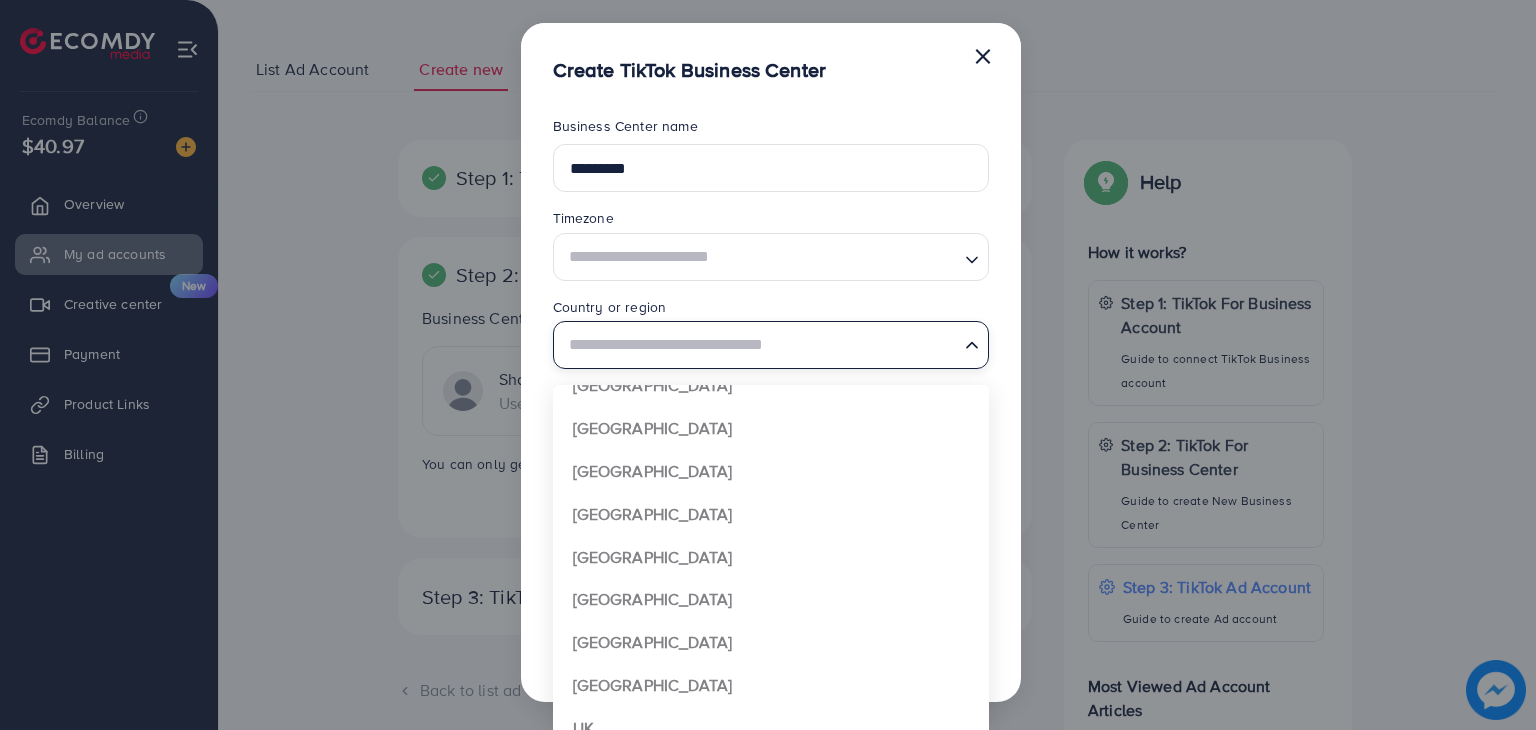 scroll, scrollTop: 1492, scrollLeft: 0, axis: vertical 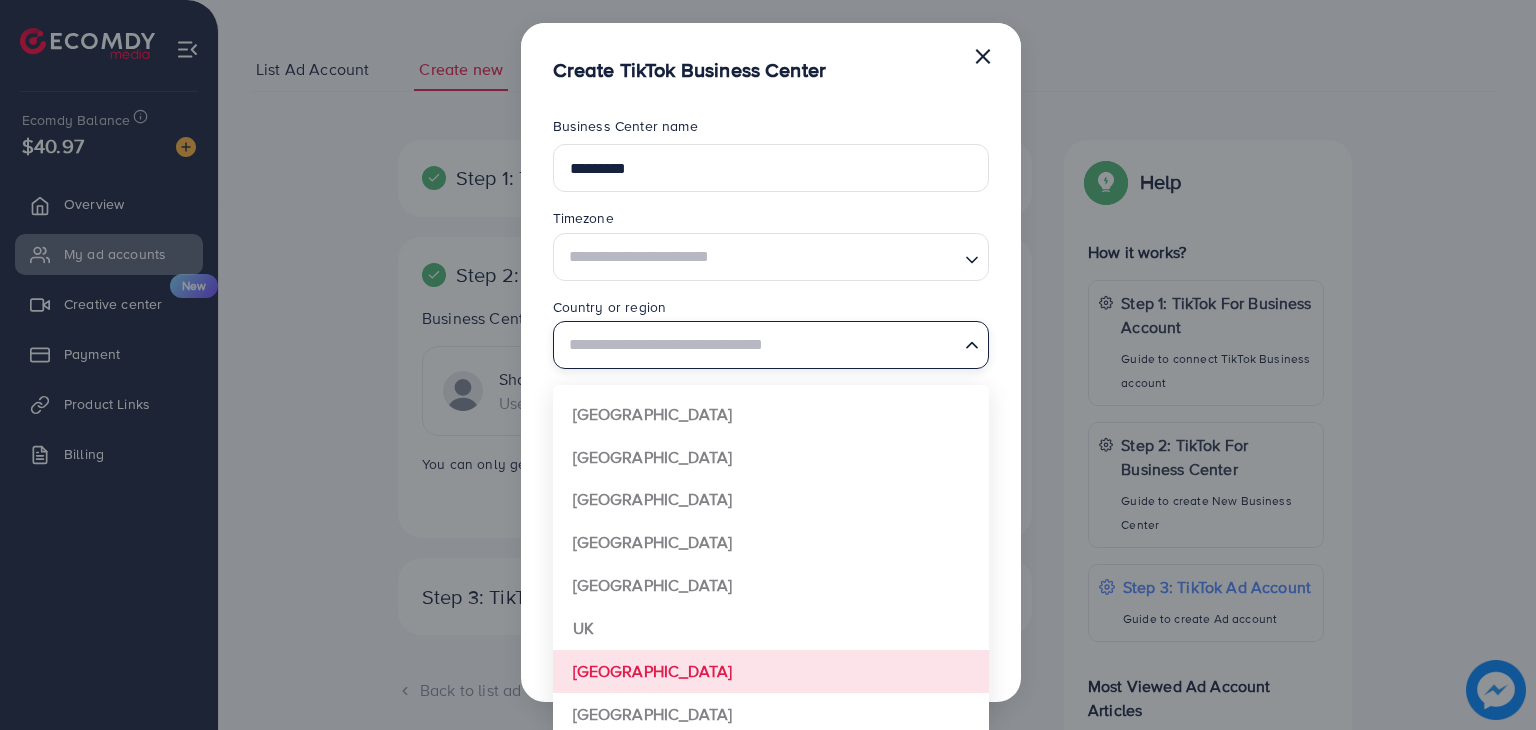 click on "**********" at bounding box center [771, 393] 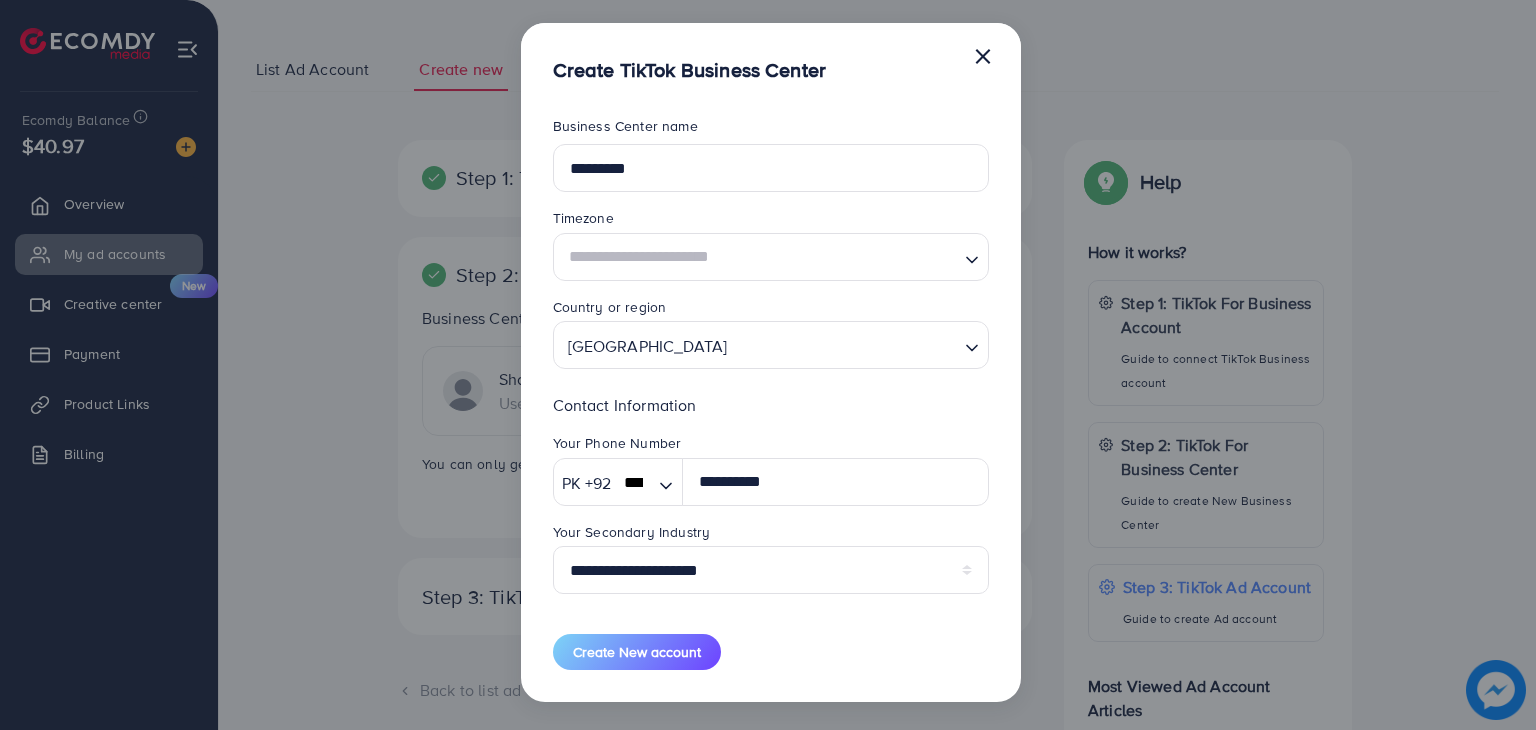 click at bounding box center [759, 256] 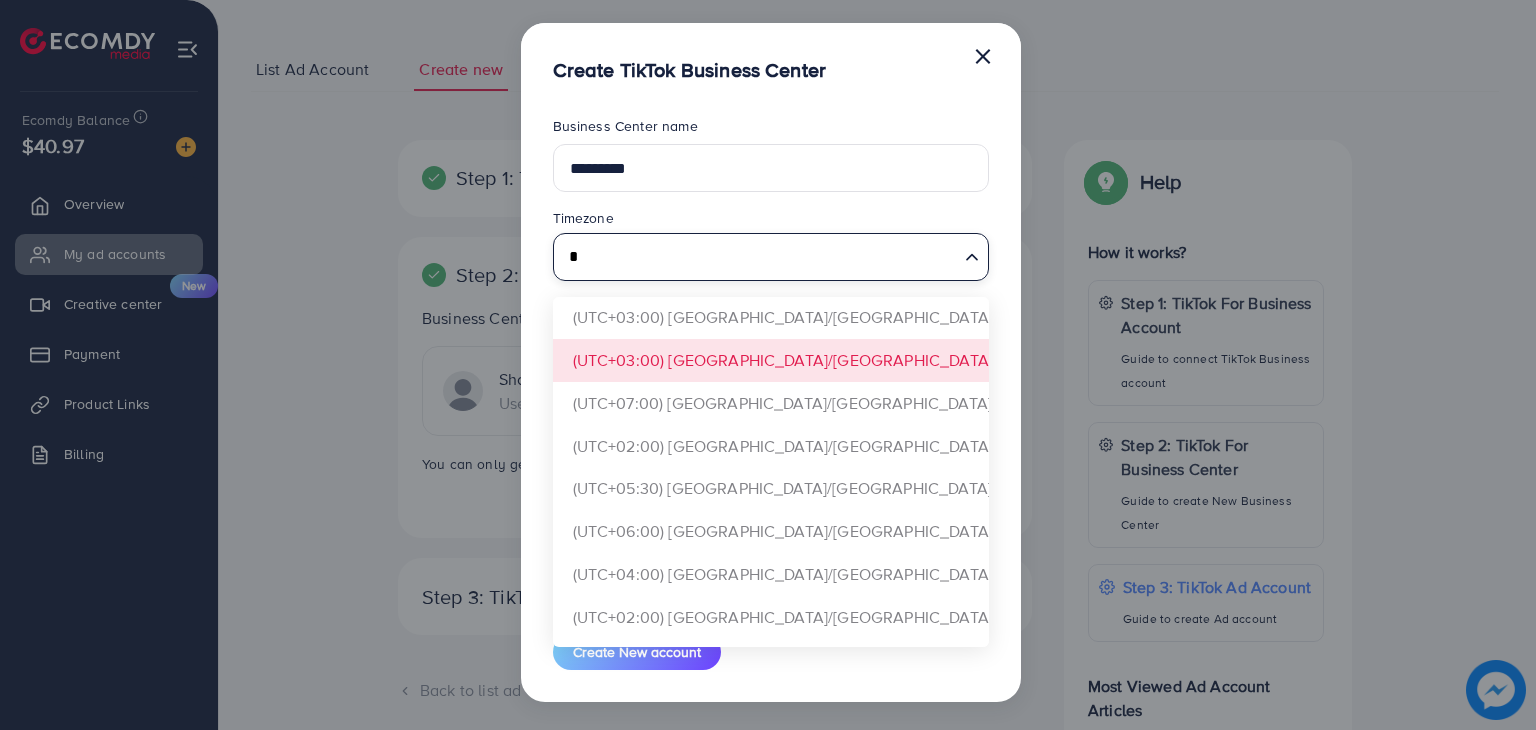 scroll, scrollTop: 0, scrollLeft: 0, axis: both 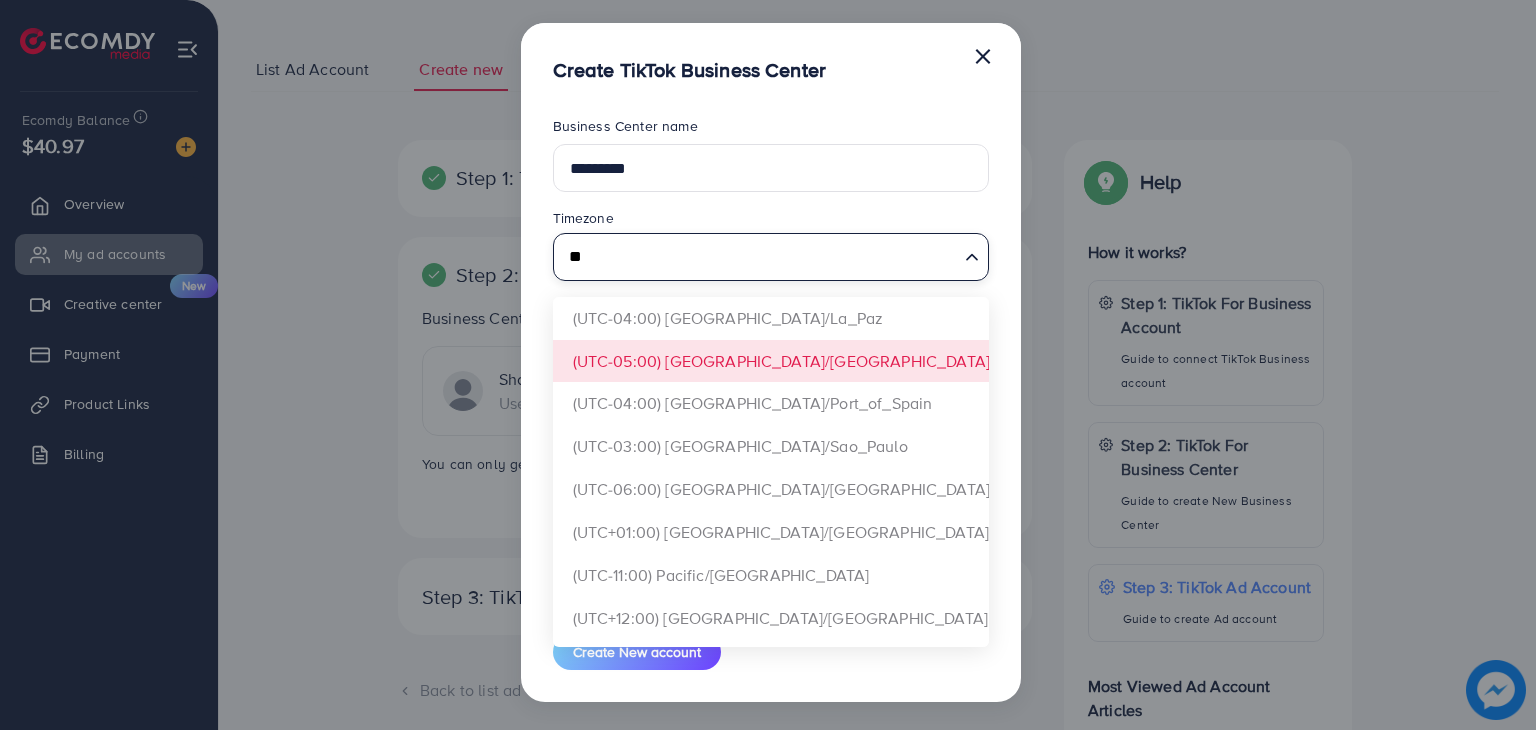 type on "*" 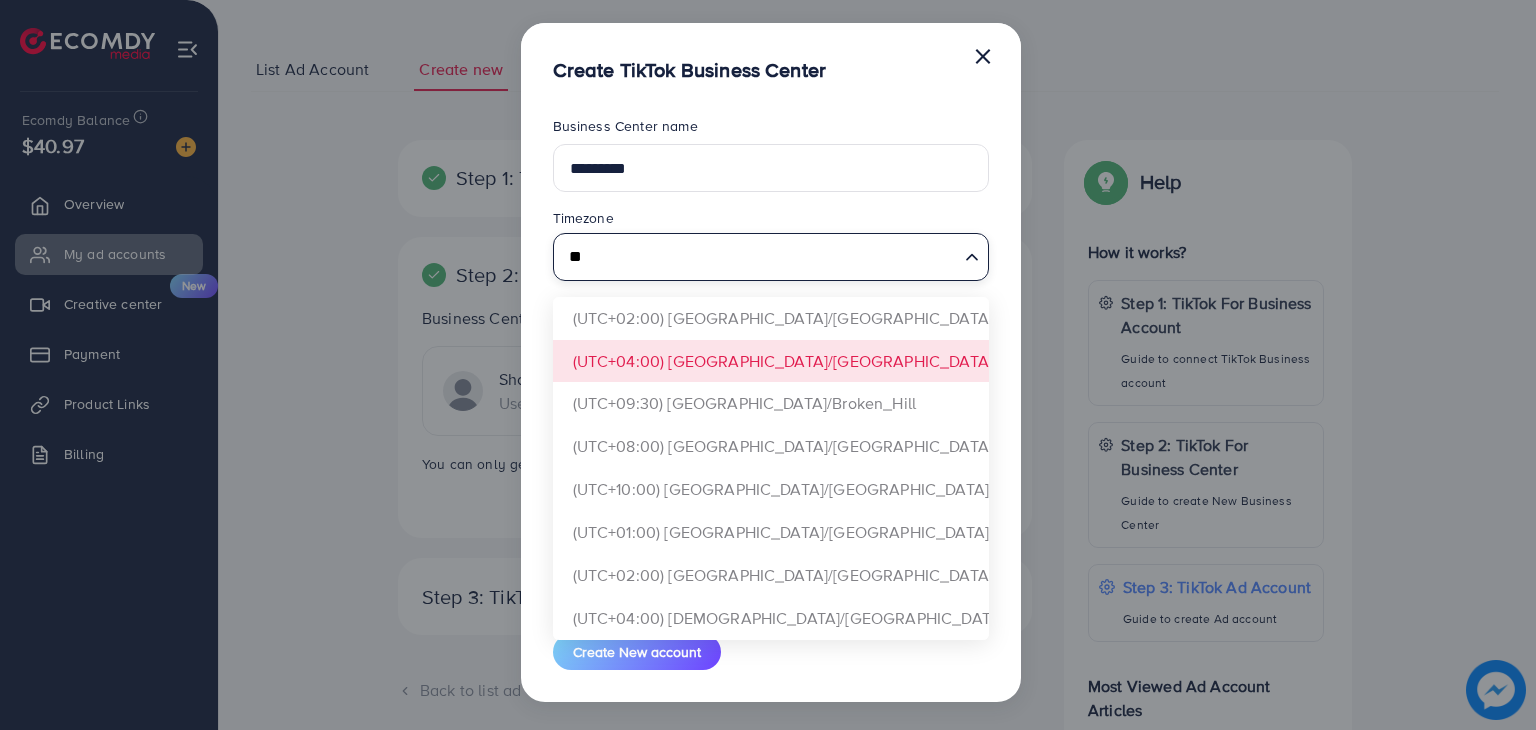 type on "*" 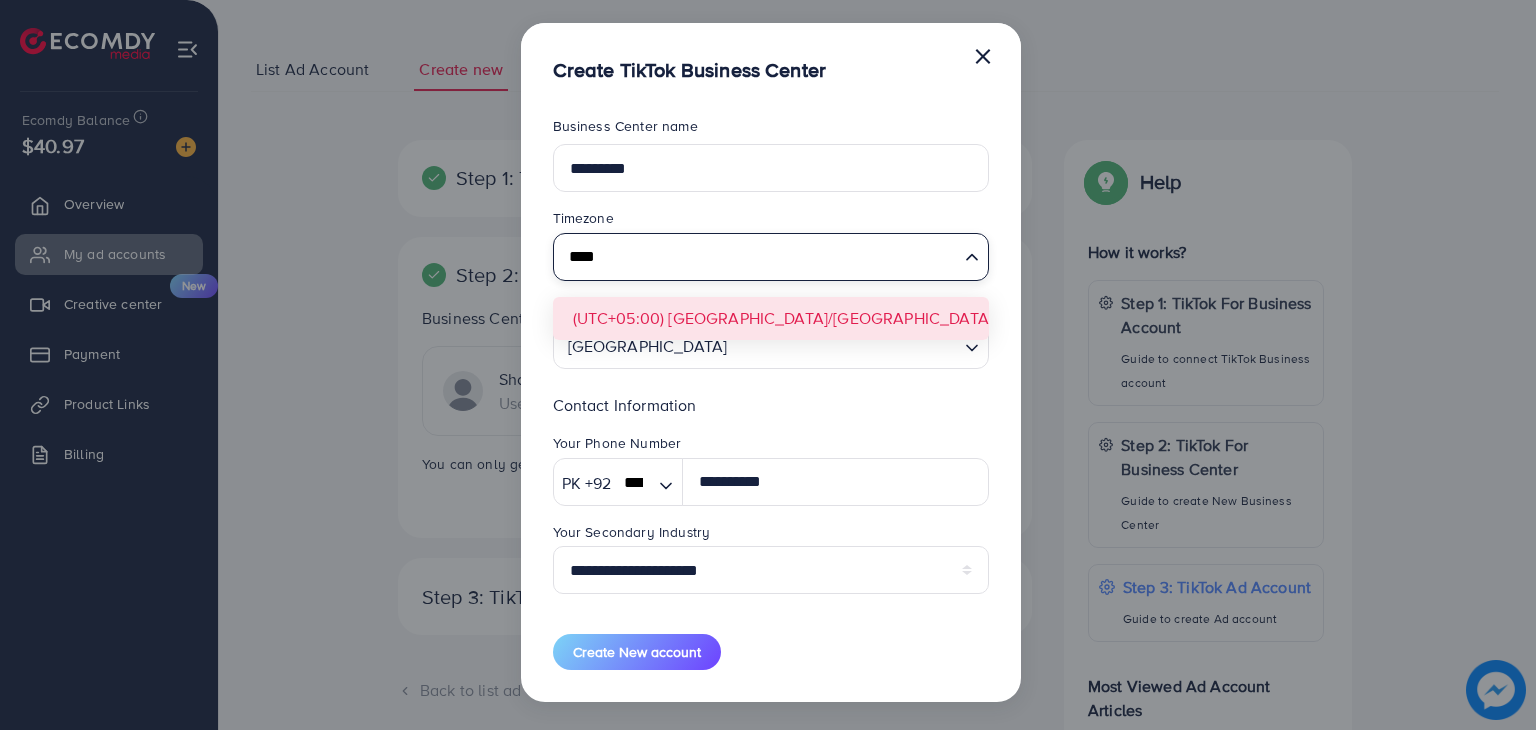 type on "****" 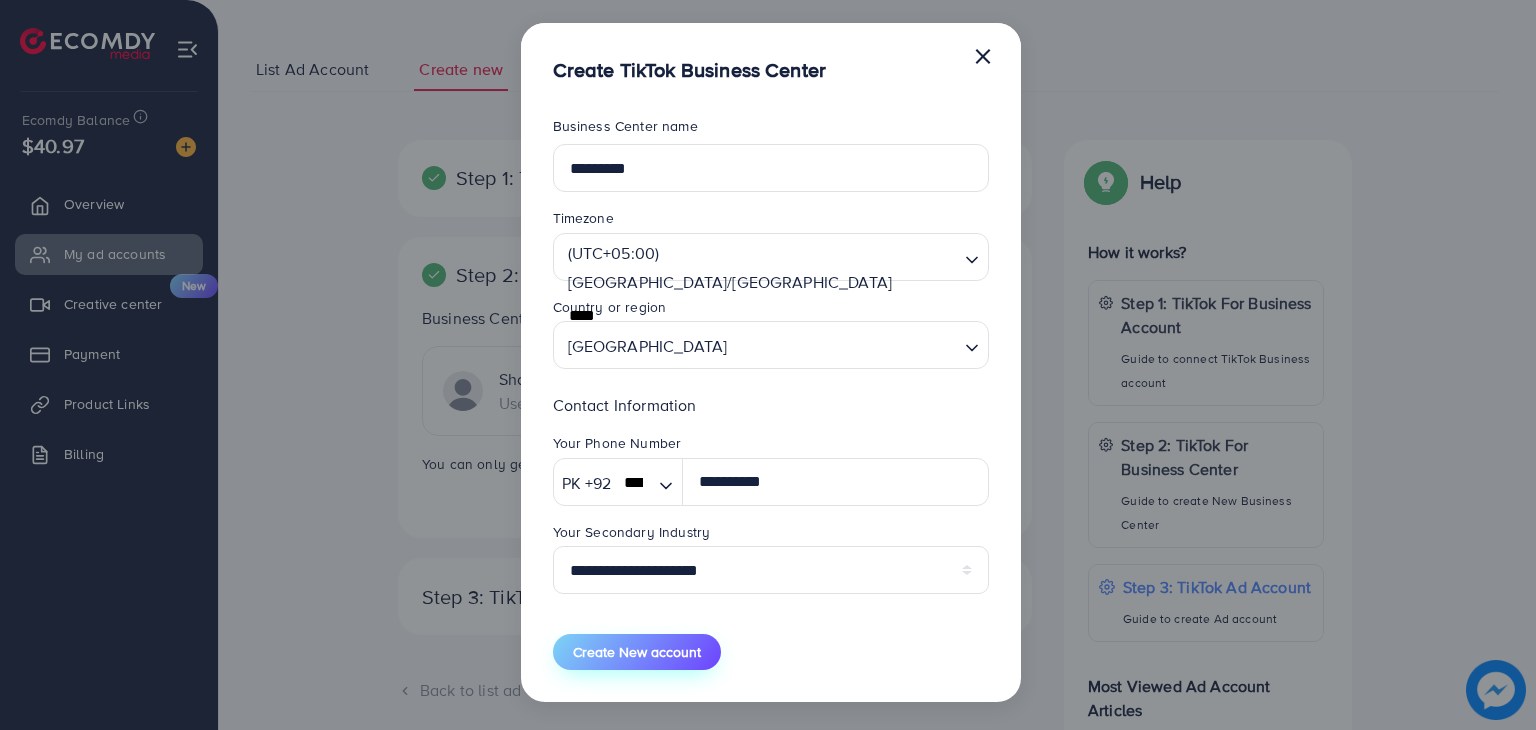 click on "Create New account" at bounding box center (637, 652) 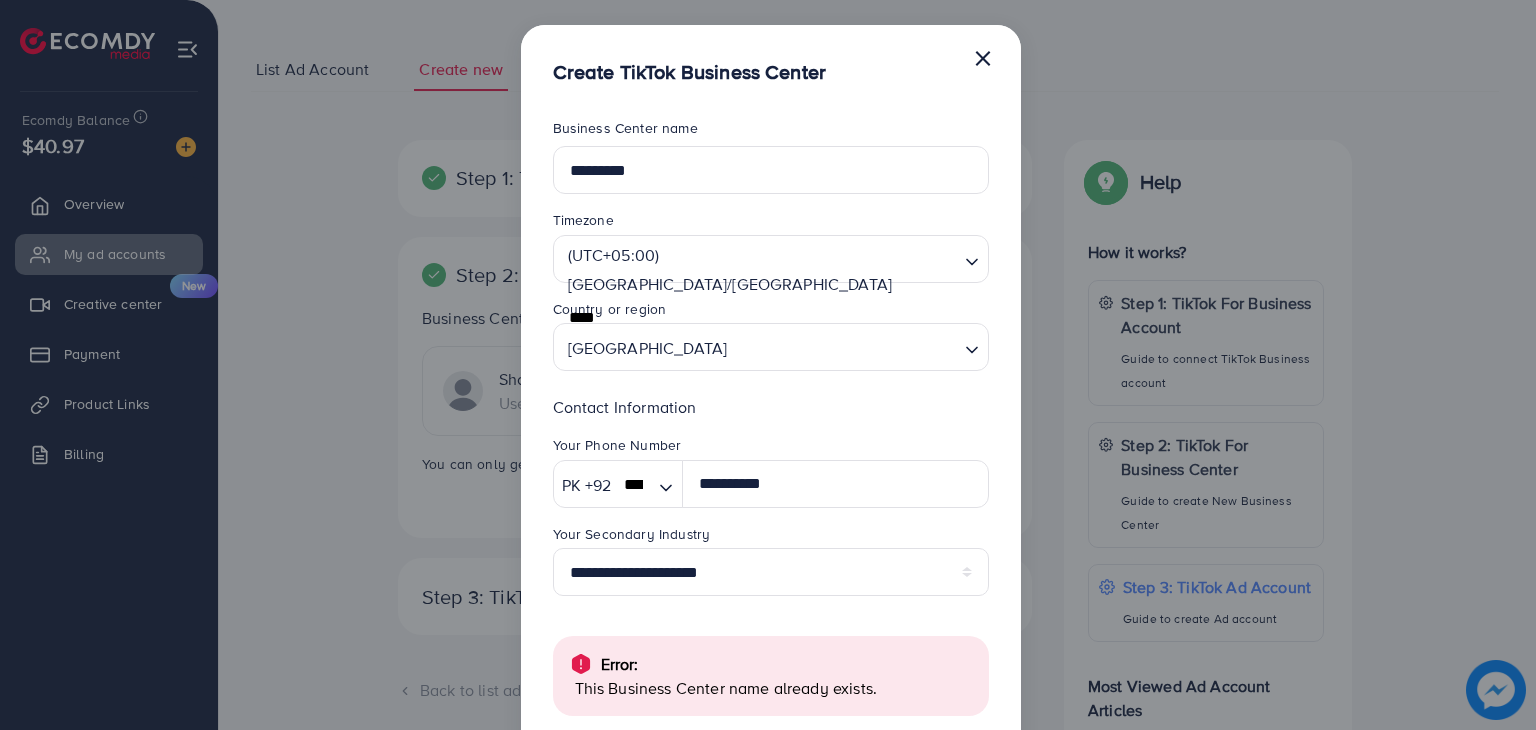 scroll, scrollTop: 0, scrollLeft: 0, axis: both 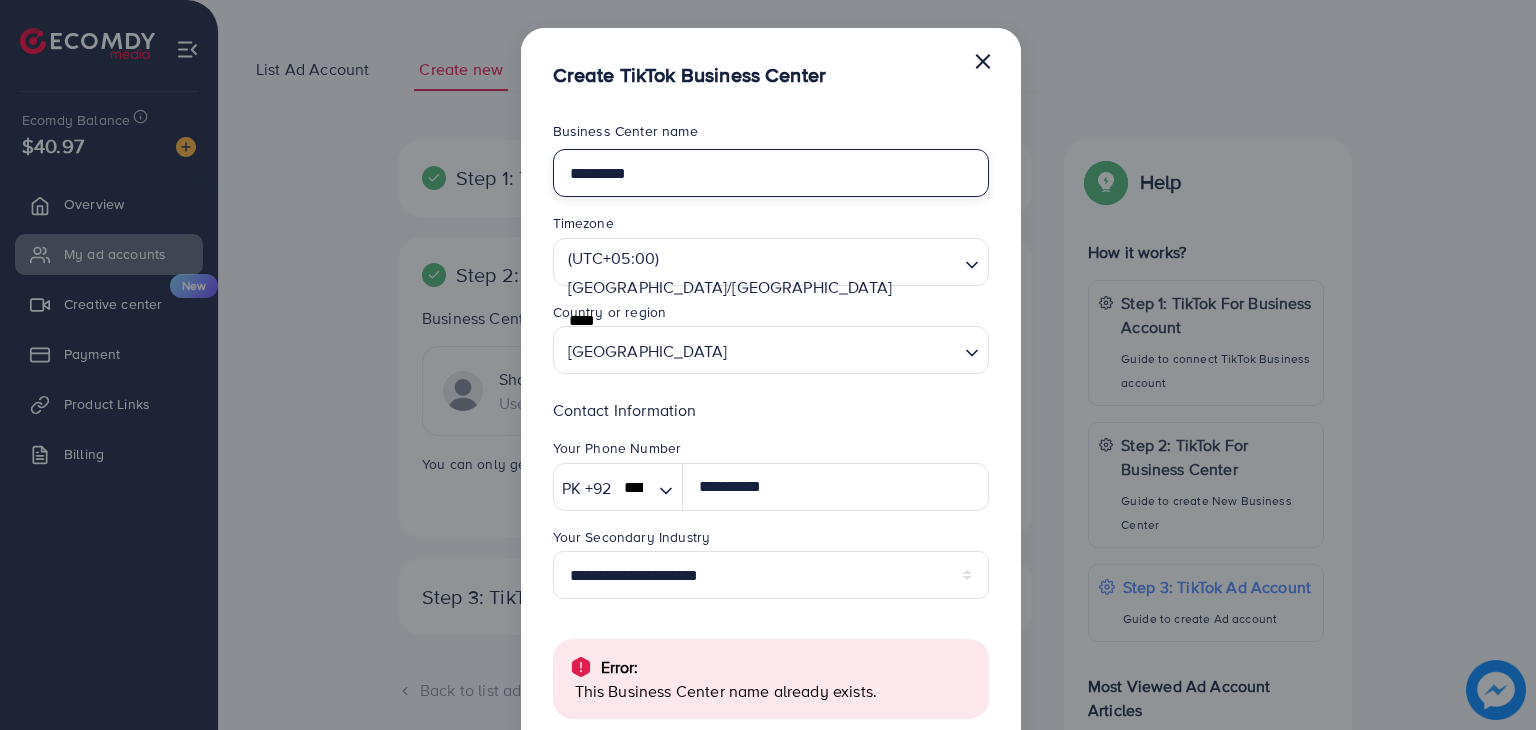 drag, startPoint x: 722, startPoint y: 185, endPoint x: 511, endPoint y: 220, distance: 213.88315 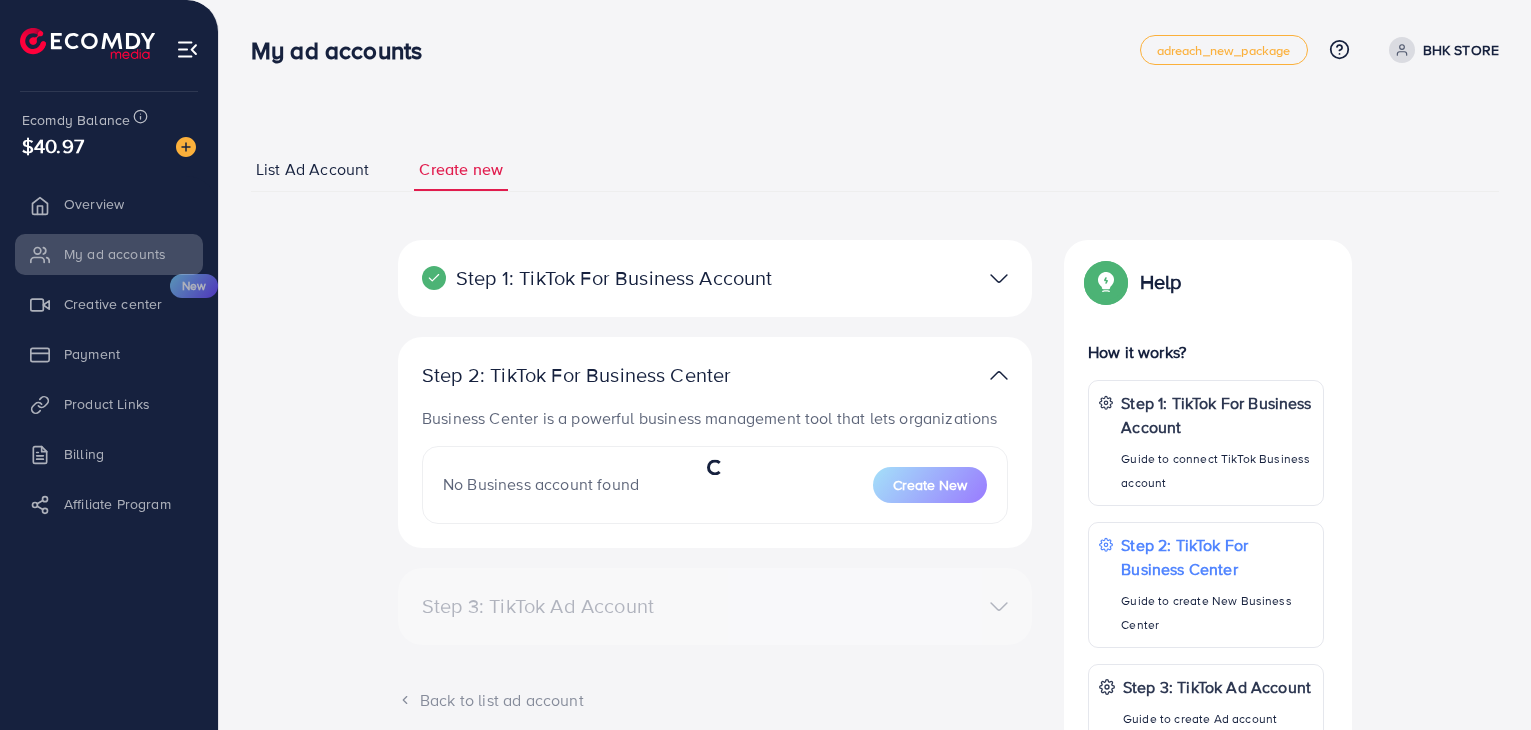 scroll, scrollTop: 0, scrollLeft: 0, axis: both 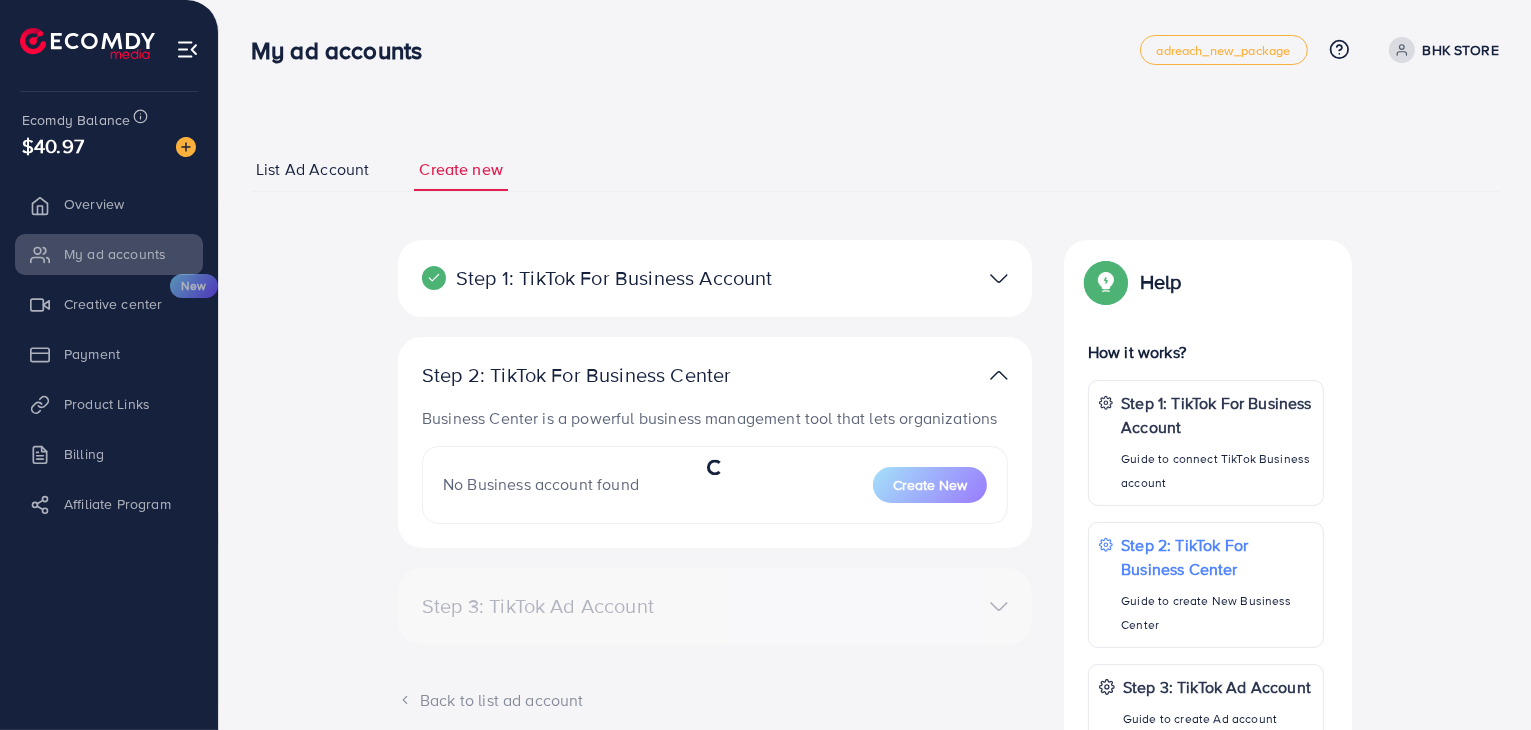 select 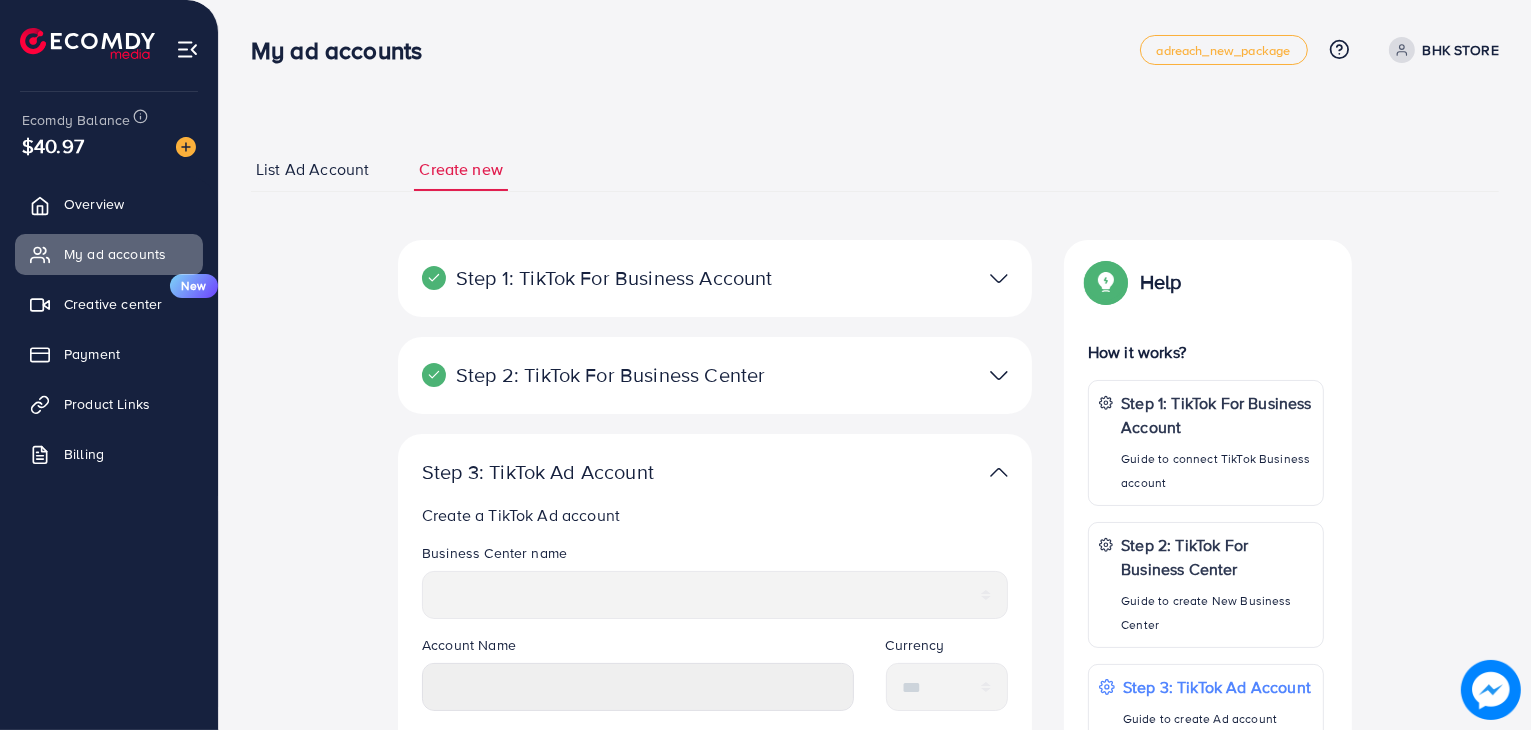 click on "Step 2: TikTok For Business Center   Business Center is a powerful business management tool that lets organizations   Shopify BHK Store Bc 20250709050059   User ID: 7524819185906745345  You can only generate up to [DATE]  + Create New" at bounding box center (715, 375) 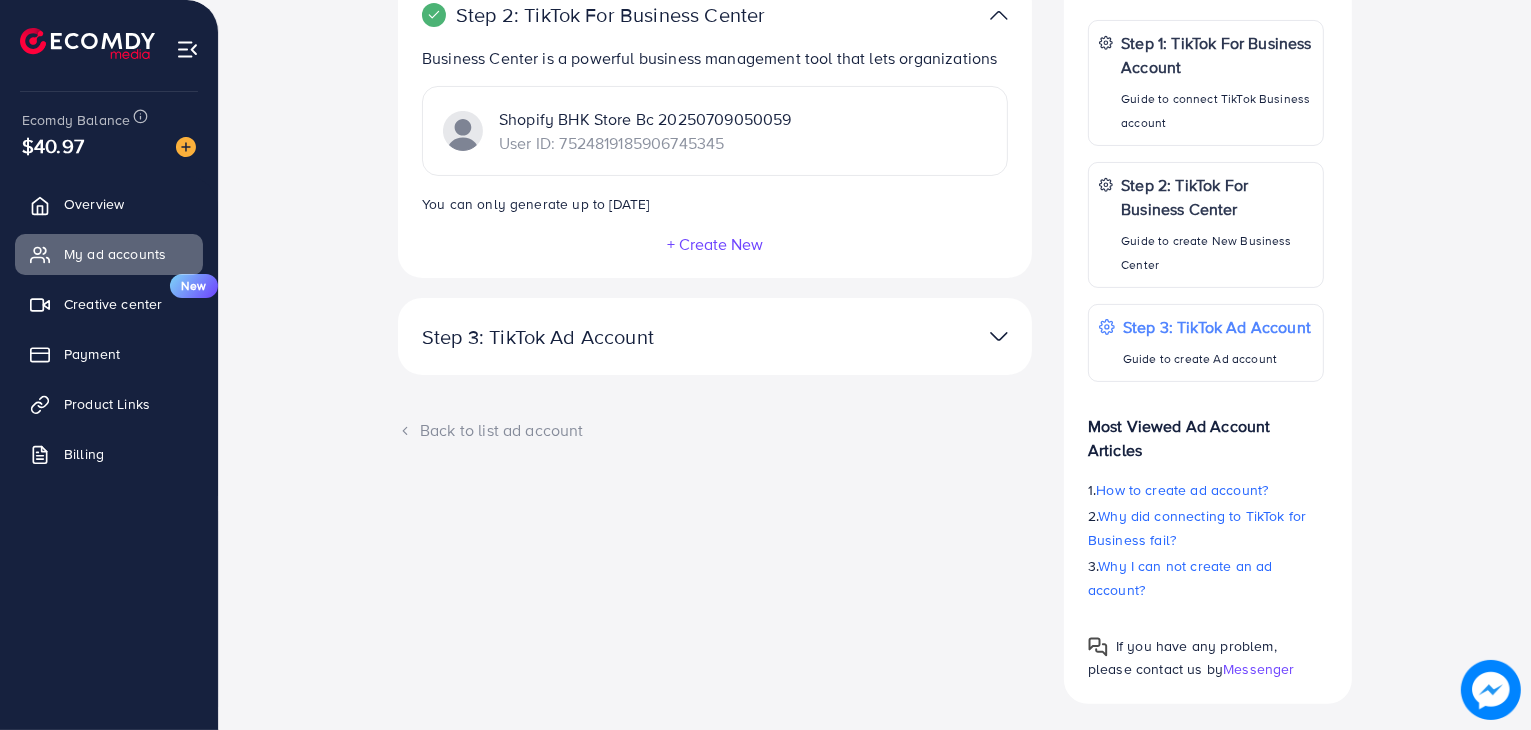 scroll, scrollTop: 389, scrollLeft: 0, axis: vertical 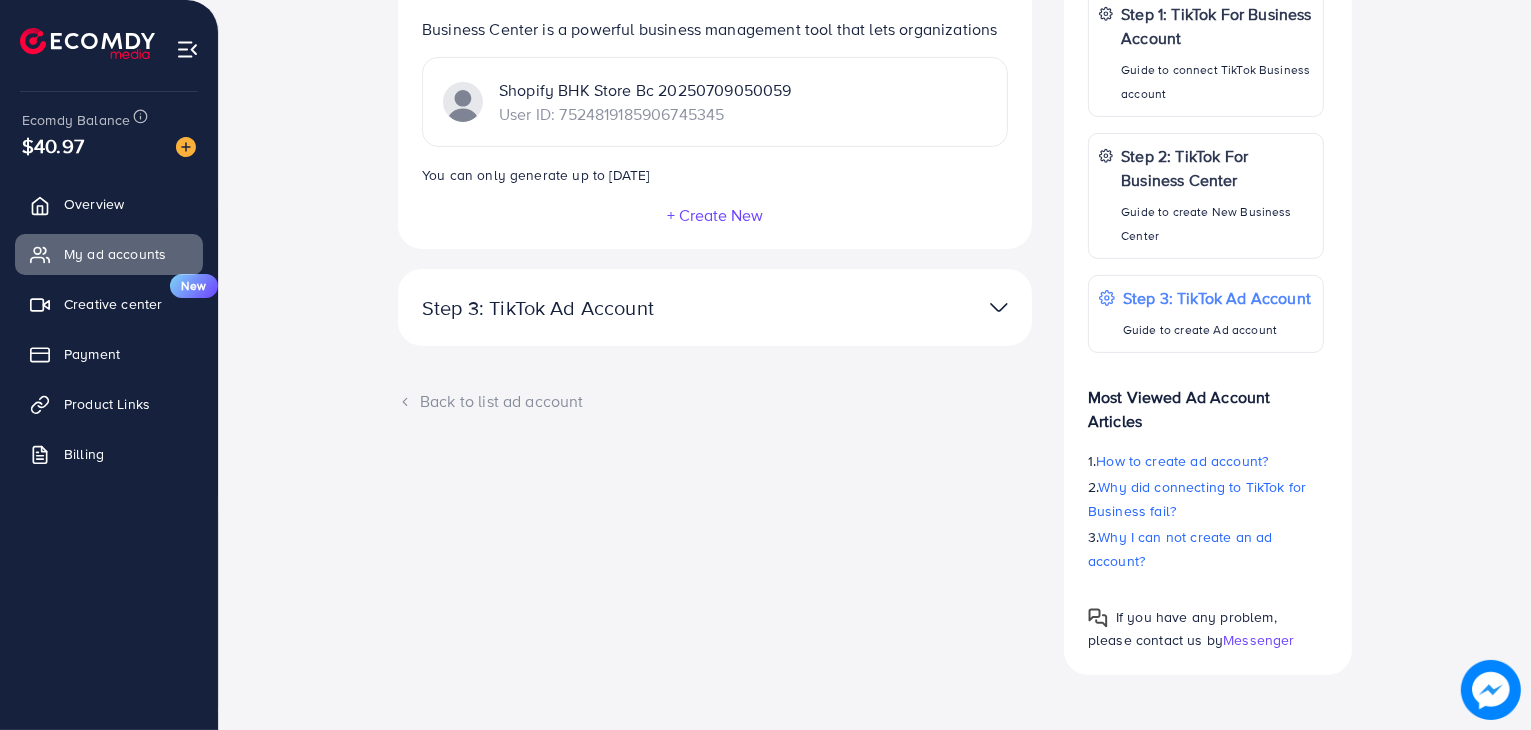 click at bounding box center (921, 307) 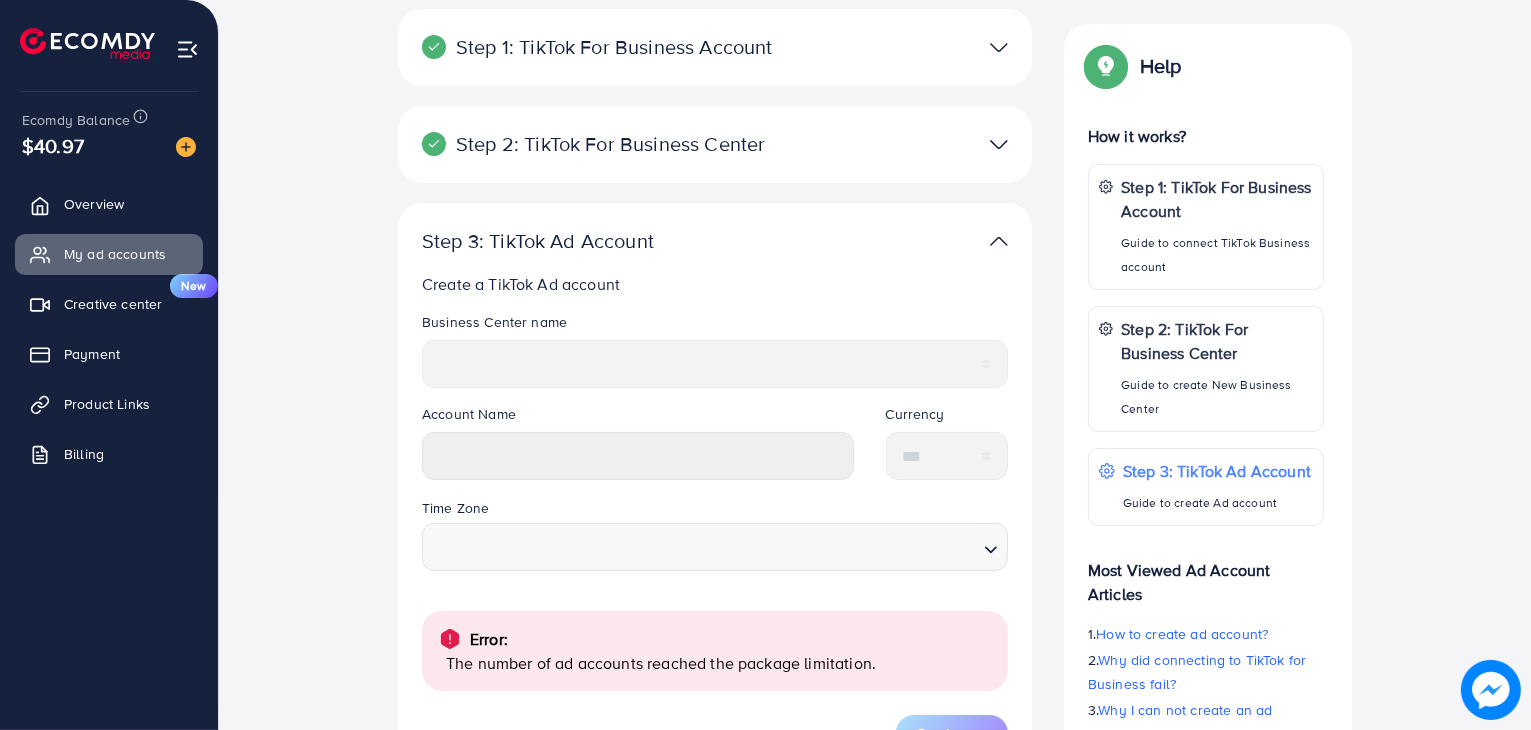 scroll, scrollTop: 0, scrollLeft: 0, axis: both 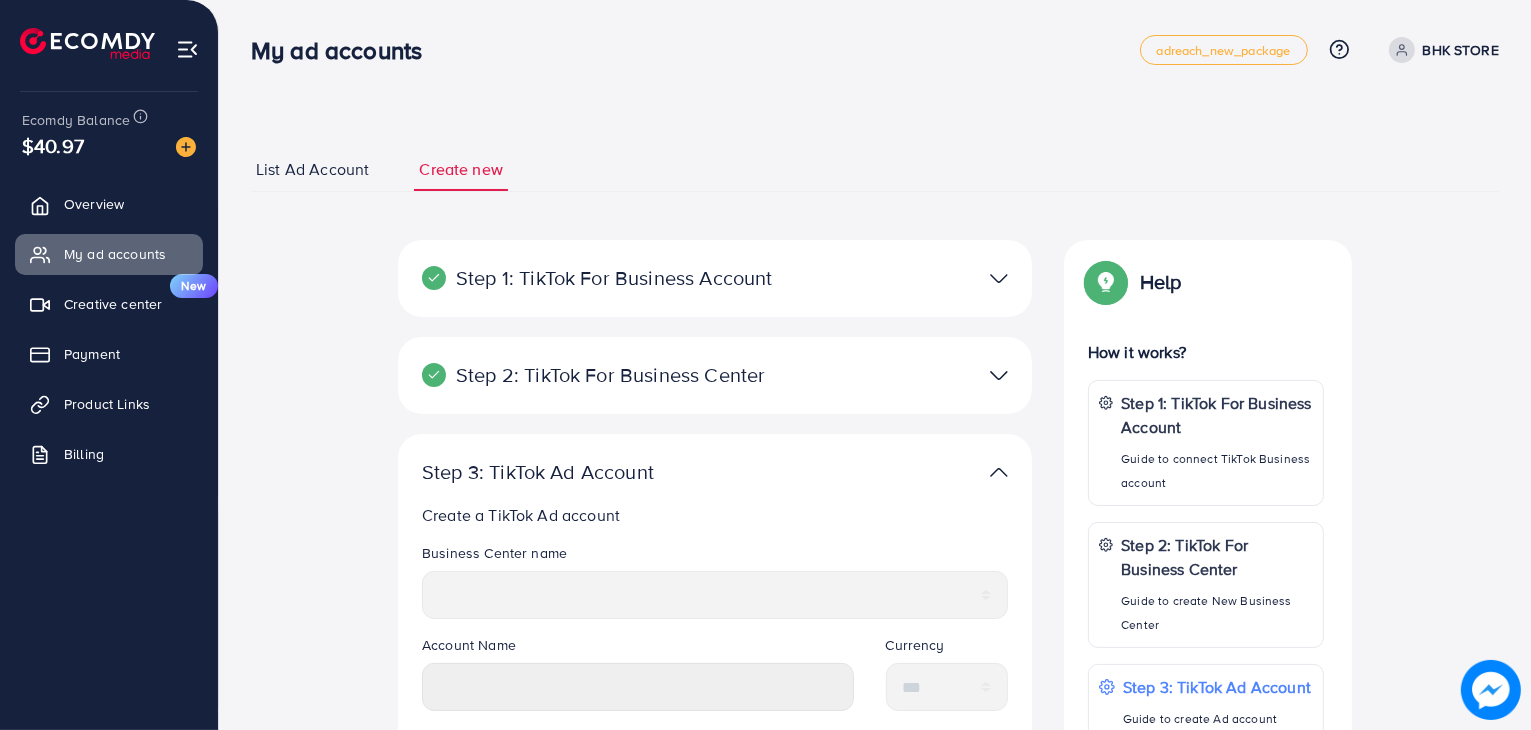 click at bounding box center (921, 472) 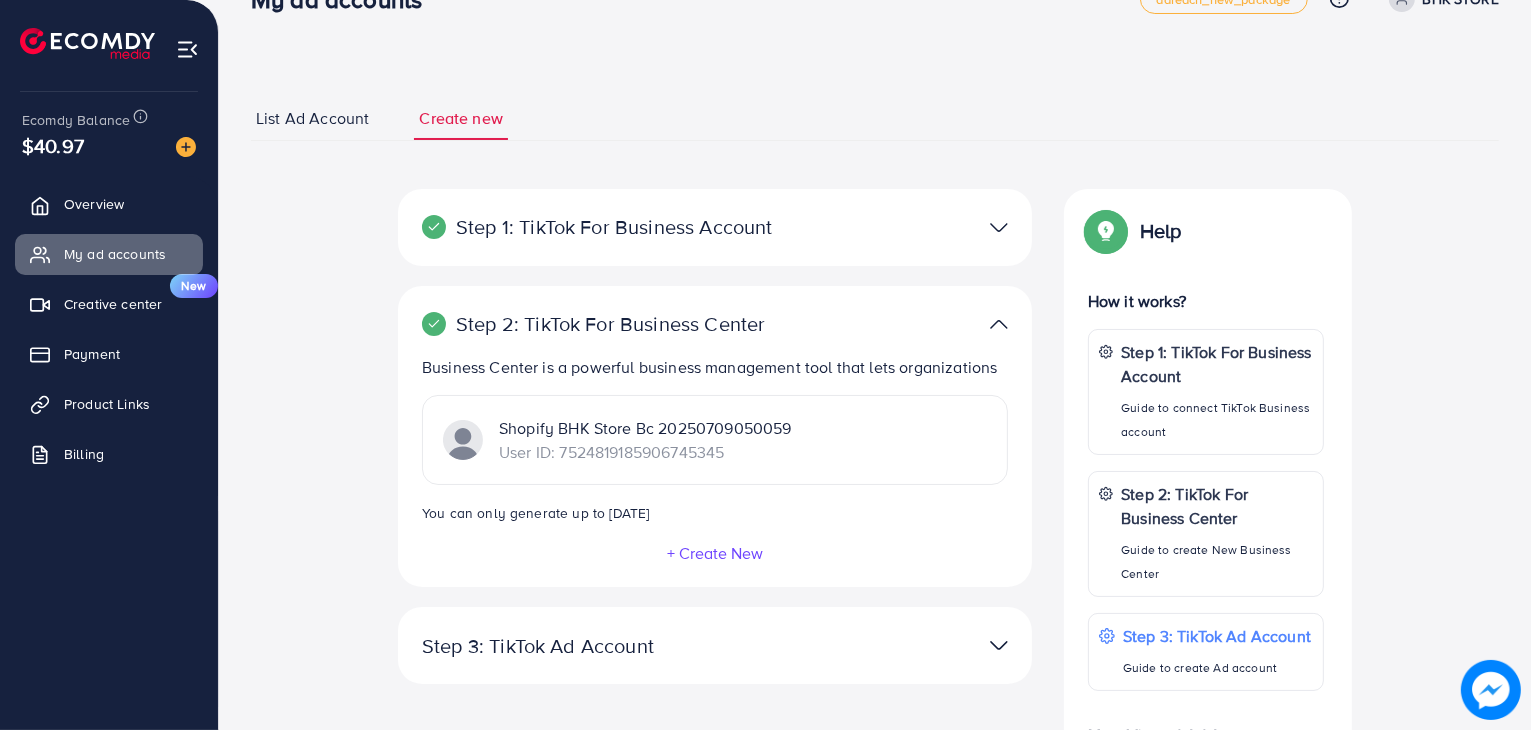 scroll, scrollTop: 100, scrollLeft: 0, axis: vertical 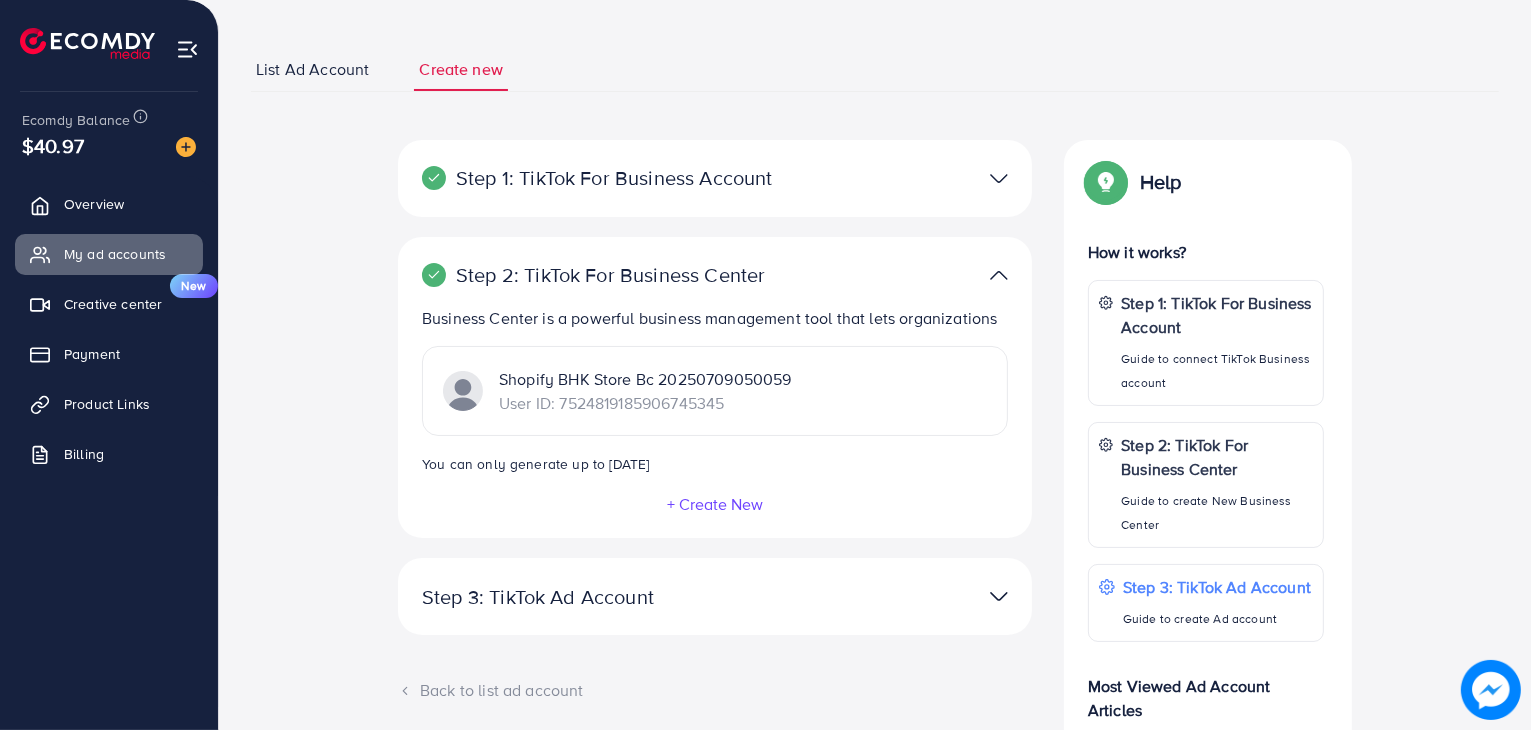 click on "User ID: 7524819185906745345" at bounding box center [645, 403] 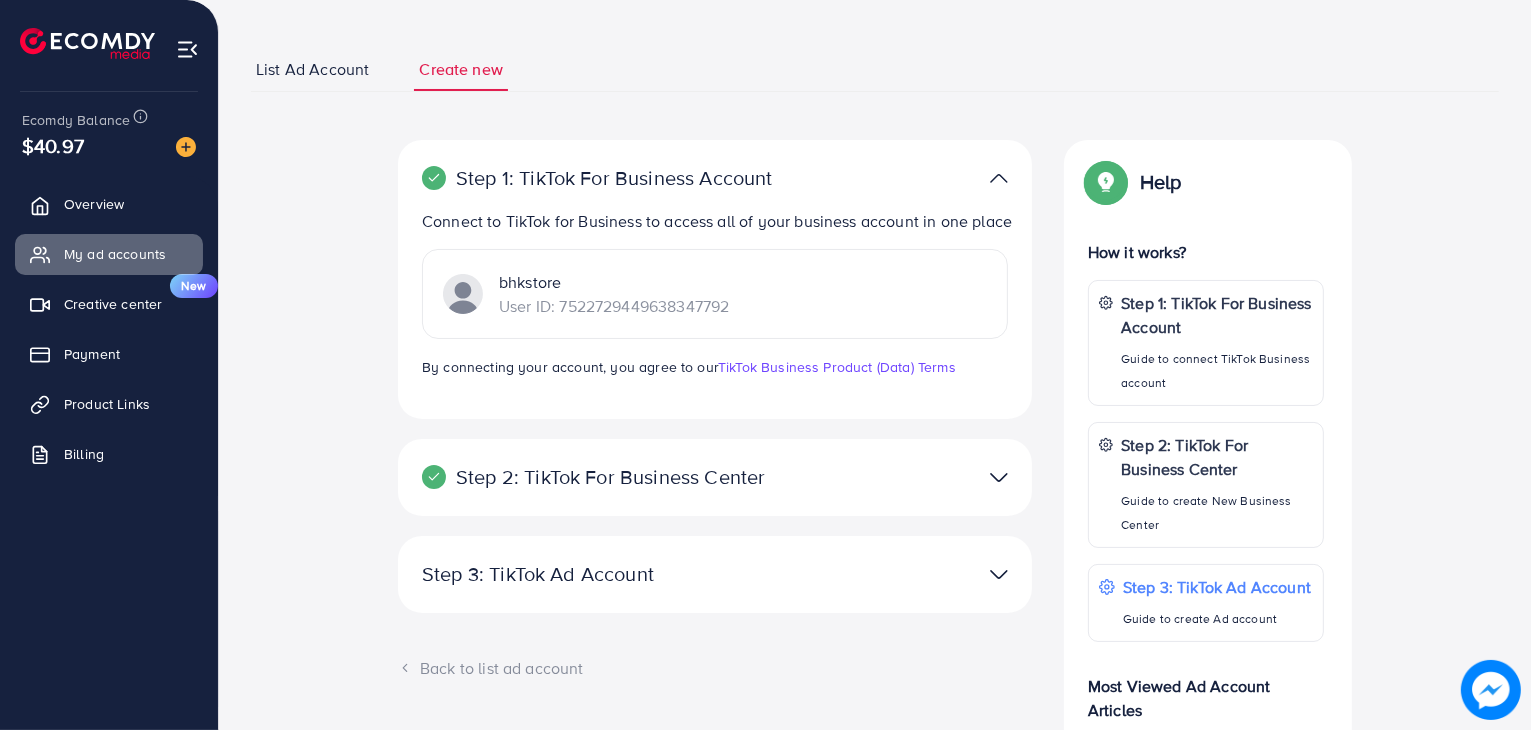 click at bounding box center [921, 178] 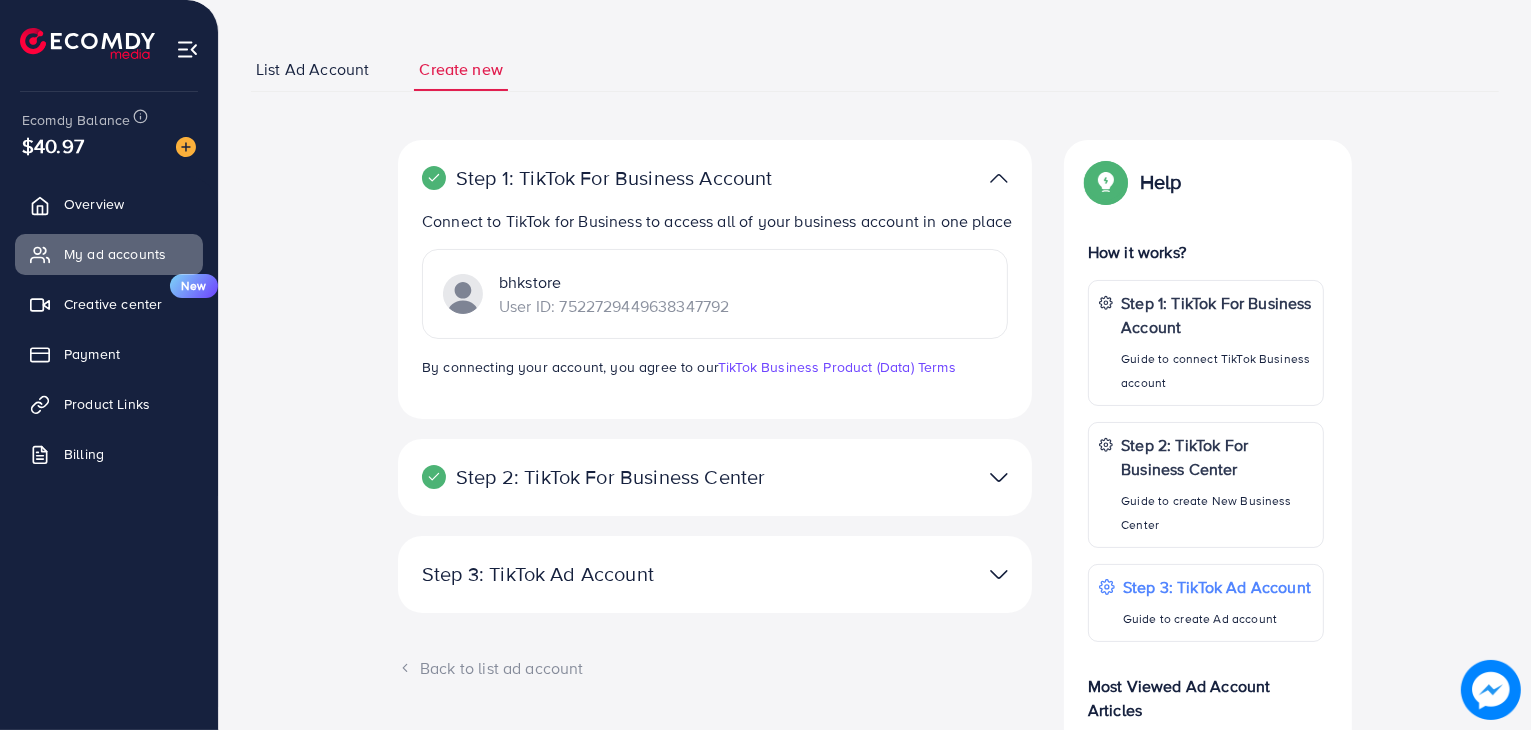 click at bounding box center [999, 178] 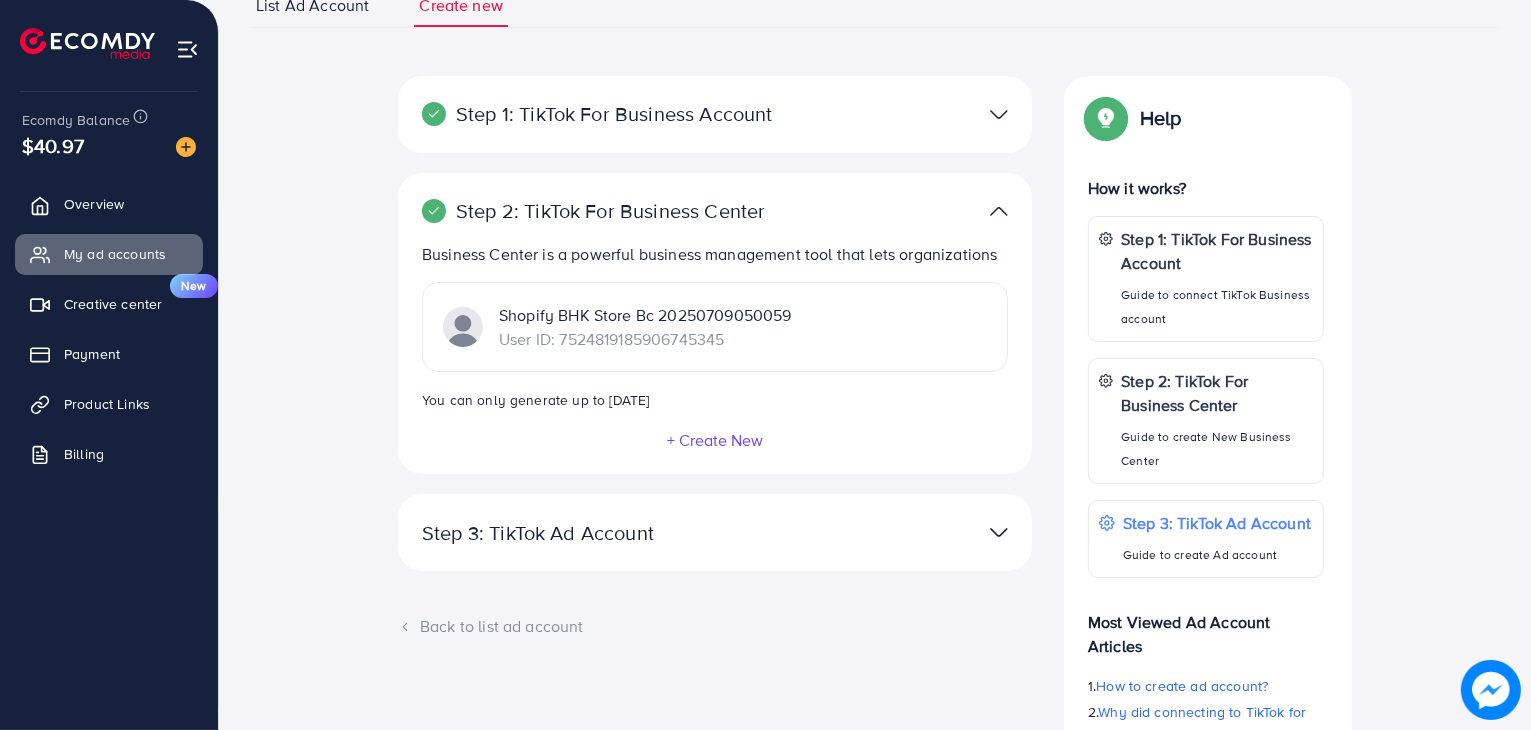 scroll, scrollTop: 0, scrollLeft: 0, axis: both 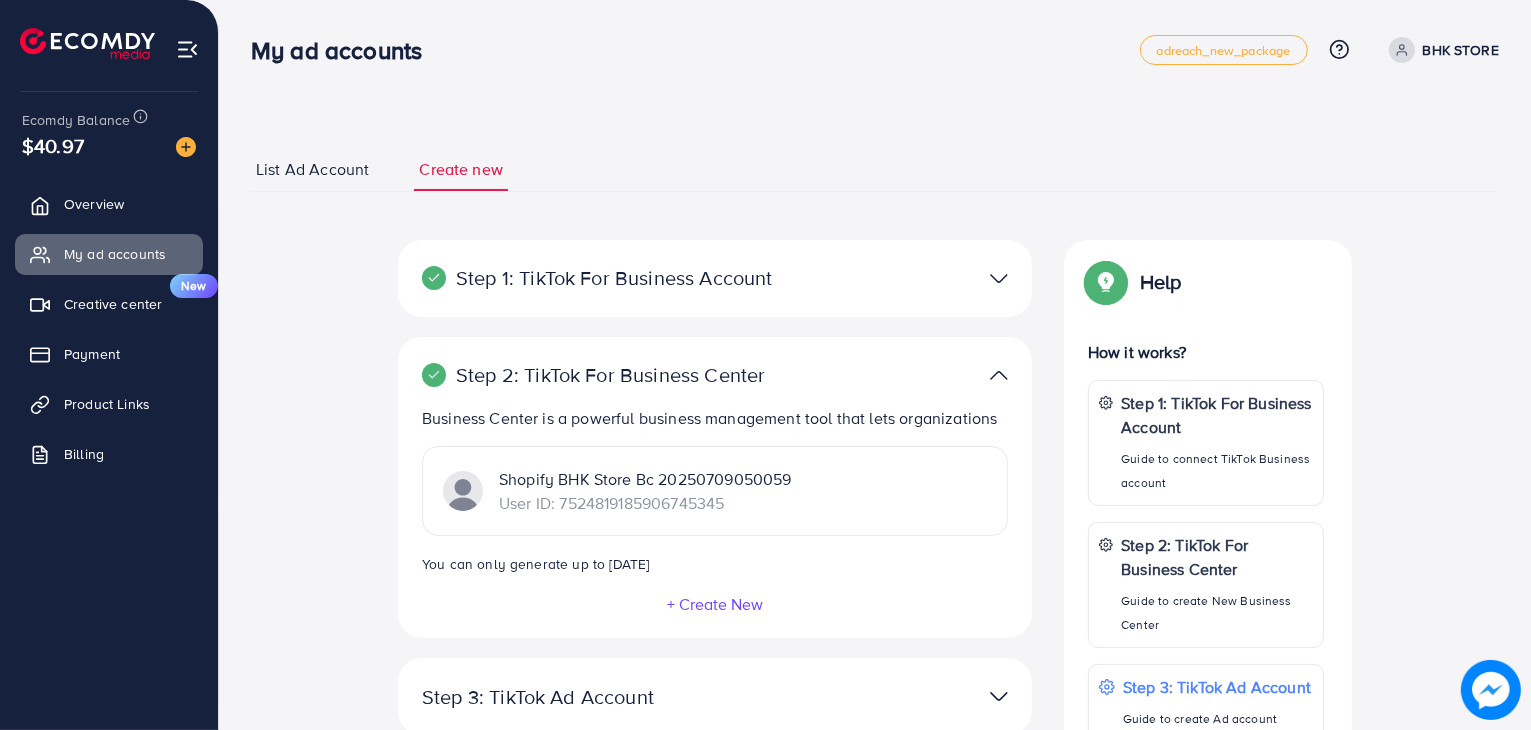 click on "List Ad Account" at bounding box center [312, 169] 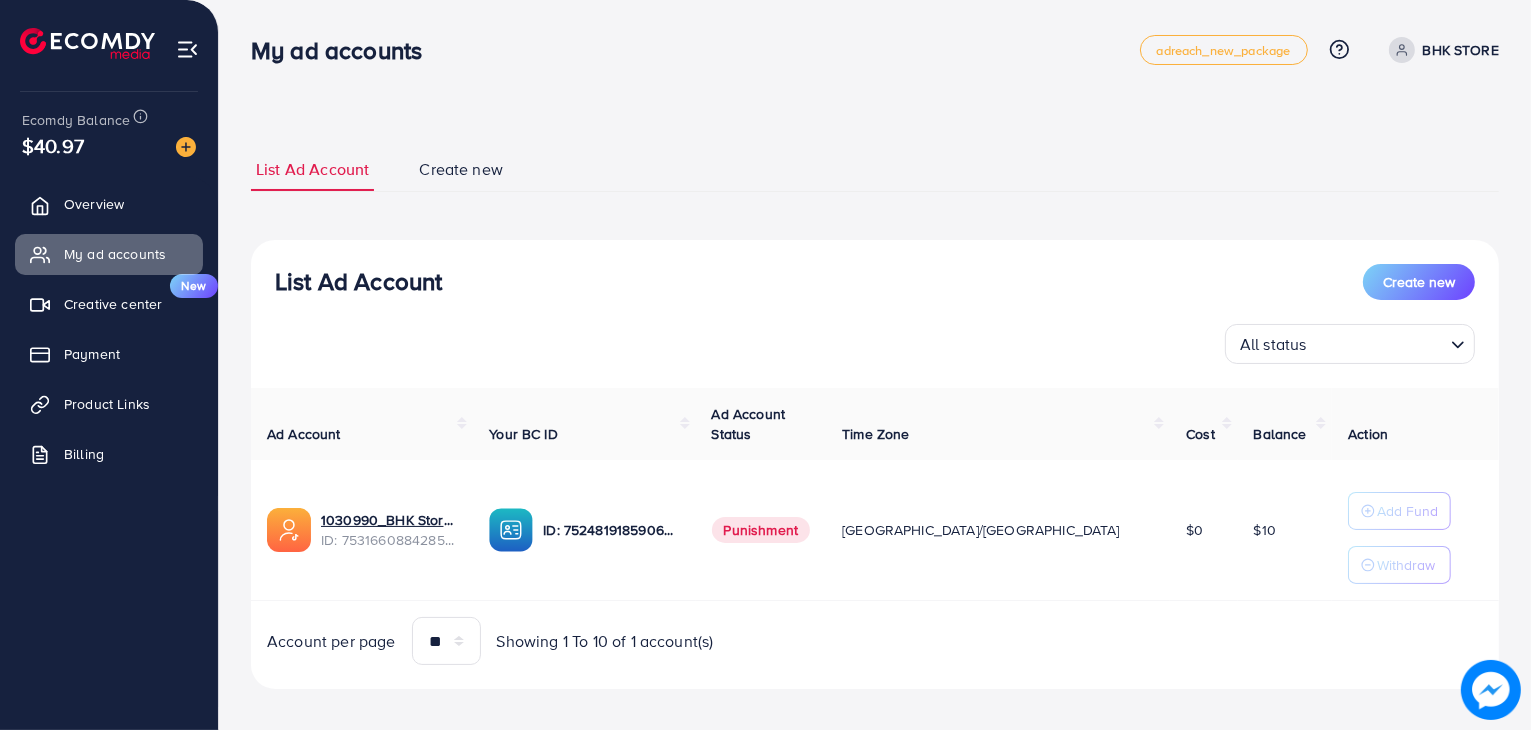scroll, scrollTop: 14, scrollLeft: 0, axis: vertical 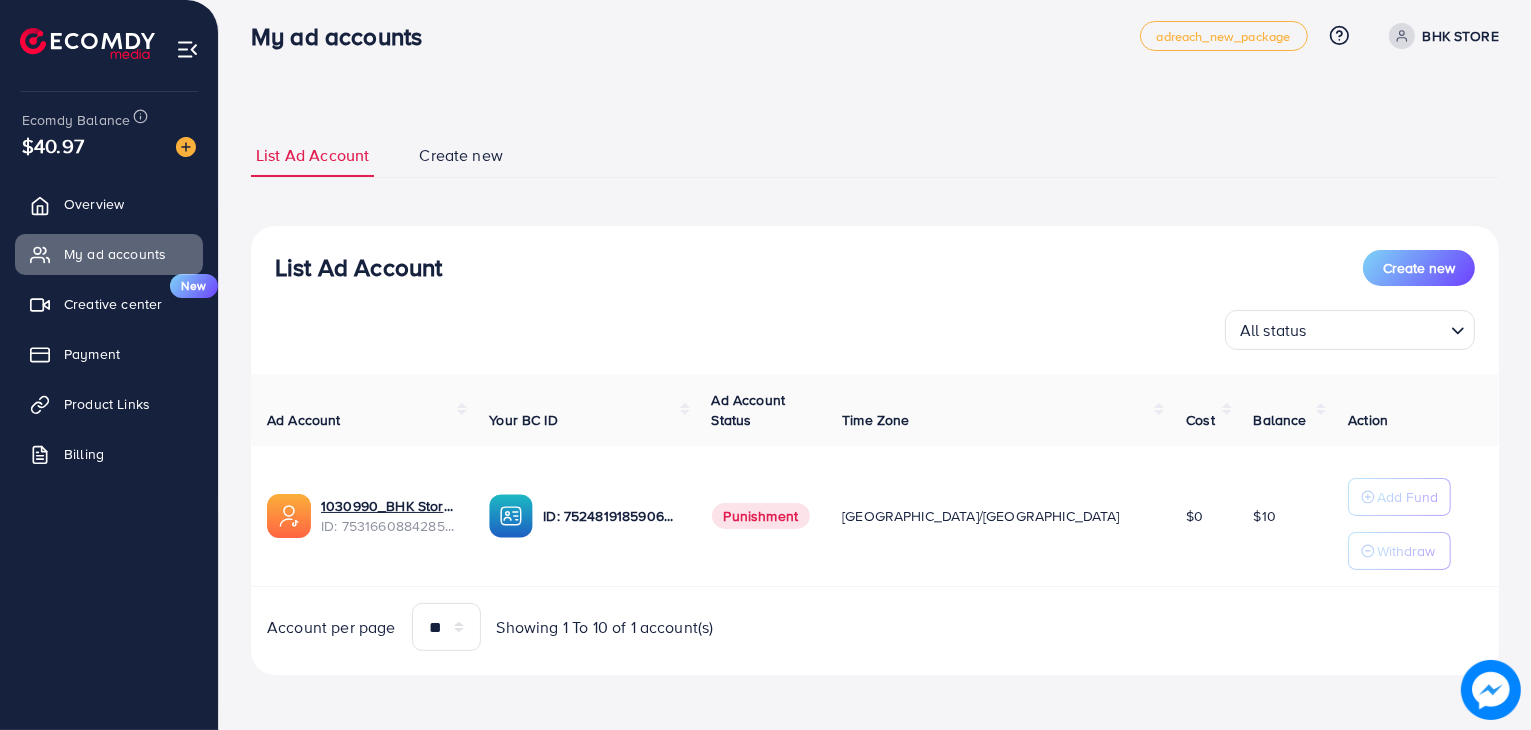 click on "$10" at bounding box center (1265, 516) 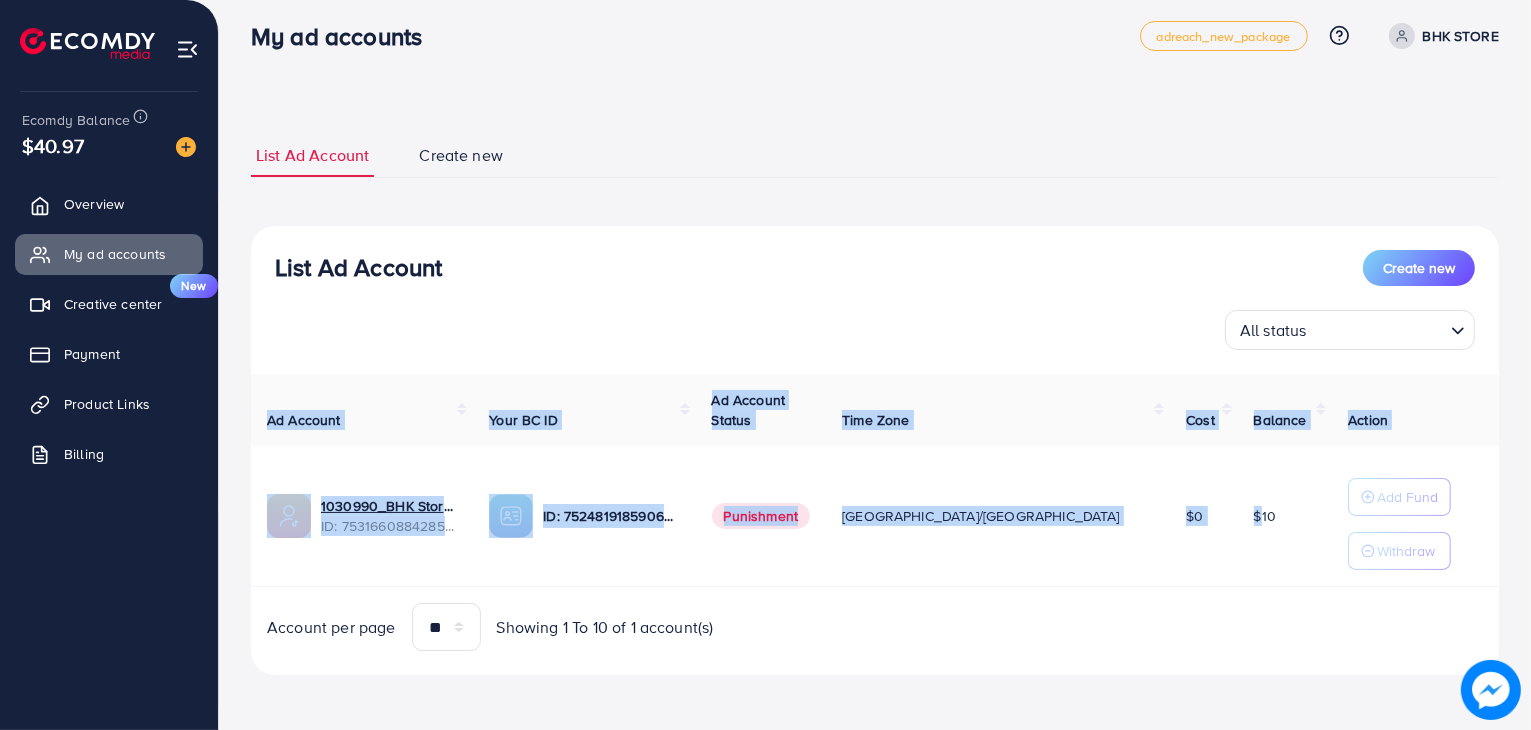 click on "$10" at bounding box center [1265, 516] 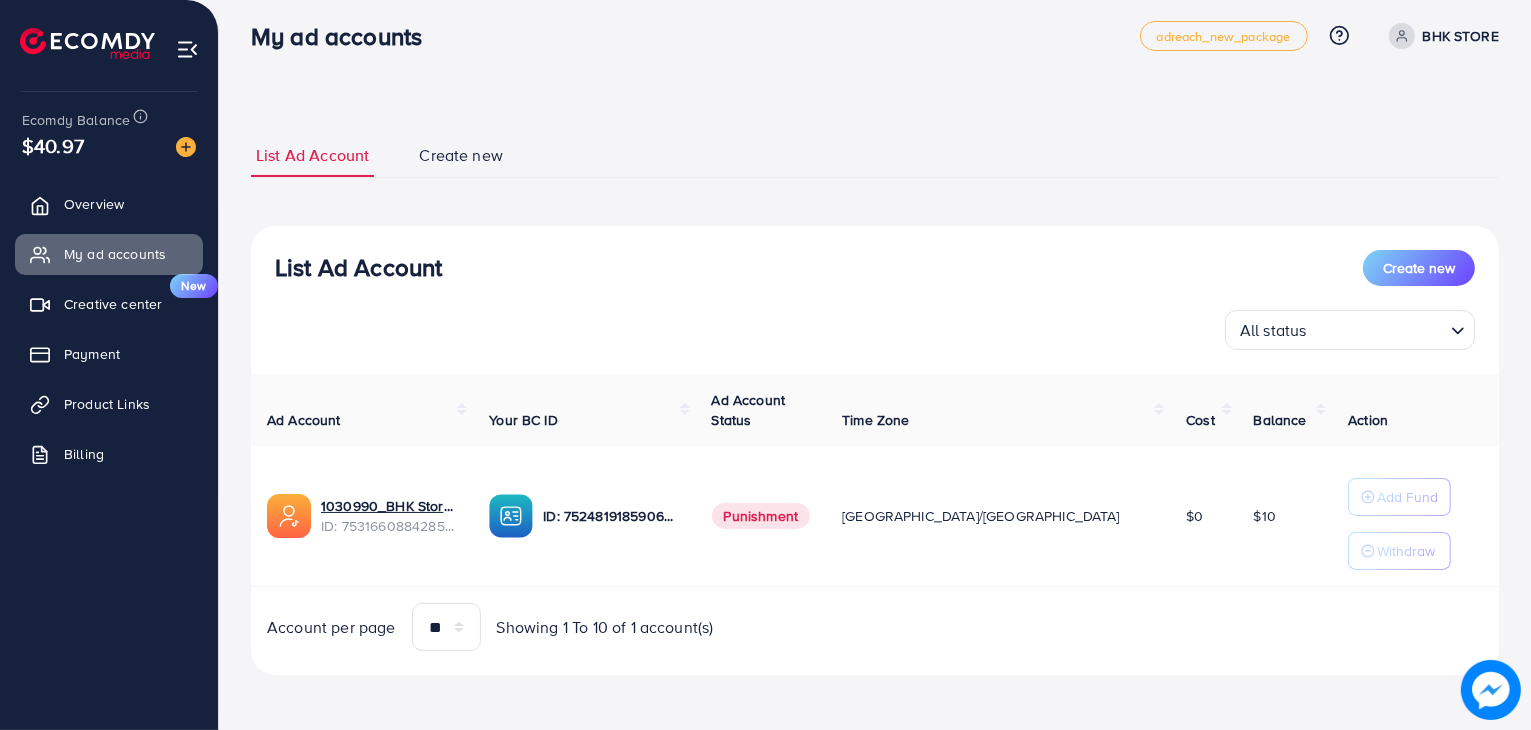 click on "$0" at bounding box center (1203, 516) 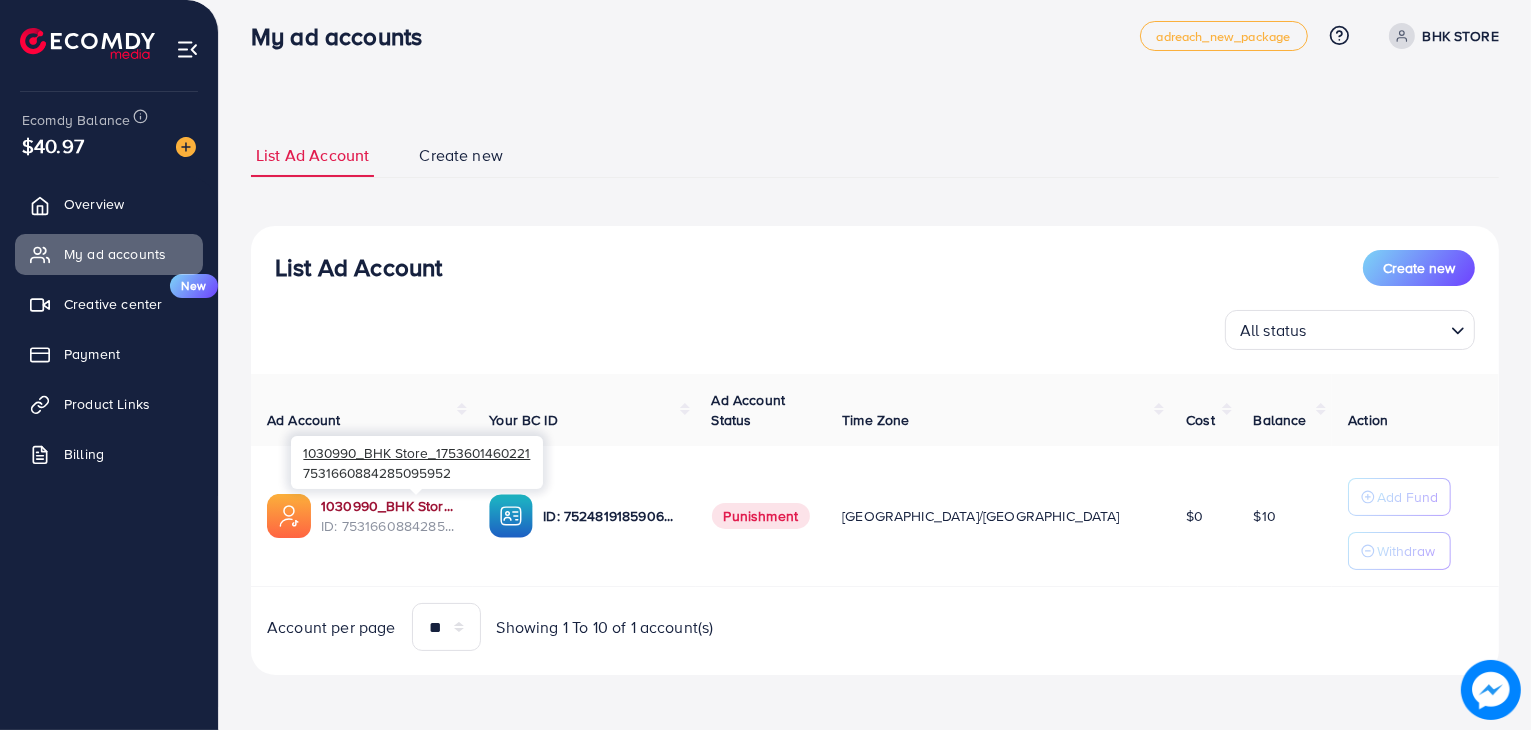 click on "1030990_BHK Store_1753601460221" at bounding box center [389, 506] 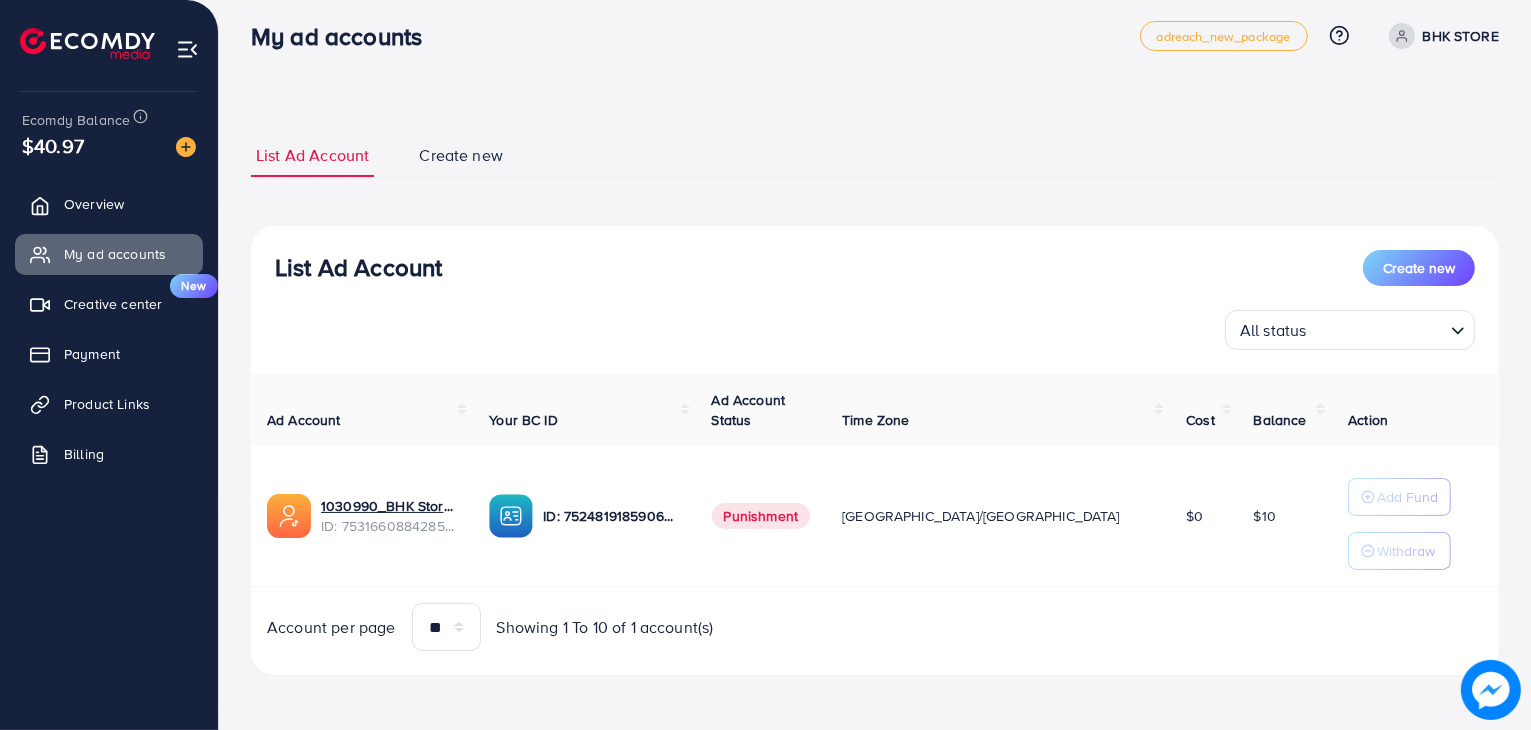 click on "Punishment" at bounding box center (761, 516) 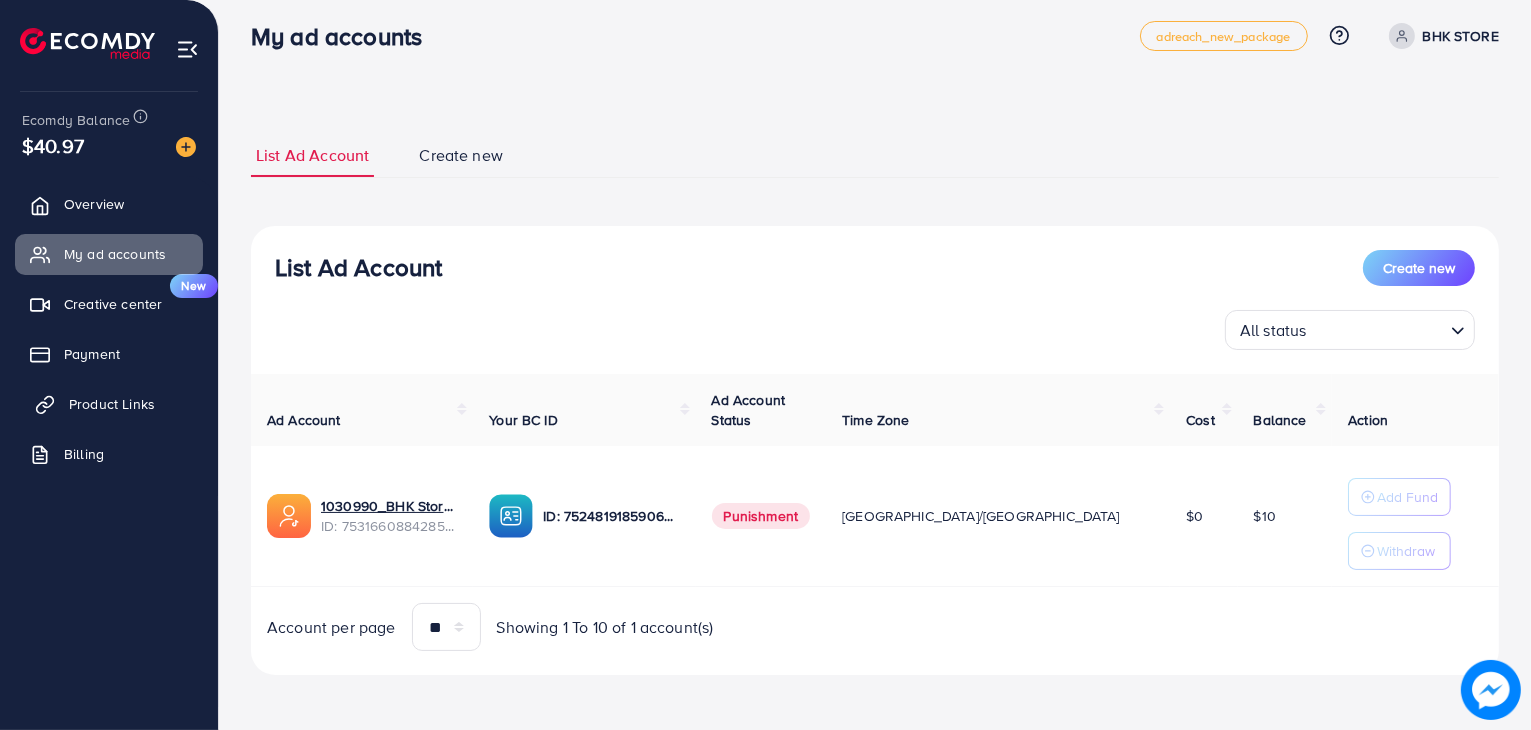click on "Product Links" at bounding box center [112, 404] 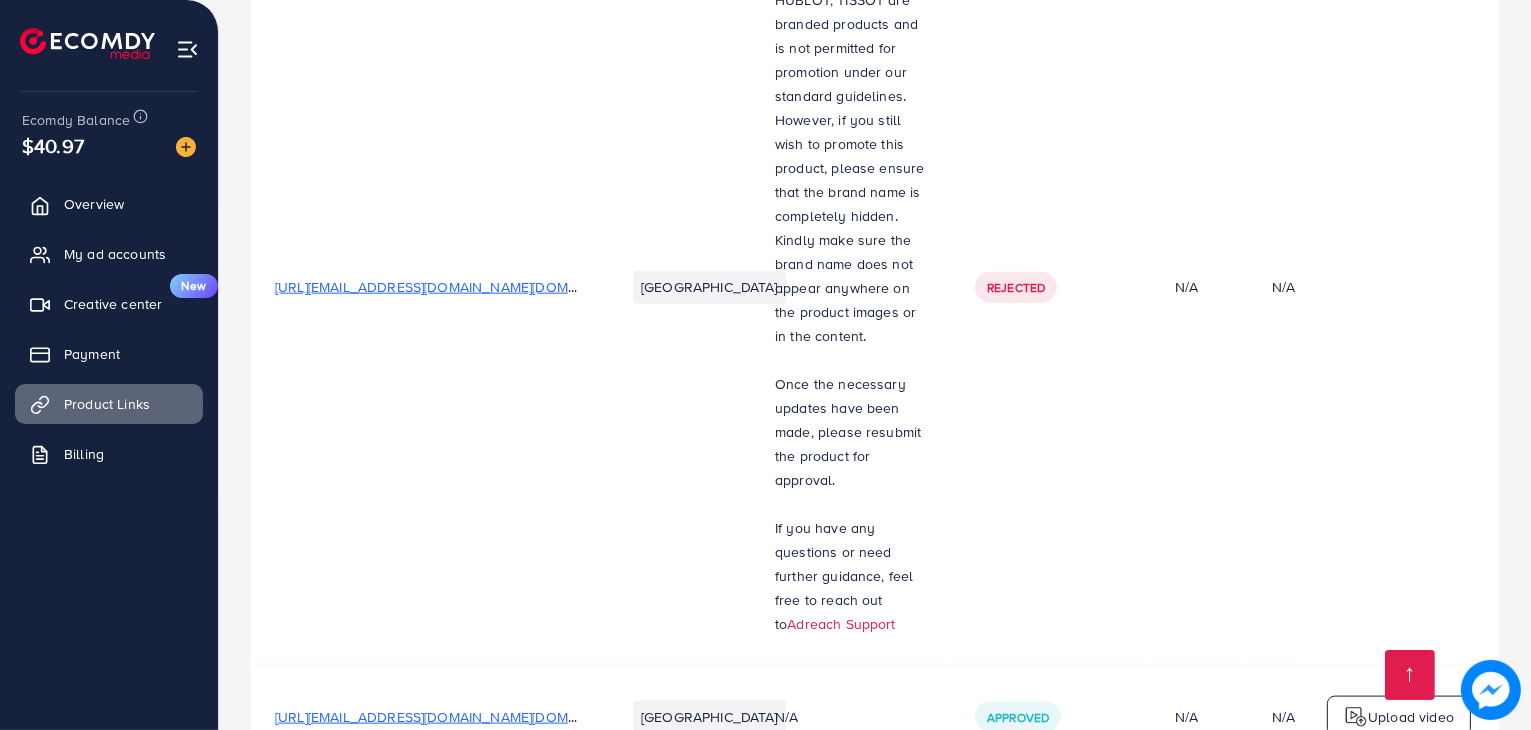 scroll, scrollTop: 2588, scrollLeft: 0, axis: vertical 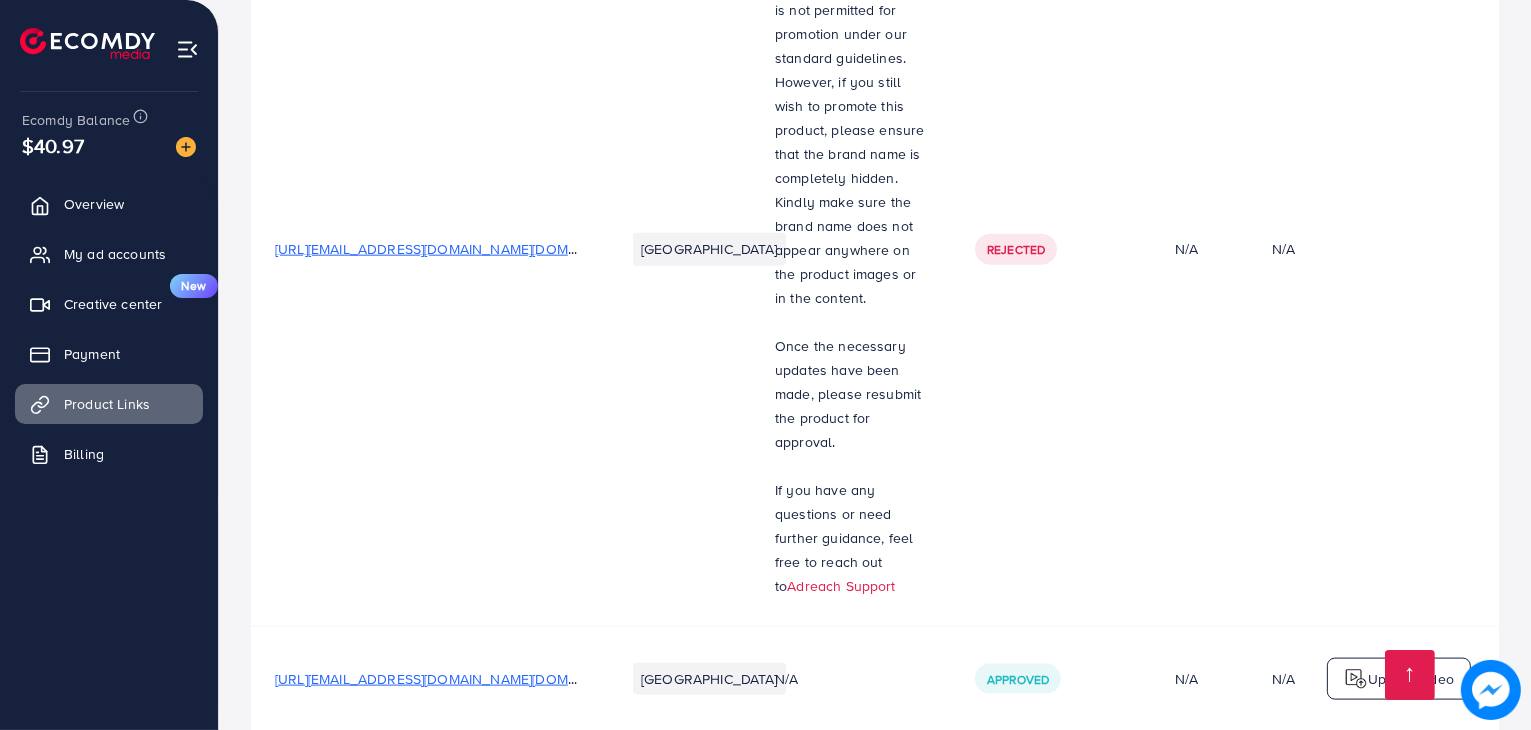 click on "Upload video" at bounding box center (1411, 679) 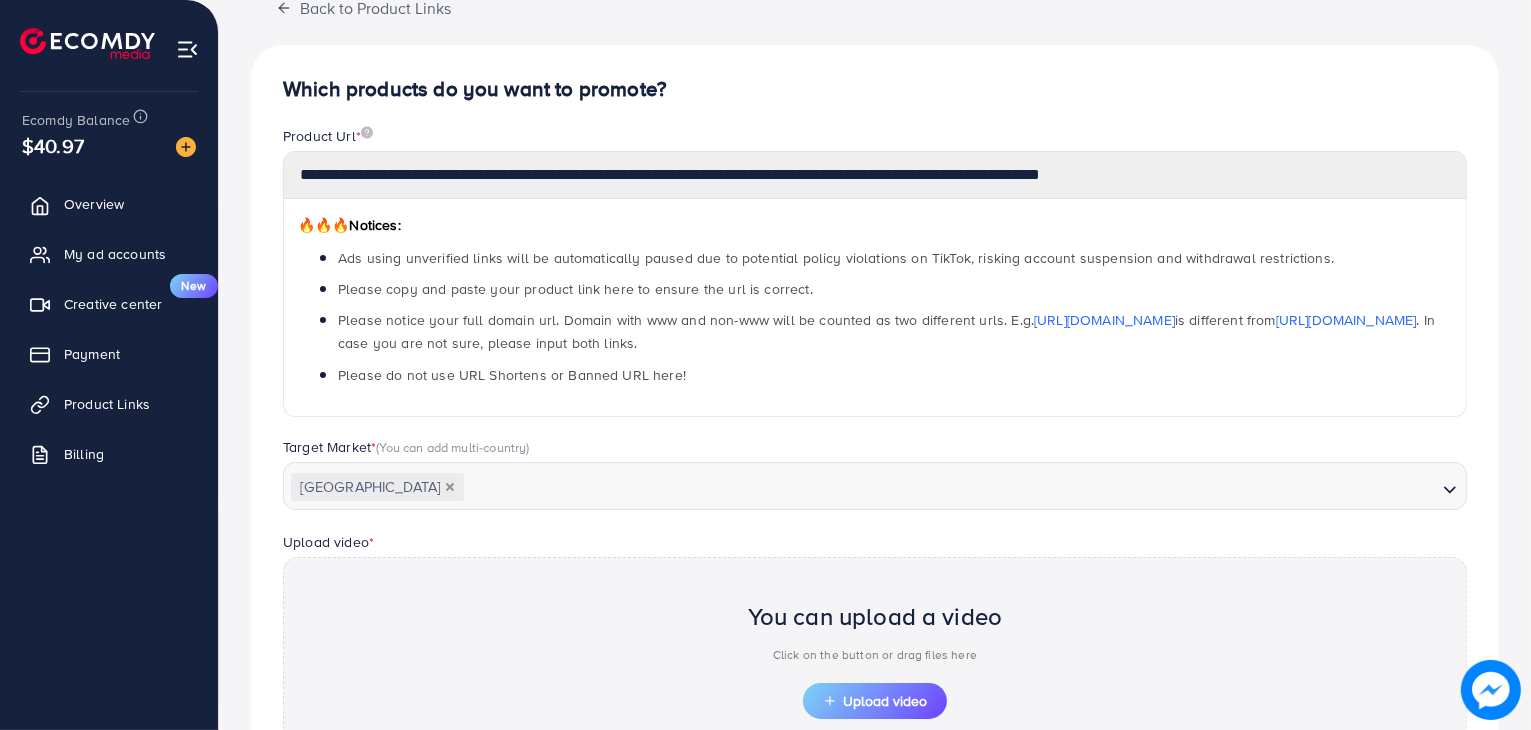 scroll, scrollTop: 371, scrollLeft: 0, axis: vertical 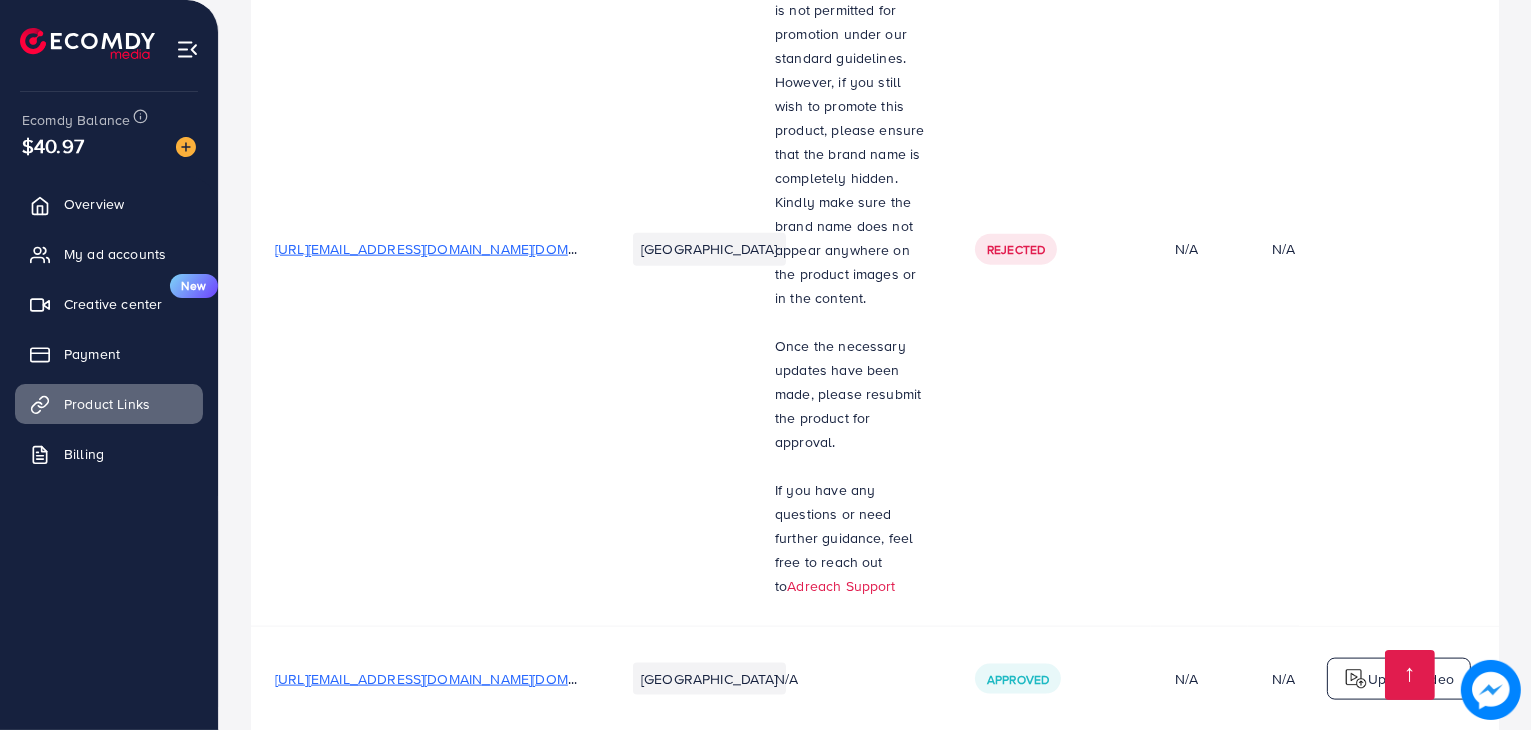 click on "Approved" at bounding box center (1018, 679) 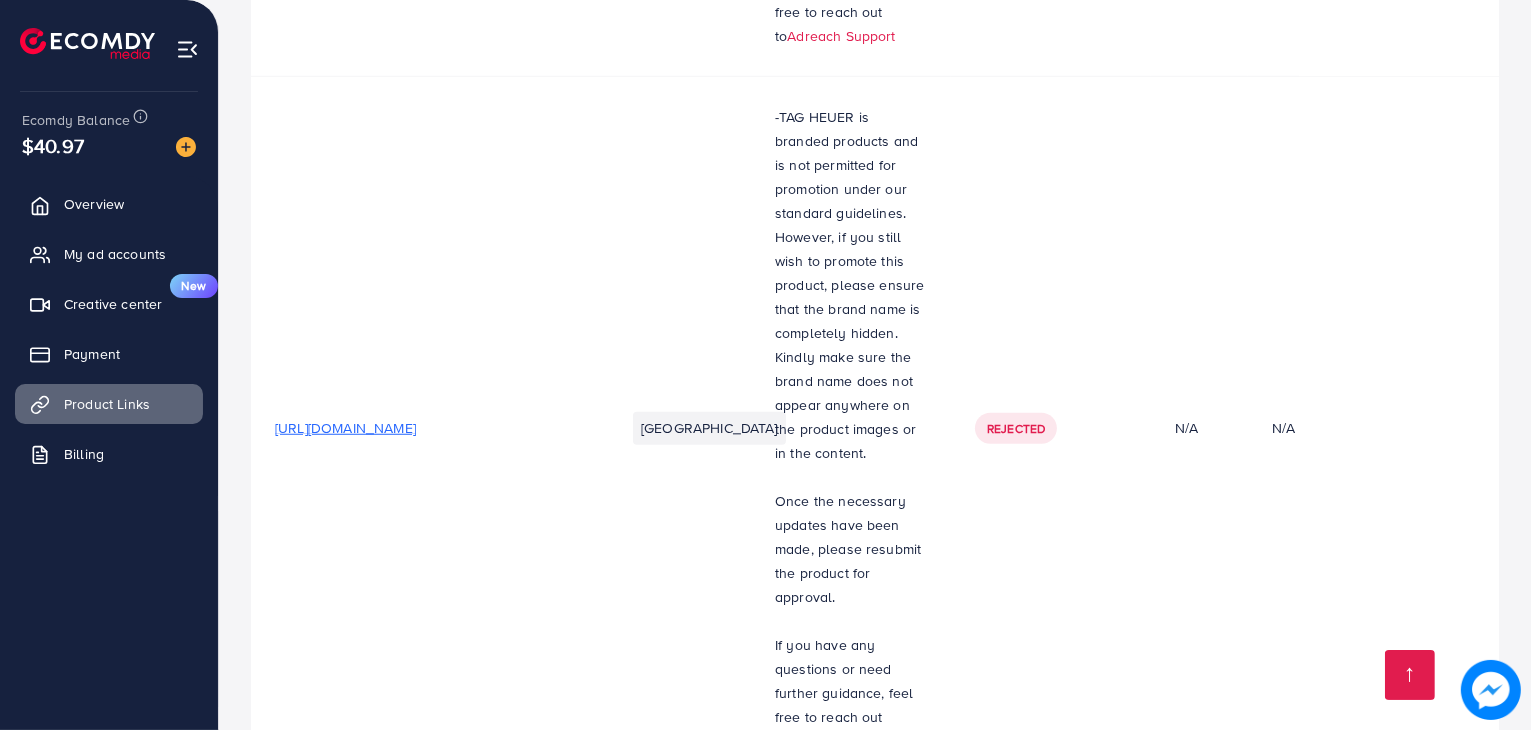 scroll, scrollTop: 1788, scrollLeft: 0, axis: vertical 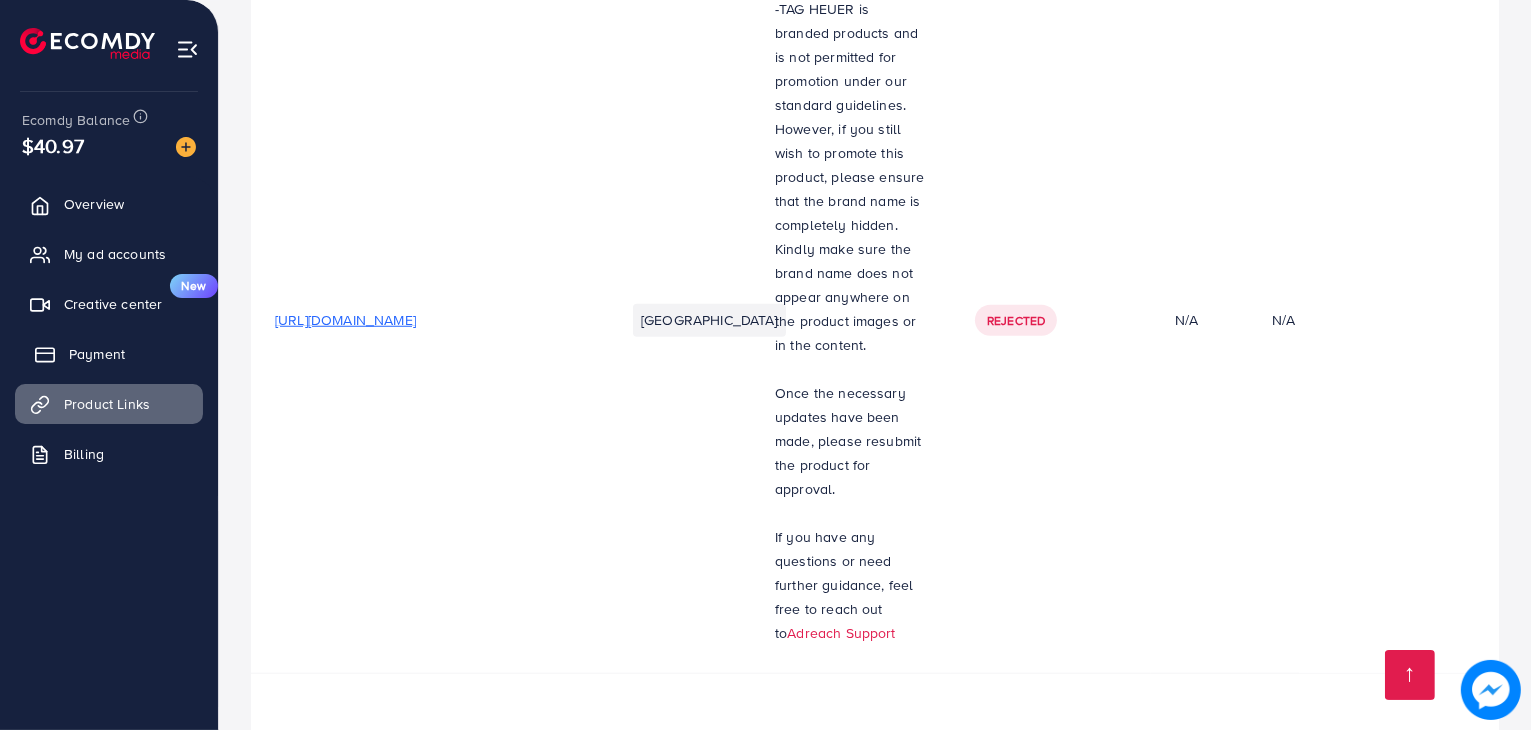click on "Payment" at bounding box center [109, 354] 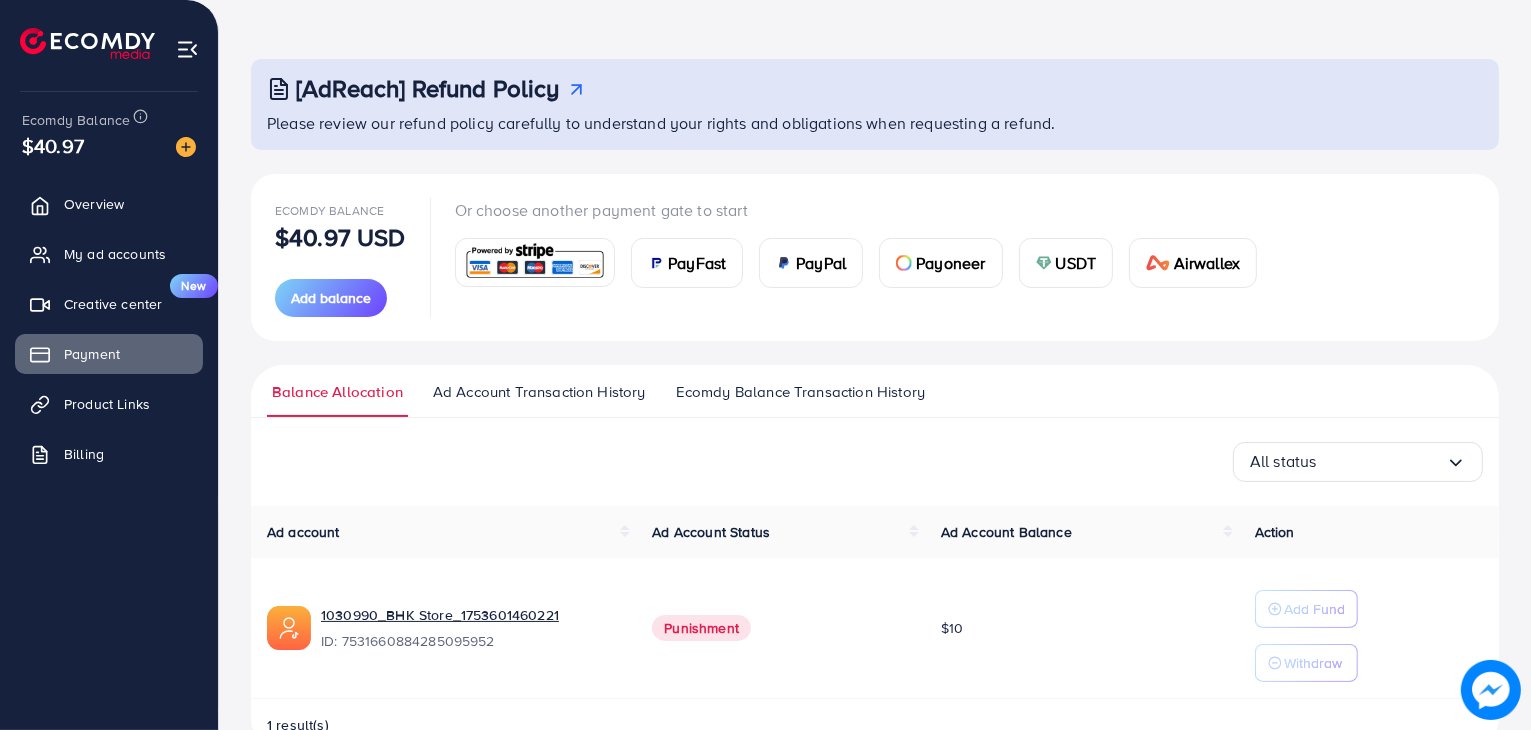 scroll, scrollTop: 17, scrollLeft: 0, axis: vertical 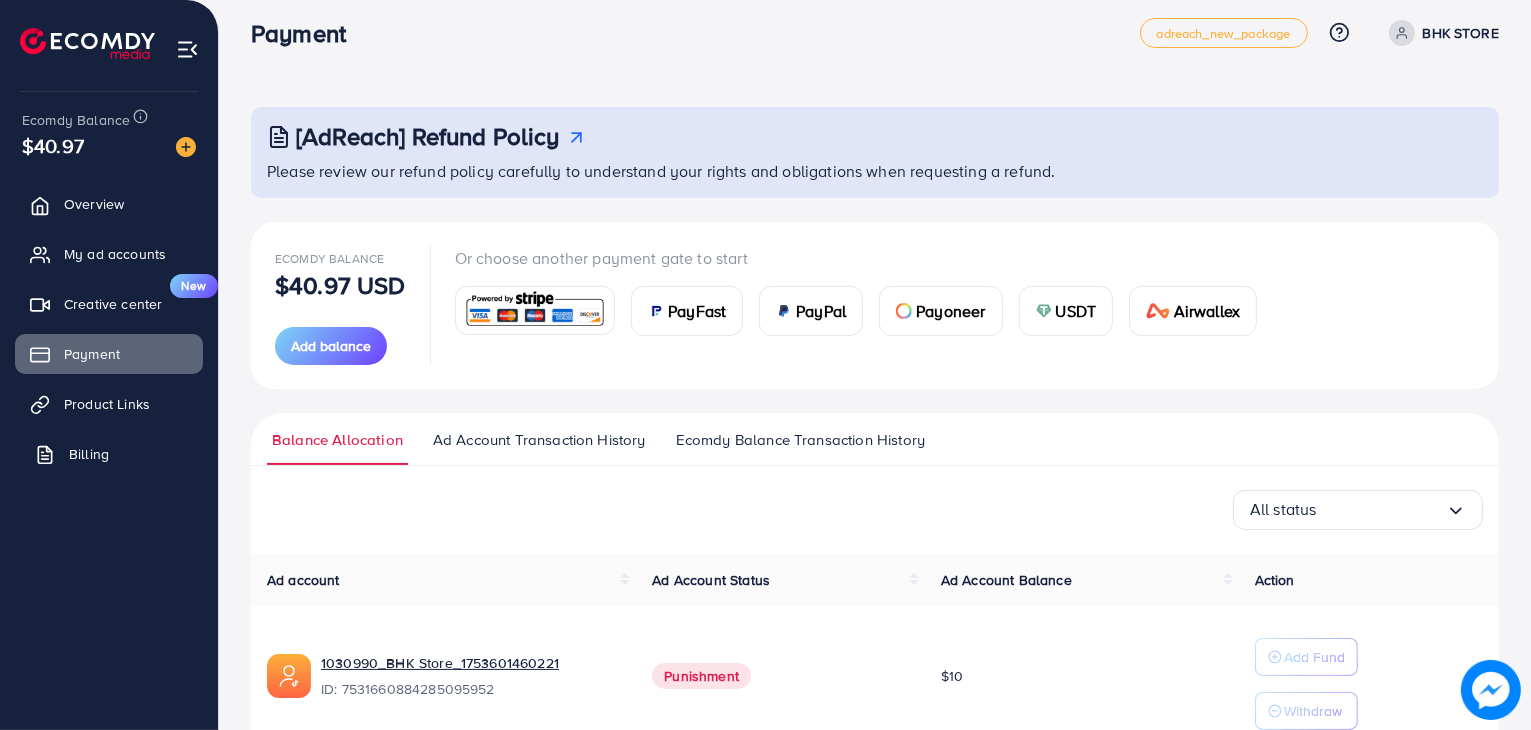 click on "Billing" at bounding box center (109, 454) 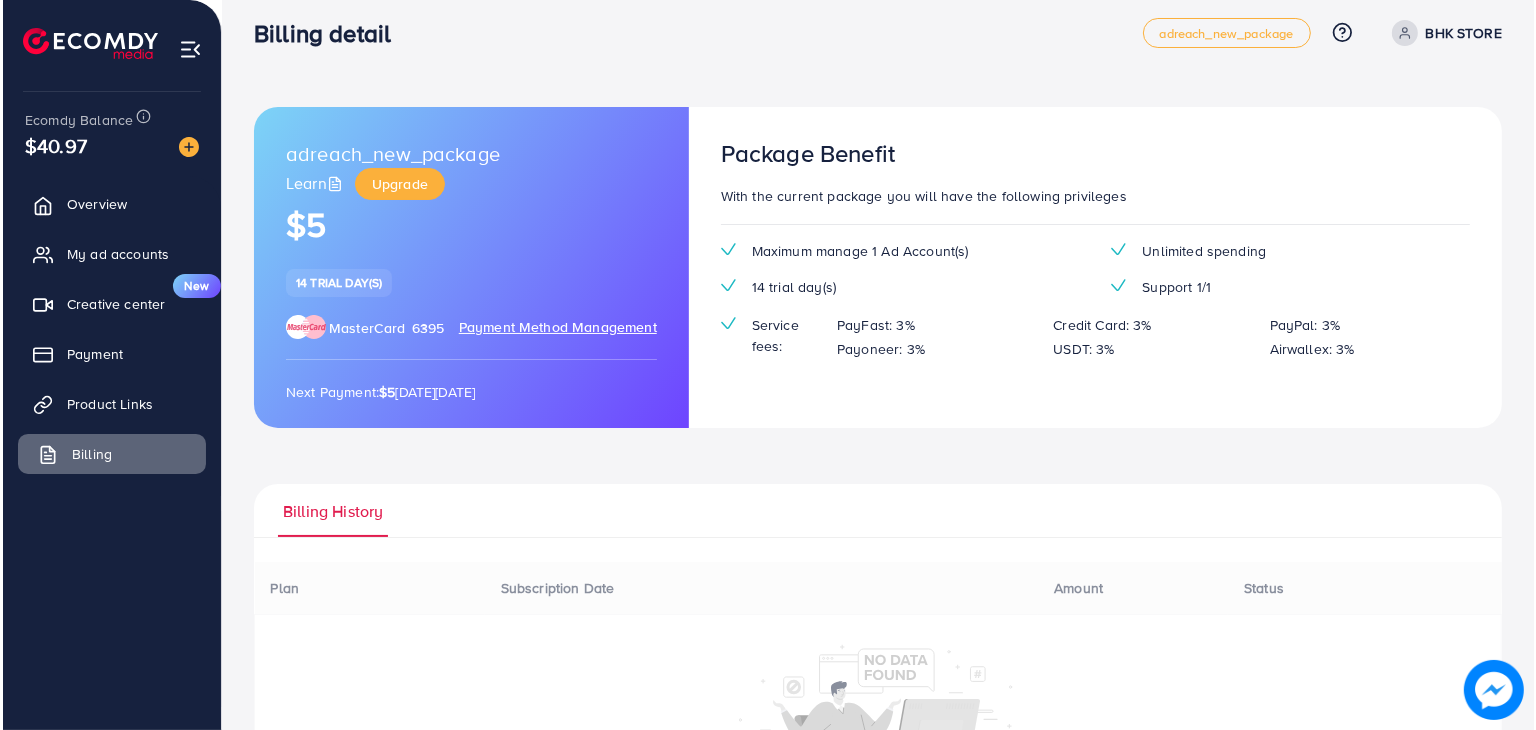 scroll, scrollTop: 0, scrollLeft: 0, axis: both 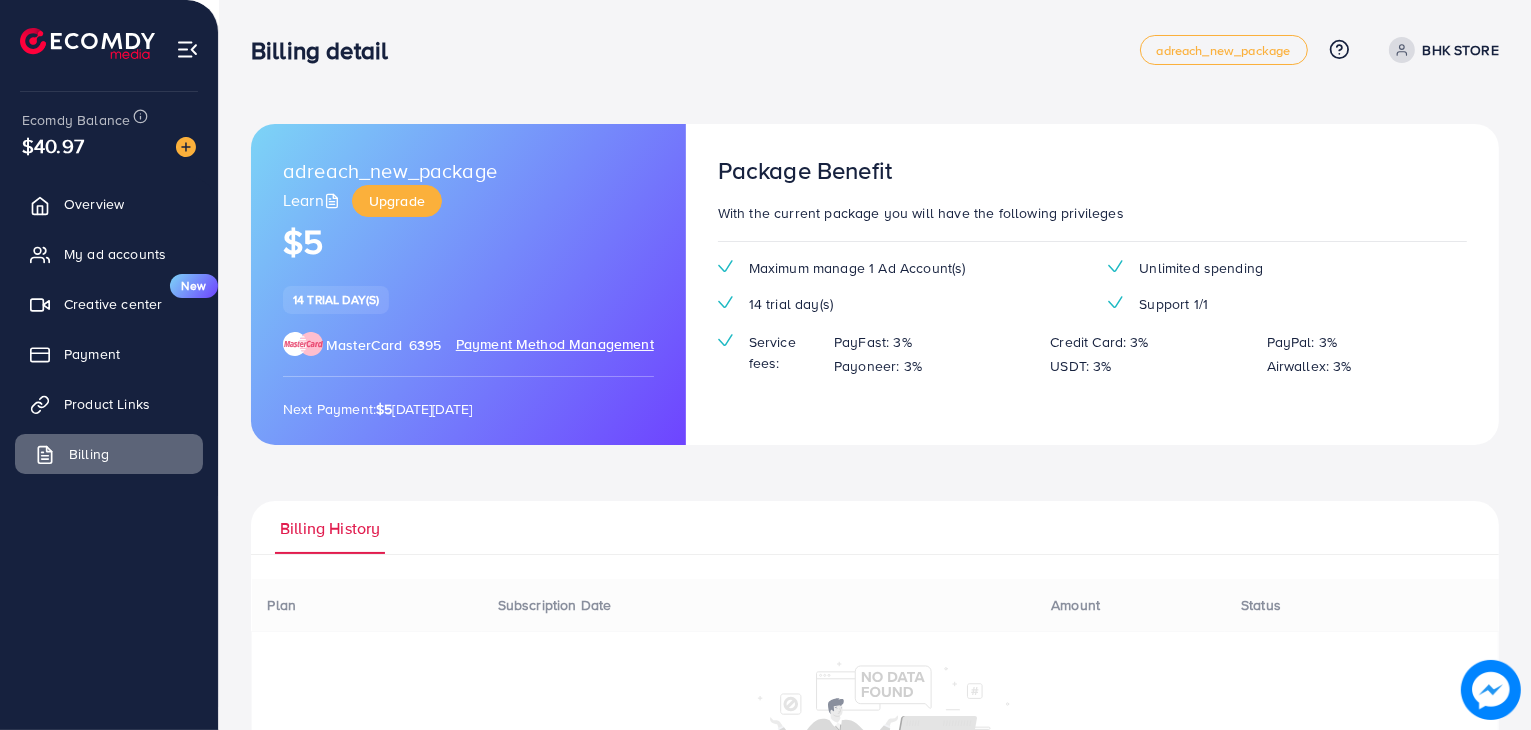 click on "Billing" at bounding box center [109, 454] 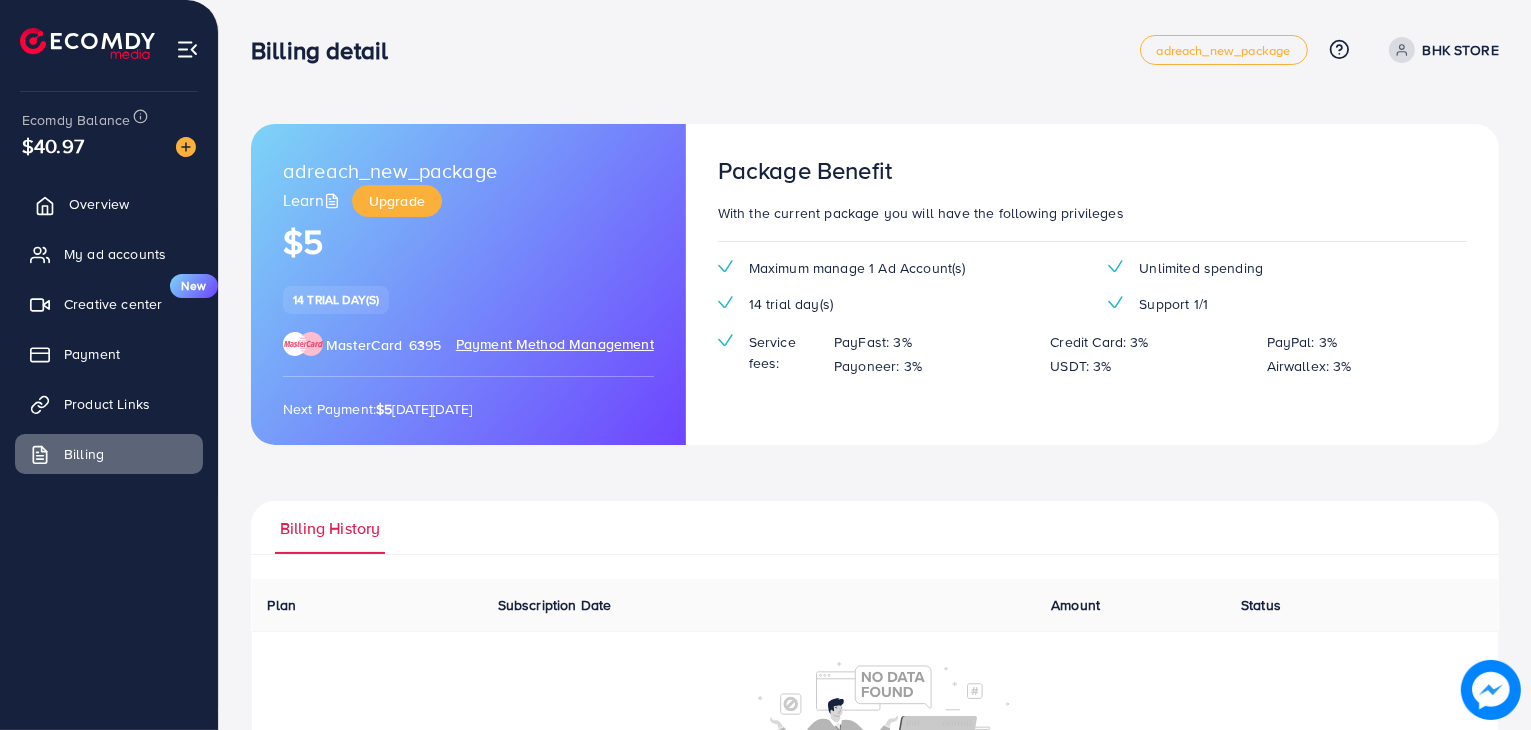 click on "Overview" at bounding box center (99, 204) 